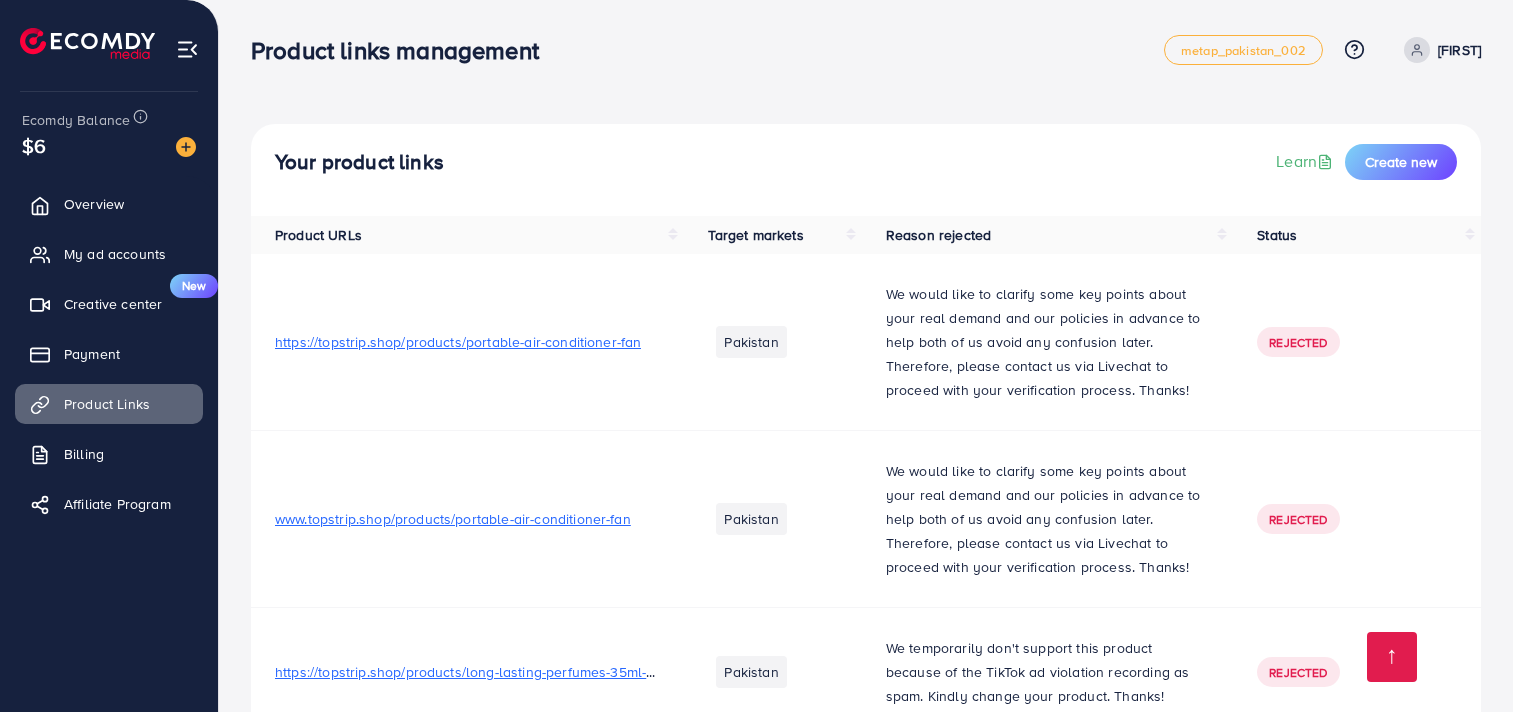 scroll, scrollTop: 1690, scrollLeft: 0, axis: vertical 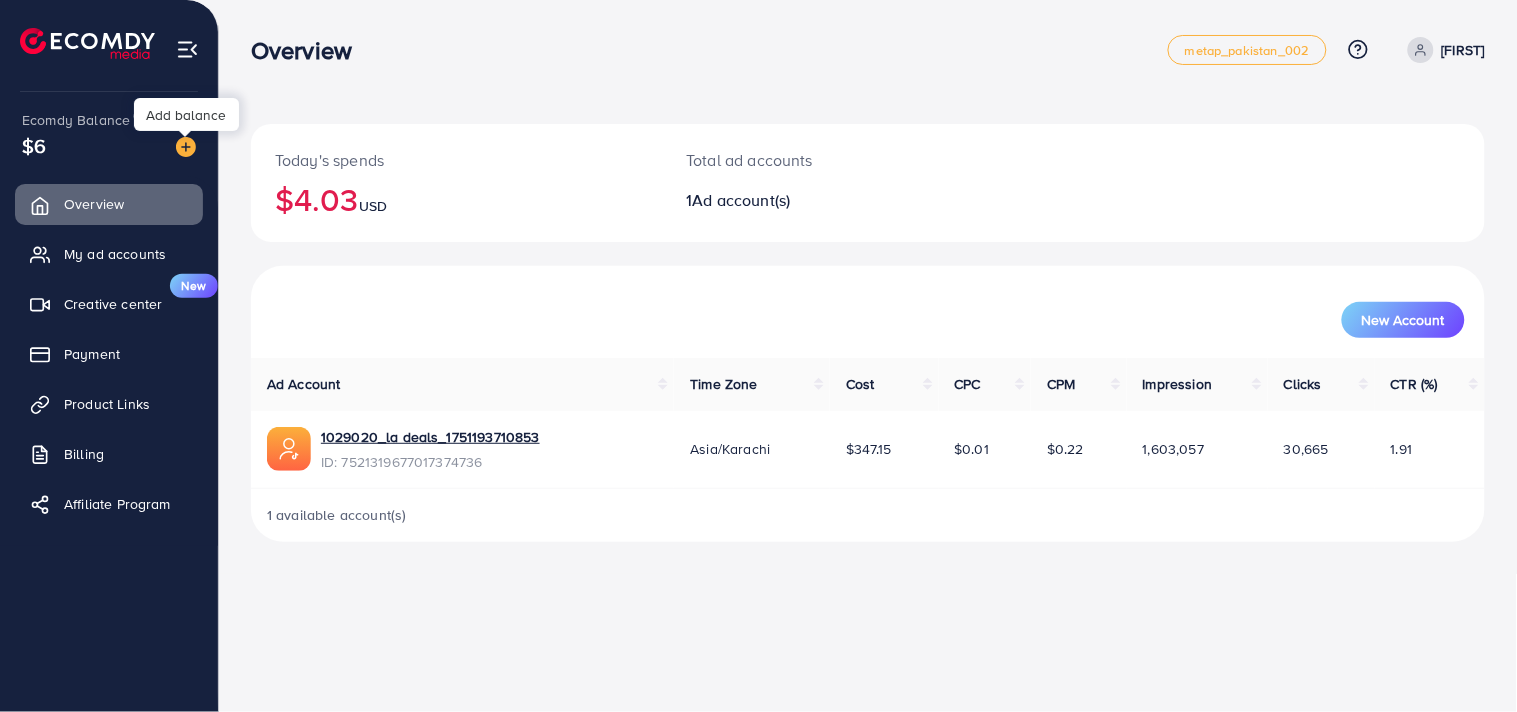 click at bounding box center (186, 147) 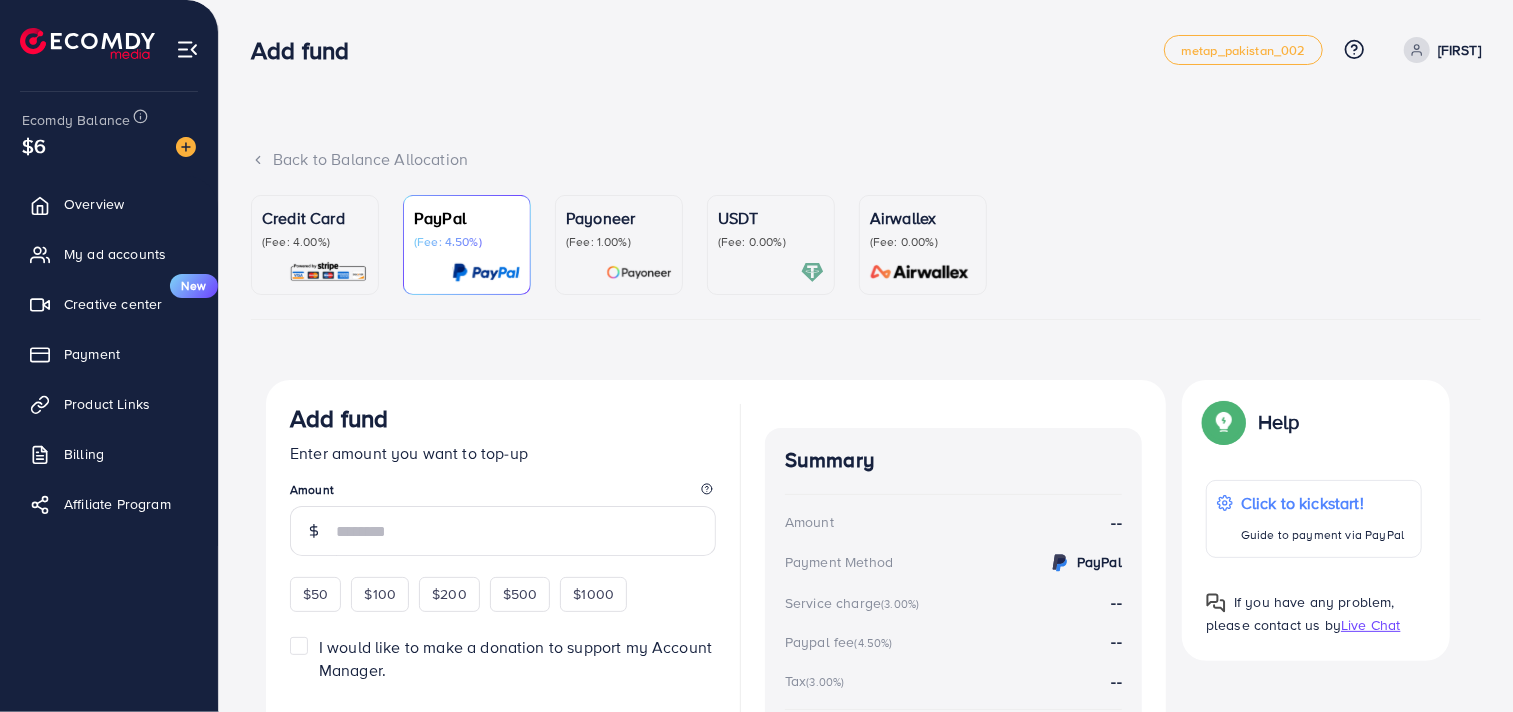 click on "(Fee: 0.00%)" at bounding box center [771, 242] 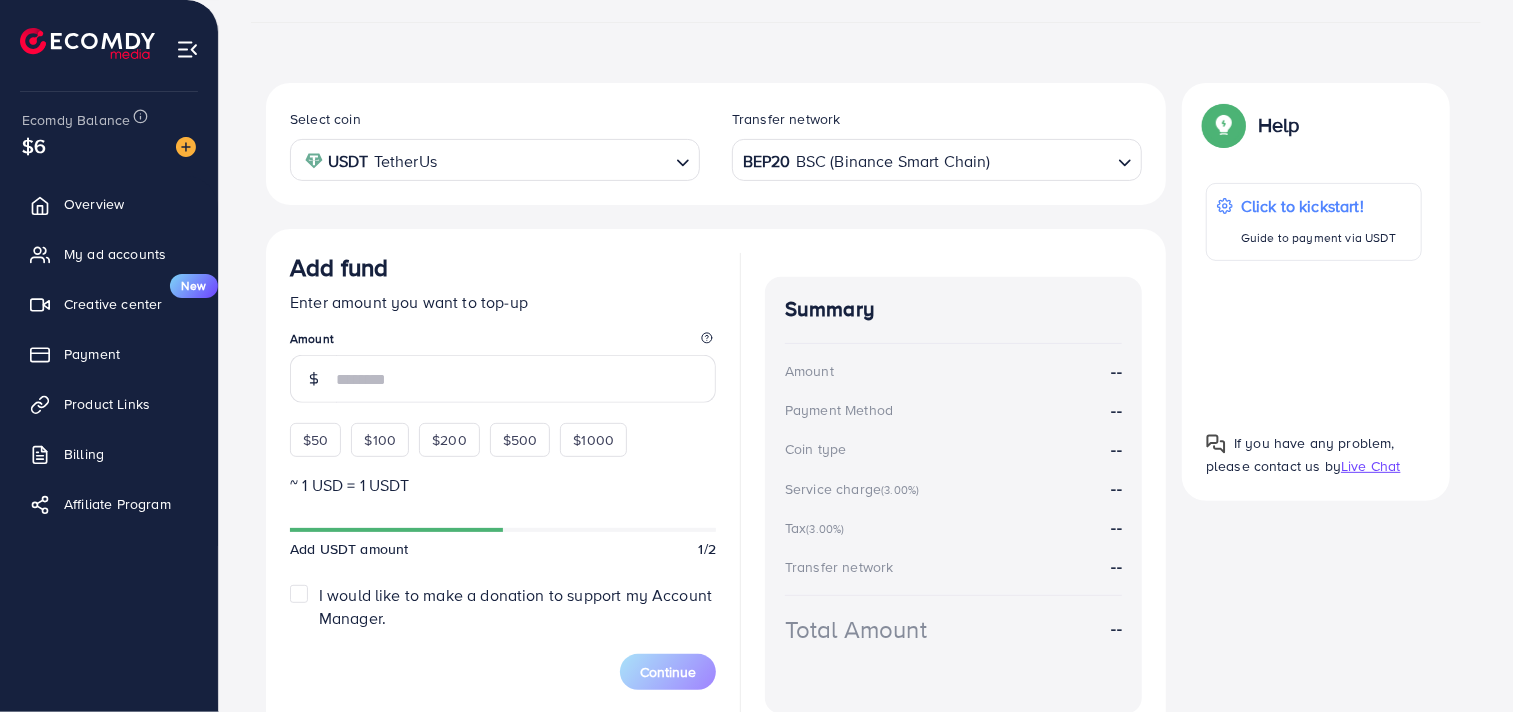 scroll, scrollTop: 313, scrollLeft: 0, axis: vertical 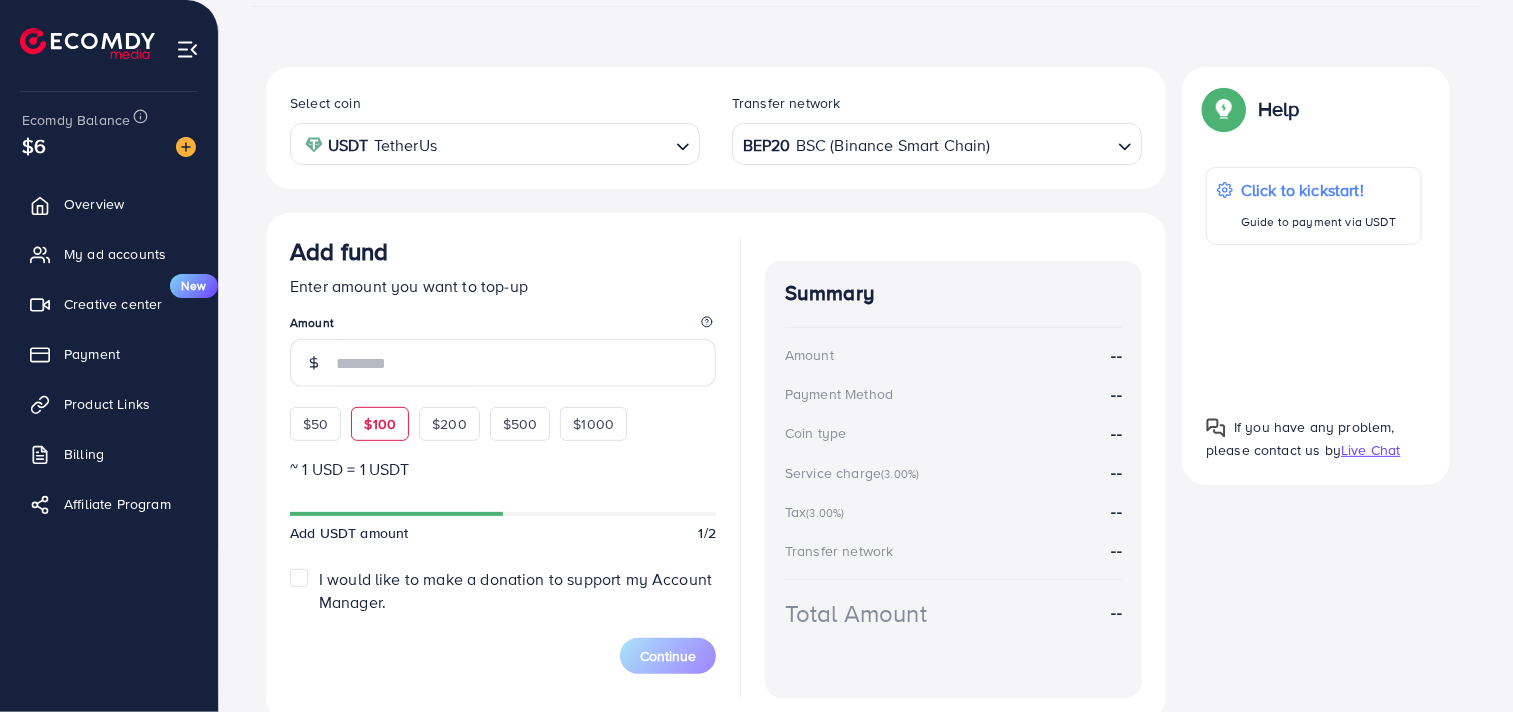 click on "$100" at bounding box center (380, 424) 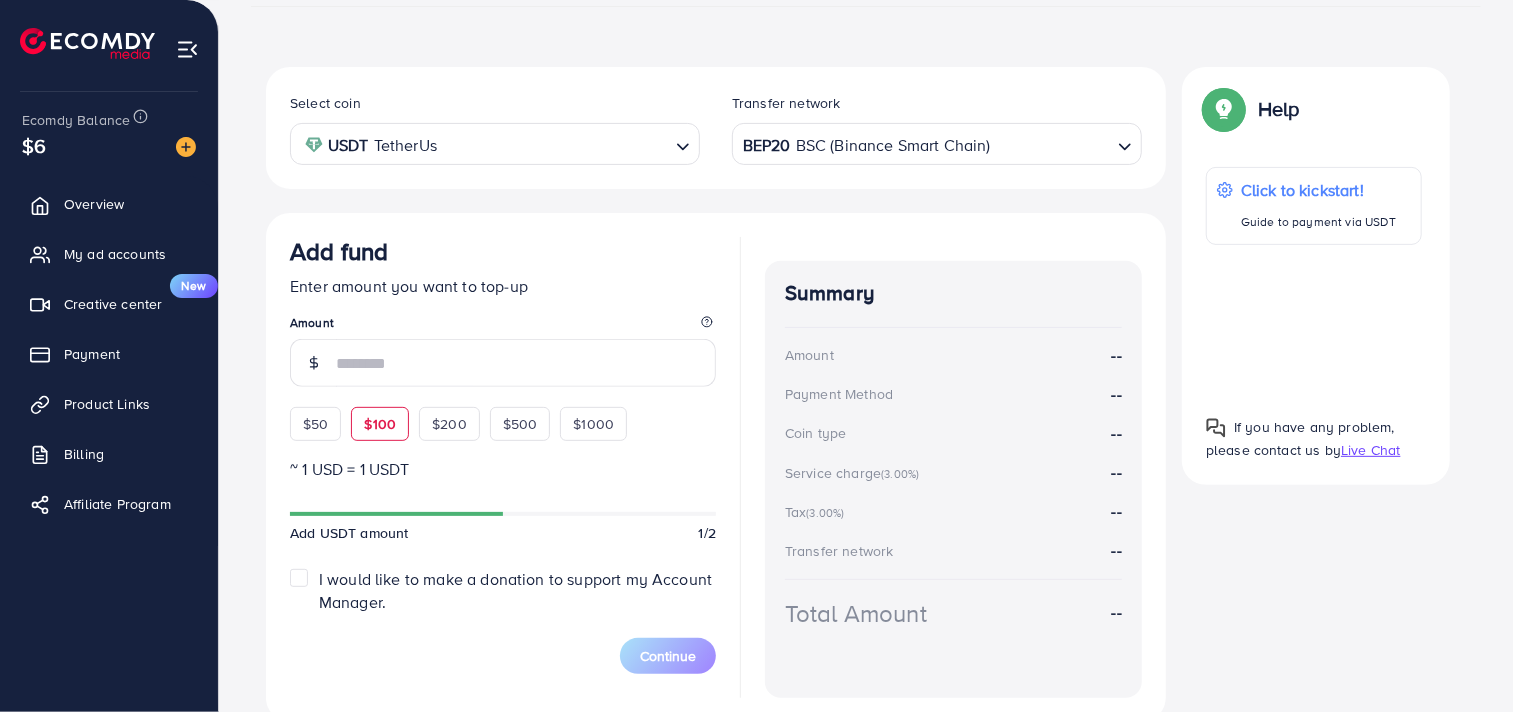 type on "***" 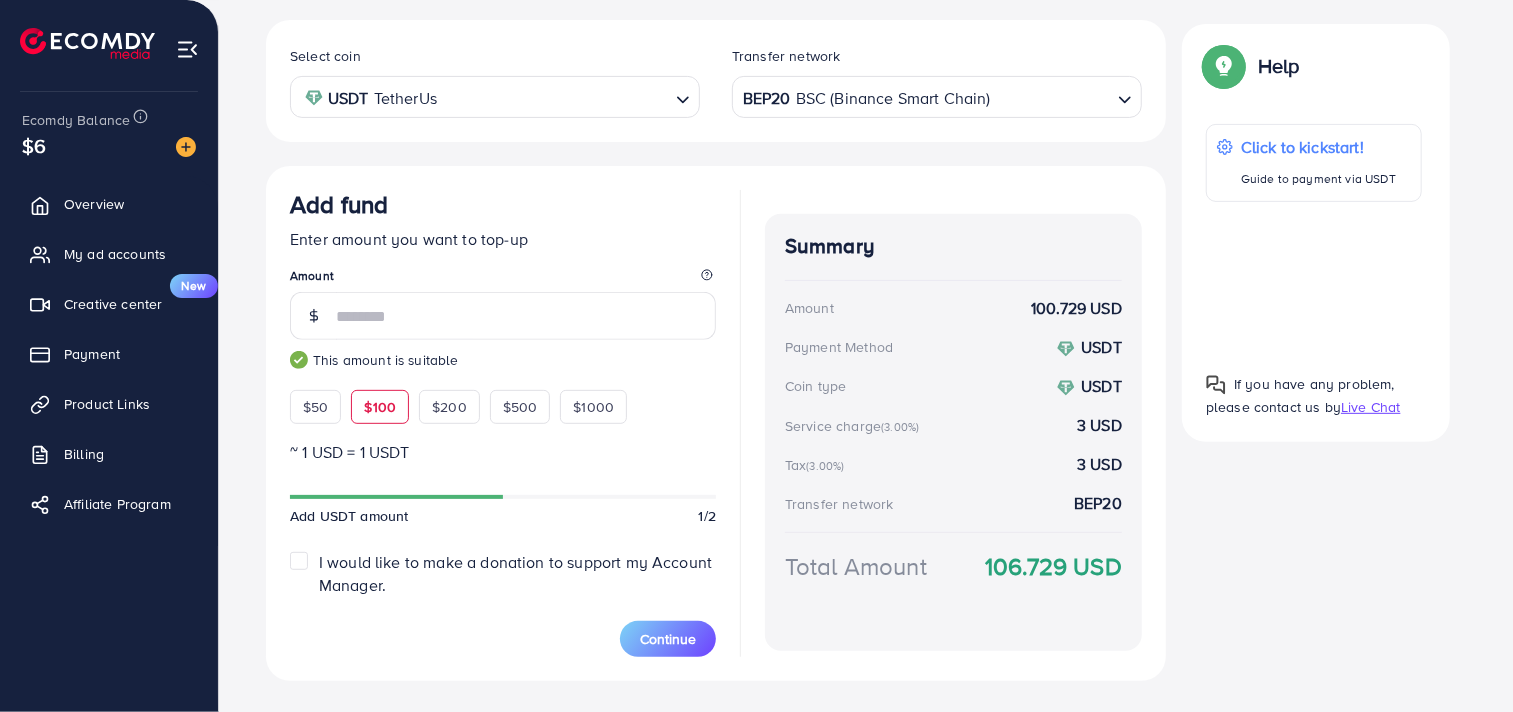 scroll, scrollTop: 400, scrollLeft: 0, axis: vertical 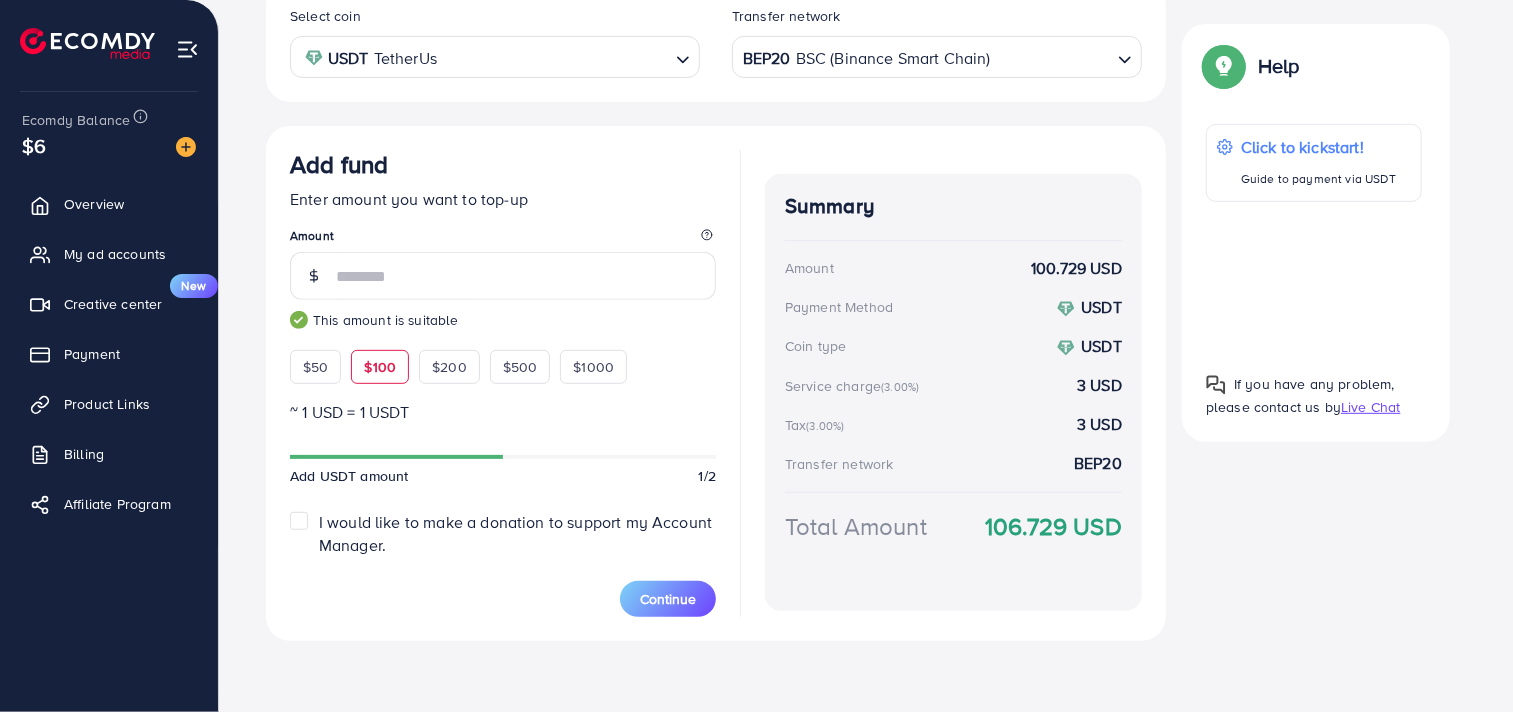 click at bounding box center (1051, 57) 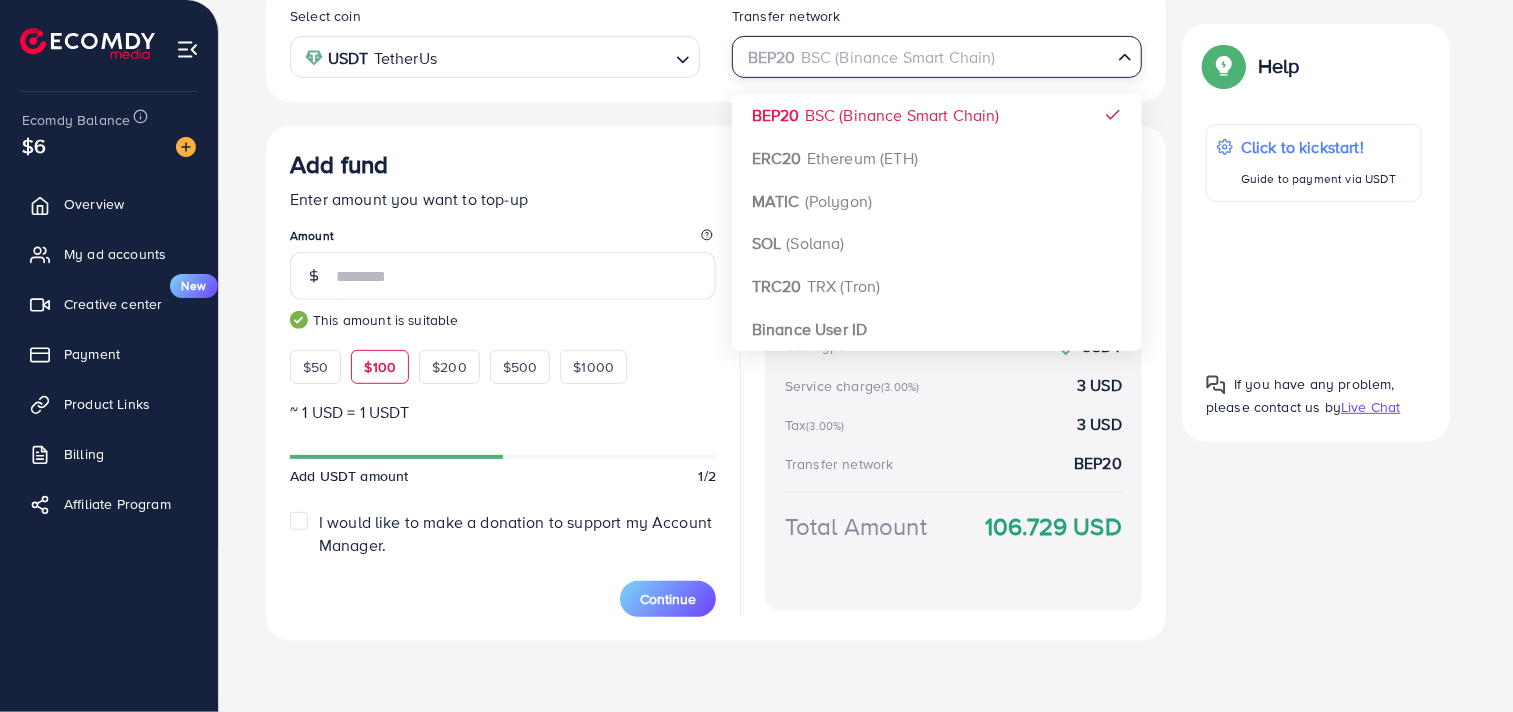 click on "Transfer network   BEP20 BSC (Binance Smart Chain)           Loading...     BEP20 BSC (Binance Smart Chain) ERC20 Ethereum (ETH) MATIC (Polygon) SOL (Solana) TRC20 TRX (Tron) Binance User ID" at bounding box center (937, 42) 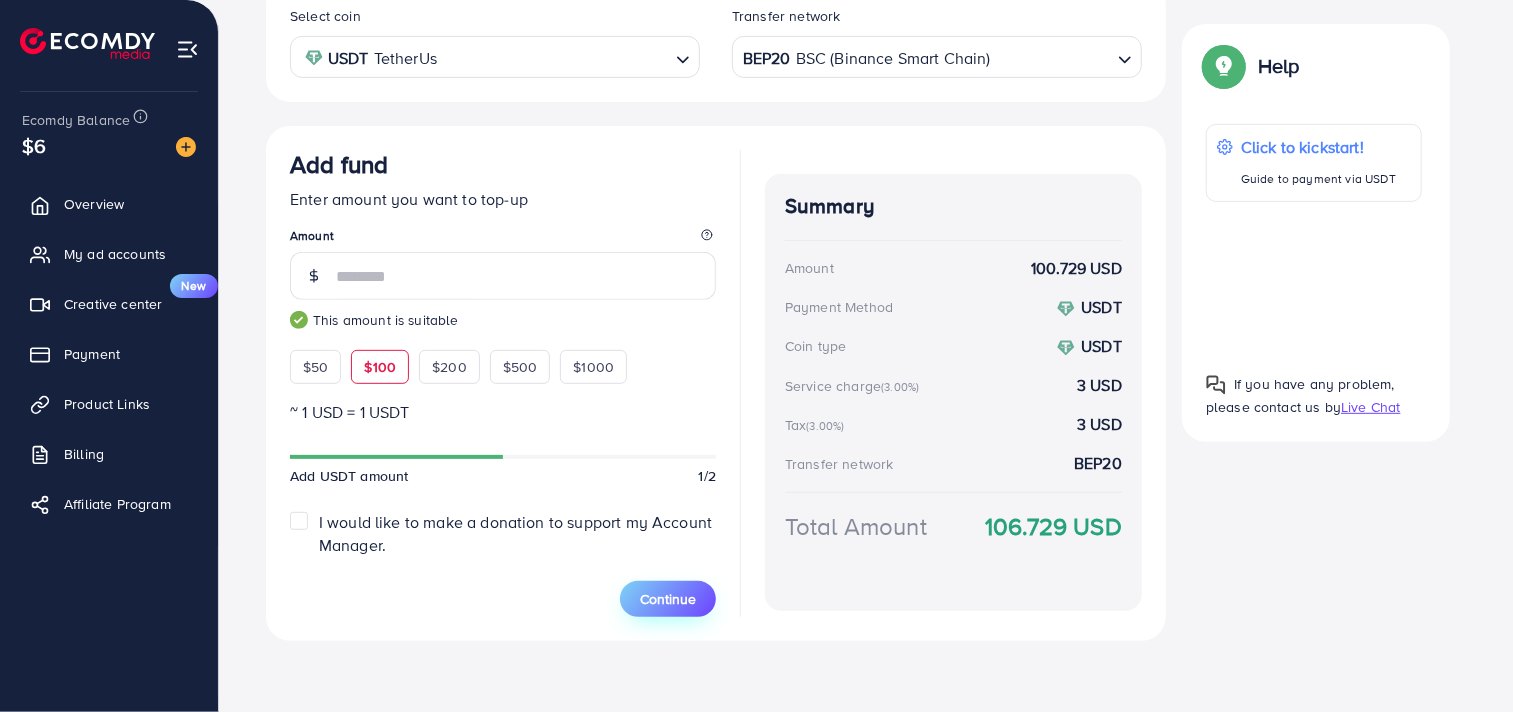 click on "Continue" at bounding box center [668, 599] 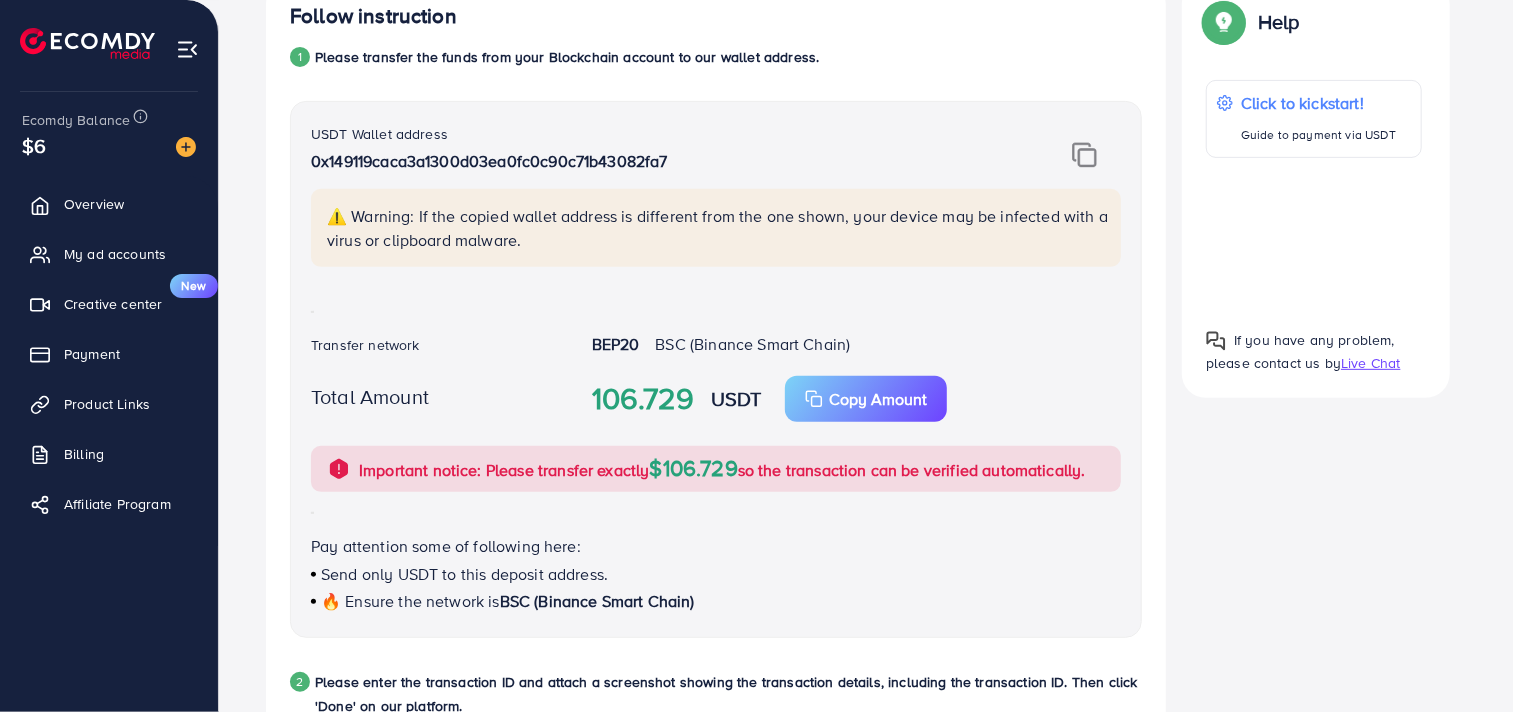 click at bounding box center [1084, 155] 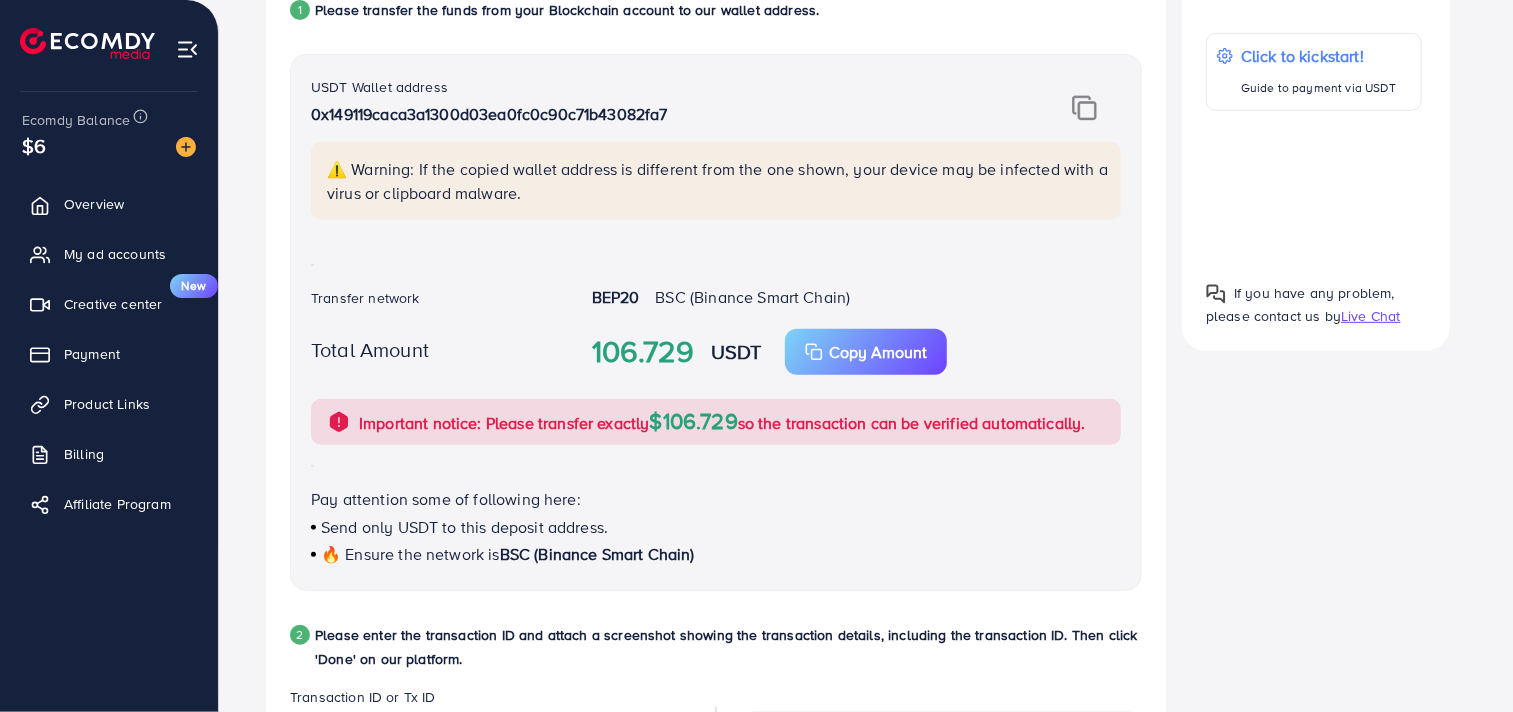 scroll, scrollTop: 461, scrollLeft: 0, axis: vertical 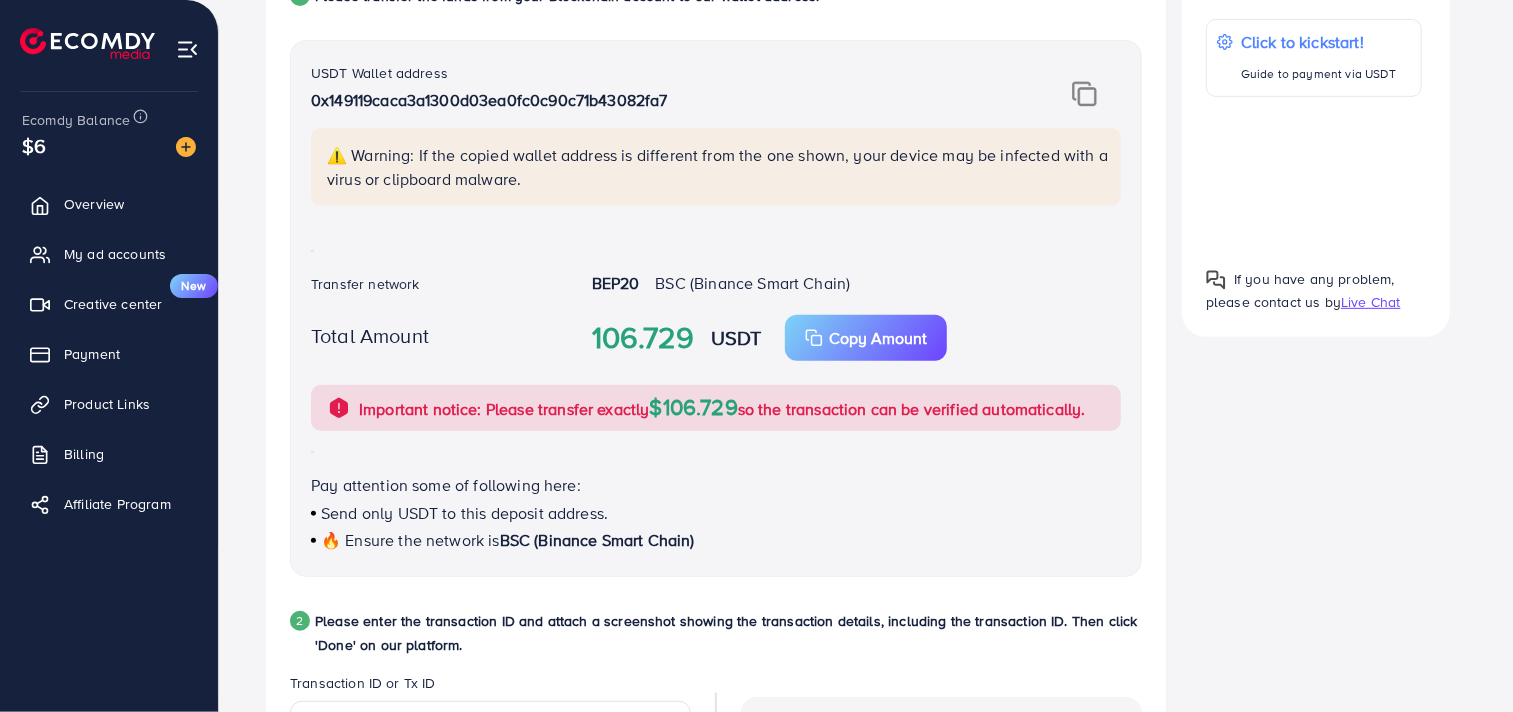 click on "$106.729" at bounding box center (694, 406) 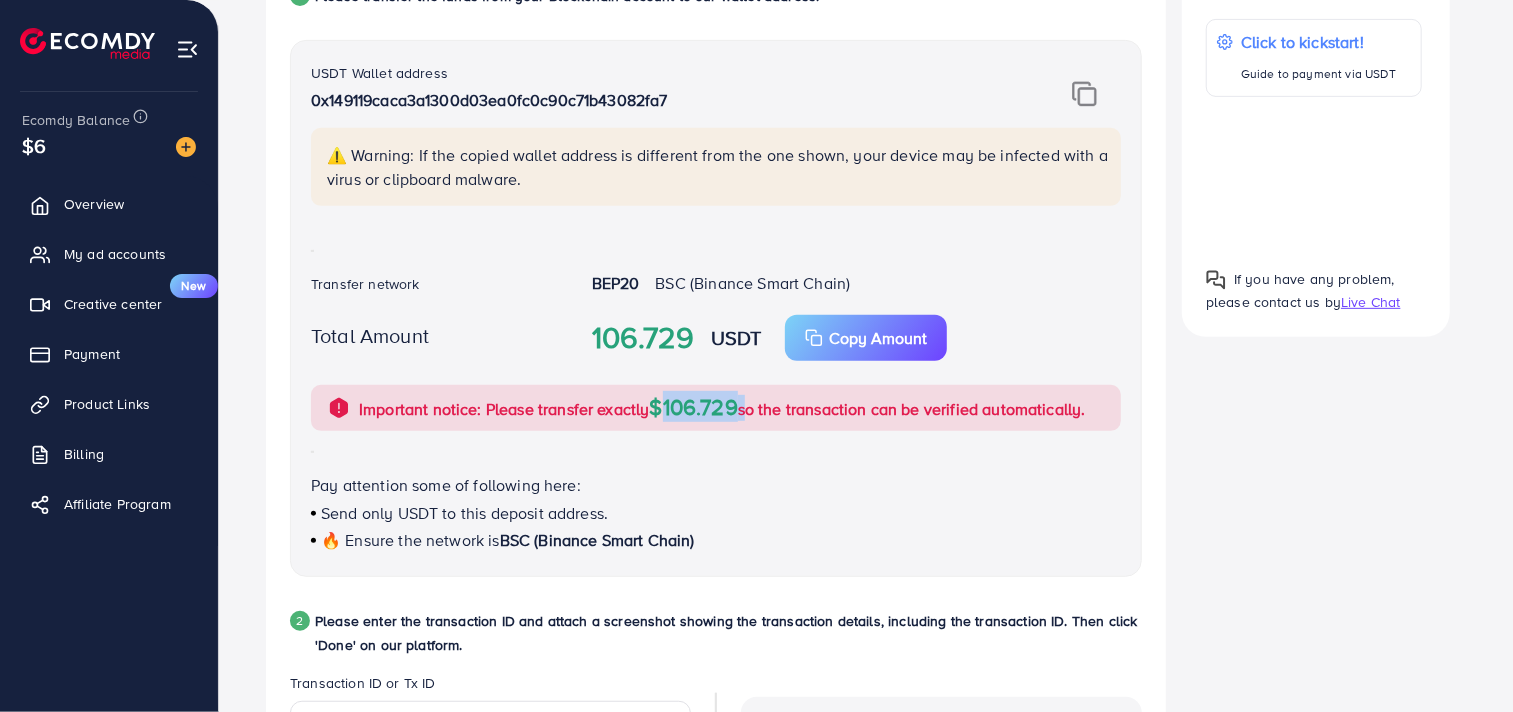click on "$106.729" at bounding box center (694, 406) 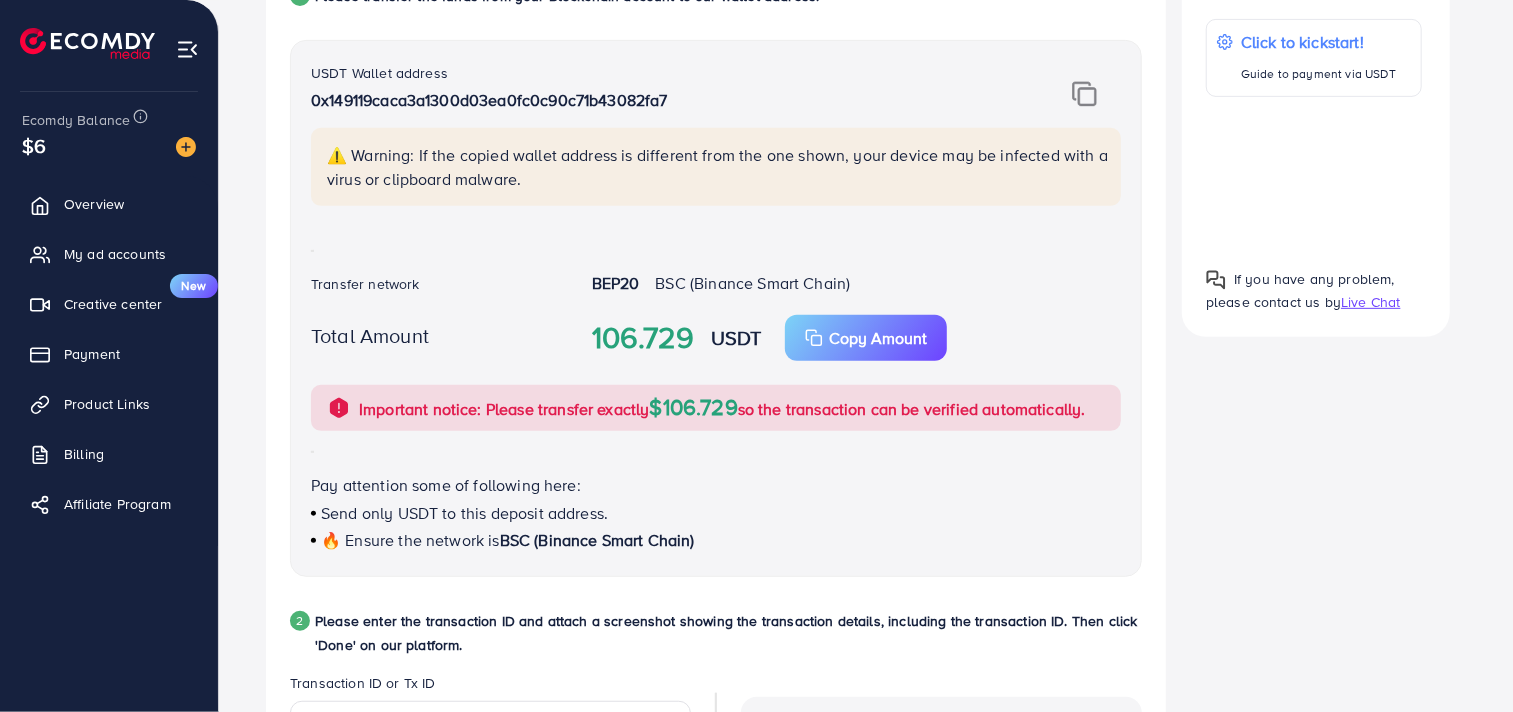 click on "Pay attention some of following here:" at bounding box center [716, 485] 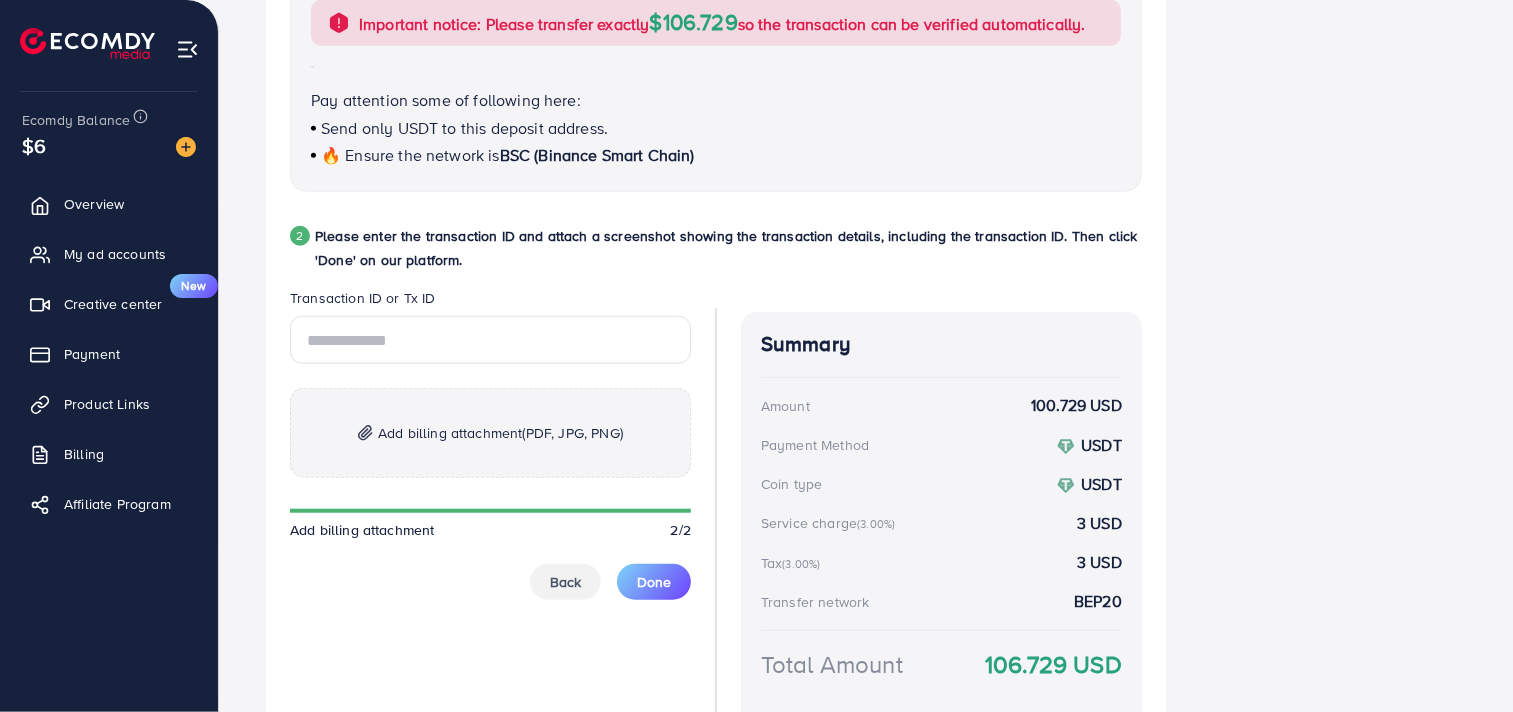 scroll, scrollTop: 843, scrollLeft: 0, axis: vertical 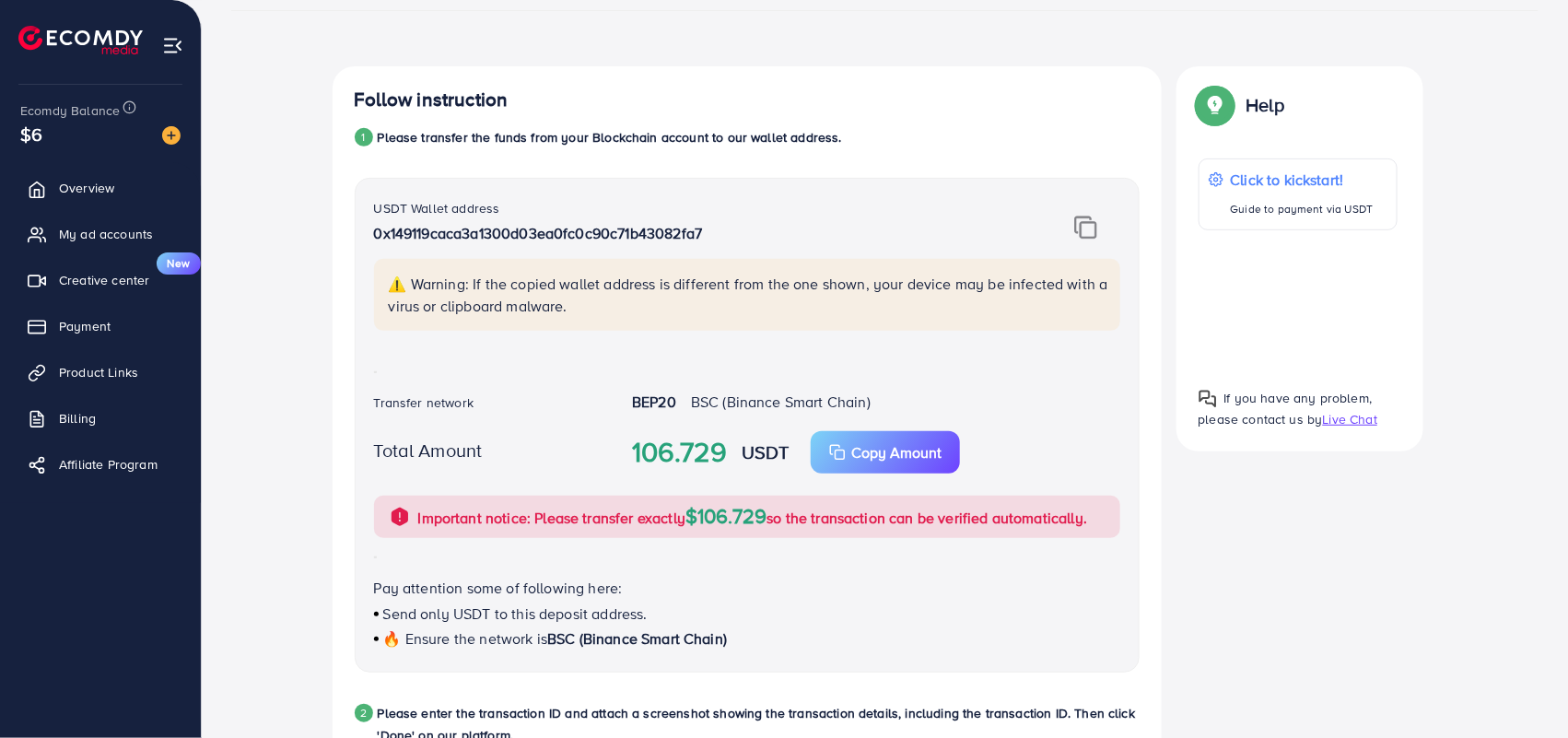 click on "USDT Wallet address  0x149119caca3a1300d03ea0fc0c90c71b43082fa7   ⚠️ Warning: If the copied wallet address is different from the one shown, your device may be infected with a virus or clipboard malware.   Transfer network   BEP20   BSC (Binance Smart Chain)   Total Amount   106.729   USDT   Copy Amount  Important notice: Please transfer exactly  $106.729  so the transaction can be verified automatically.  Pay attention some of following here:   Send only USDT to this deposit address.  🔥 Ensure the network is   BSC (Binance Smart Chain)" at bounding box center [747, 425] 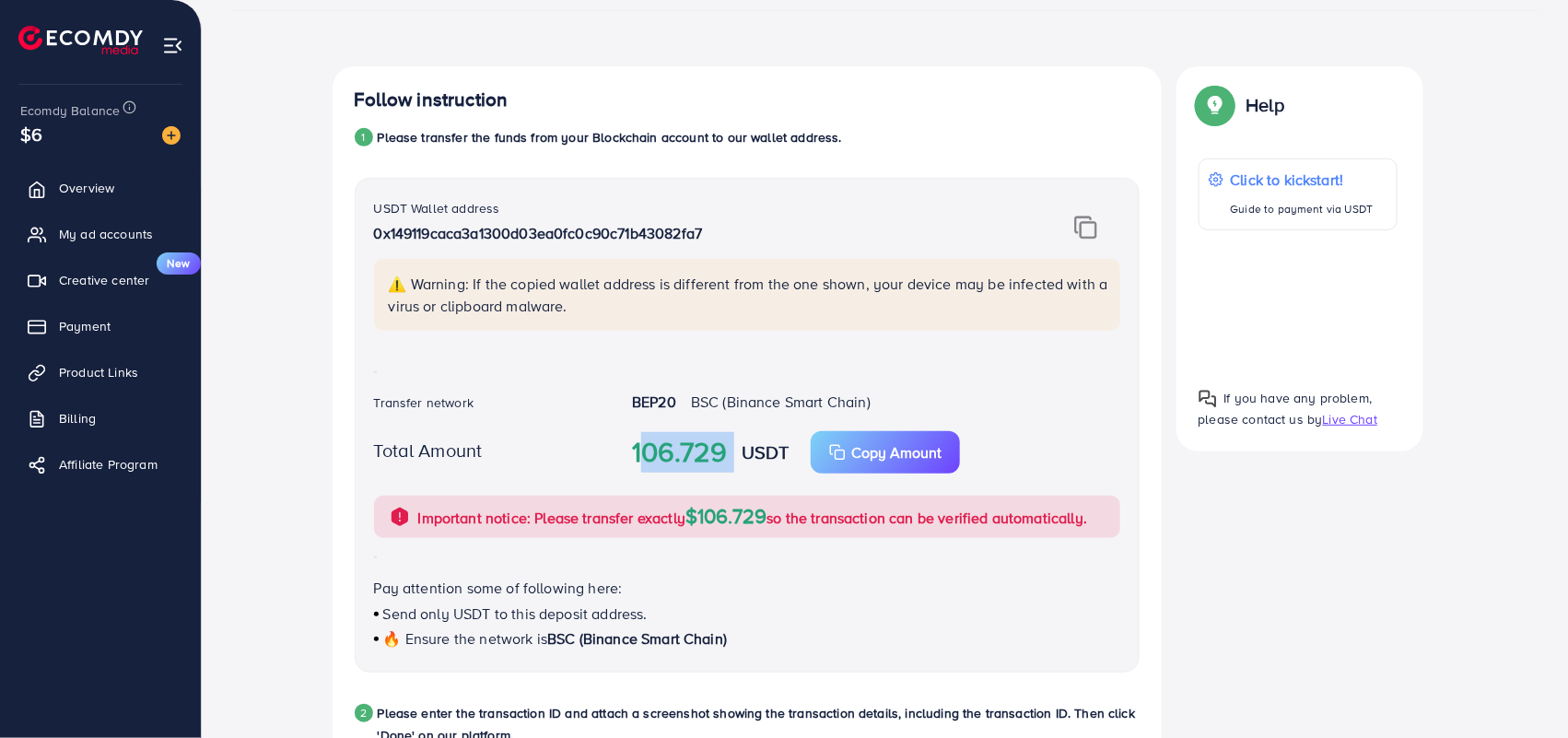 click on "106.729" at bounding box center [679, 452] 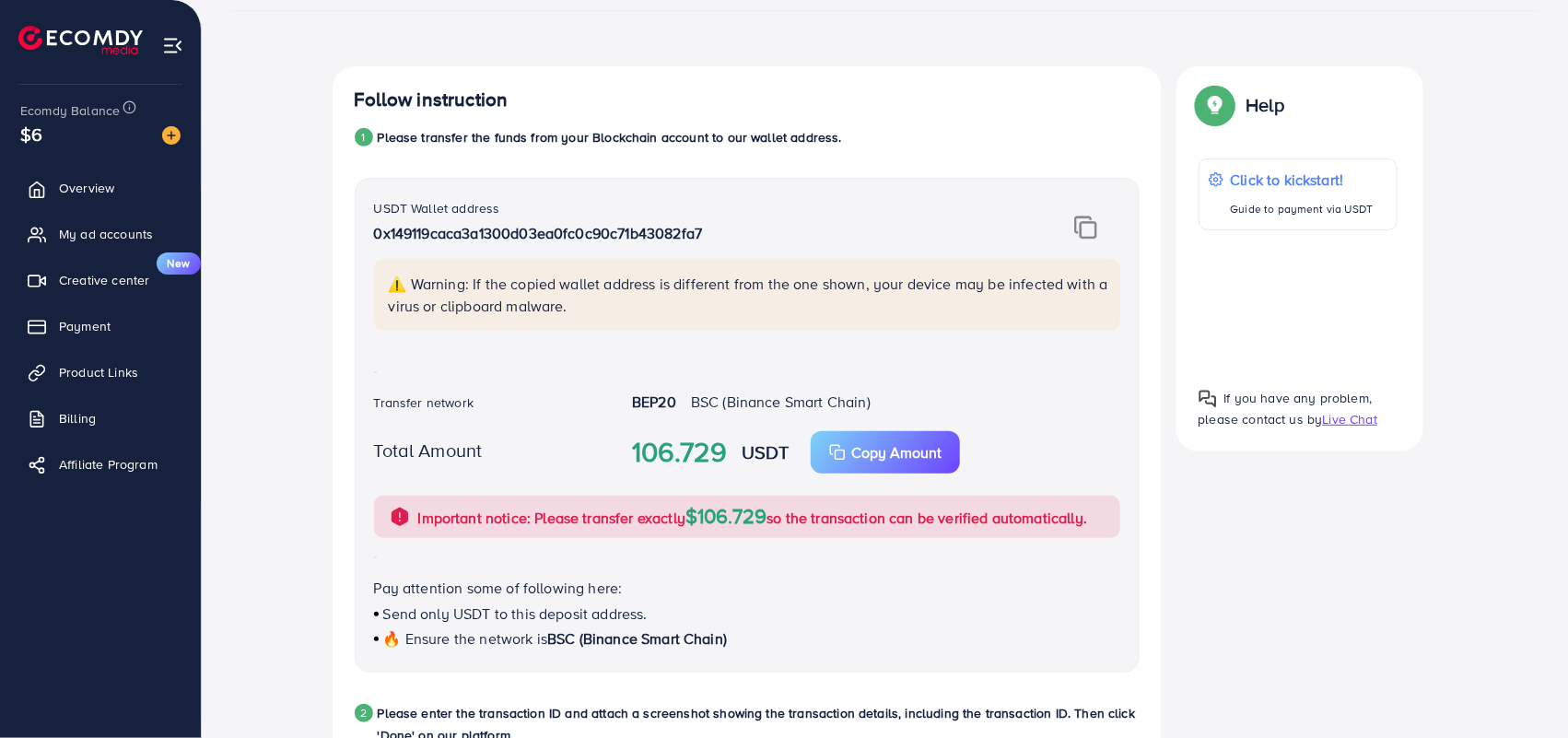 click at bounding box center (80, 40) 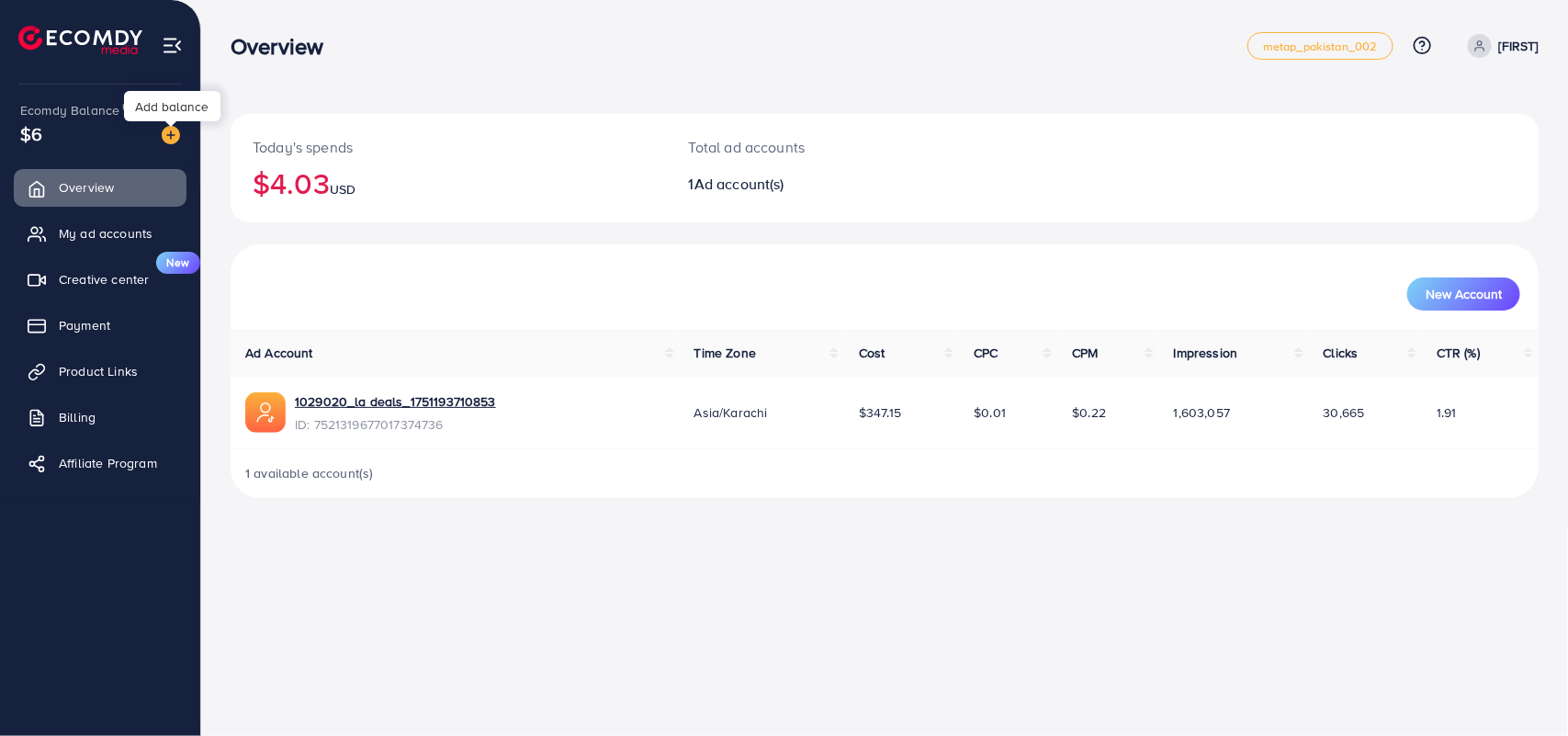 click at bounding box center (171, 135) 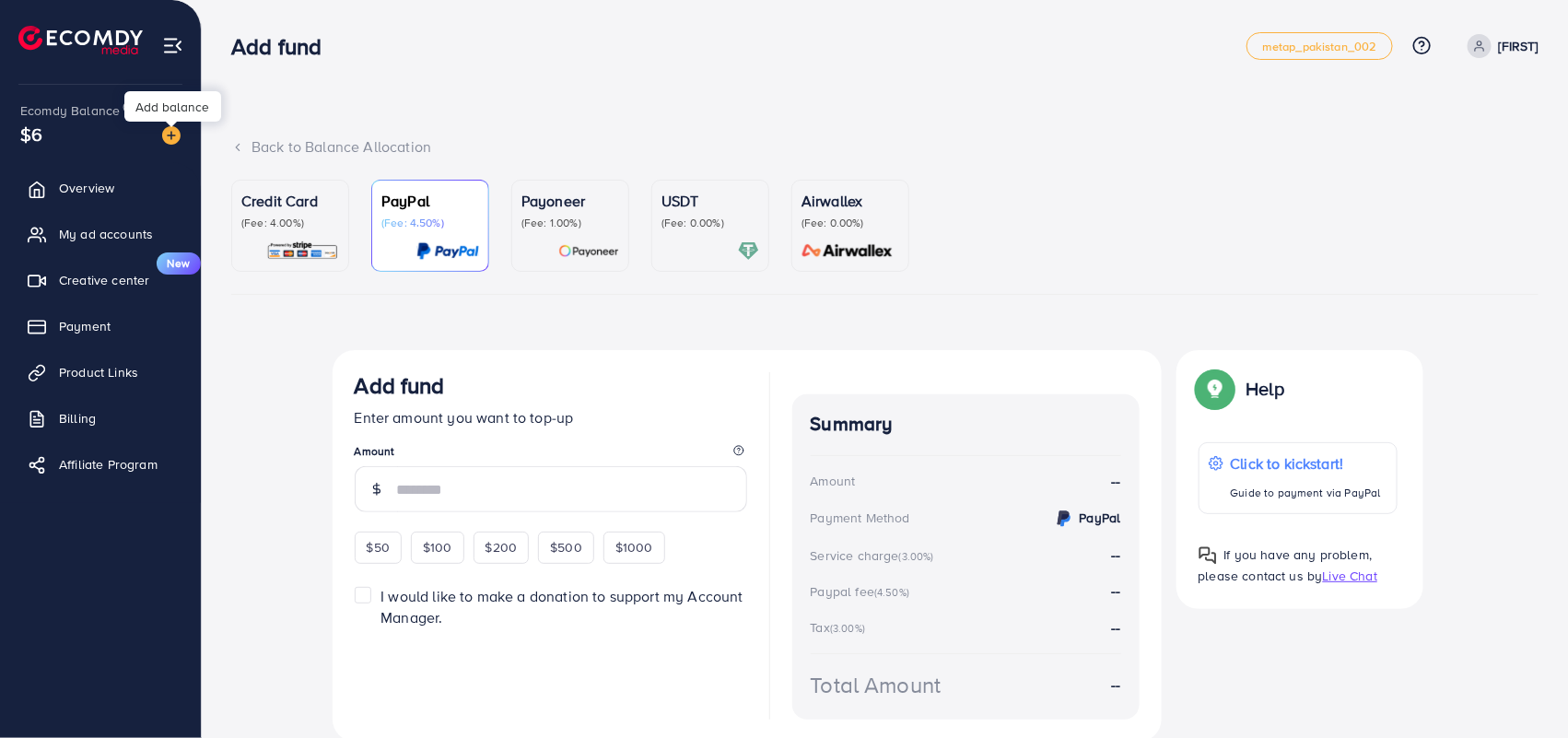 click at bounding box center [171, 135] 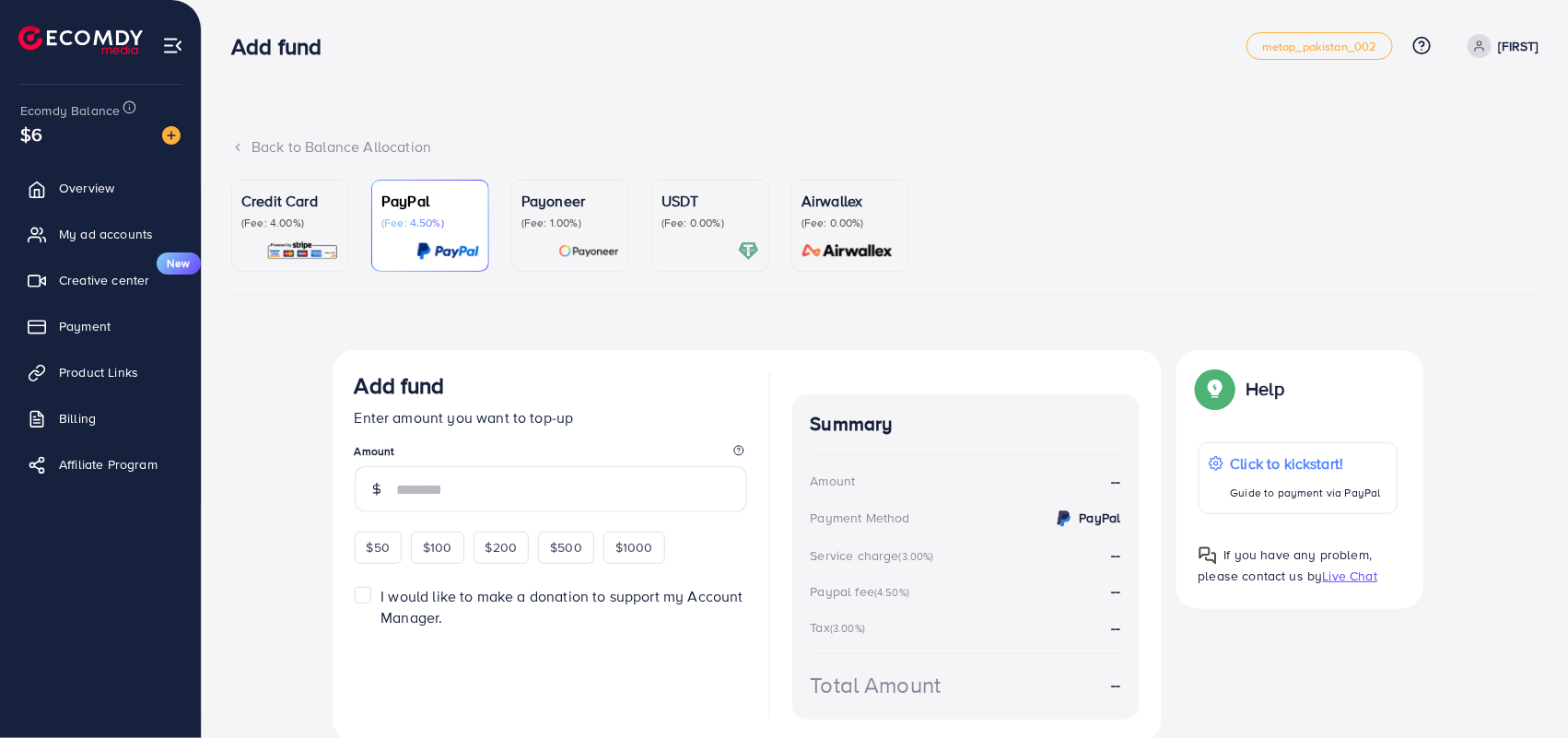 click on "USDT" at bounding box center [710, 201] 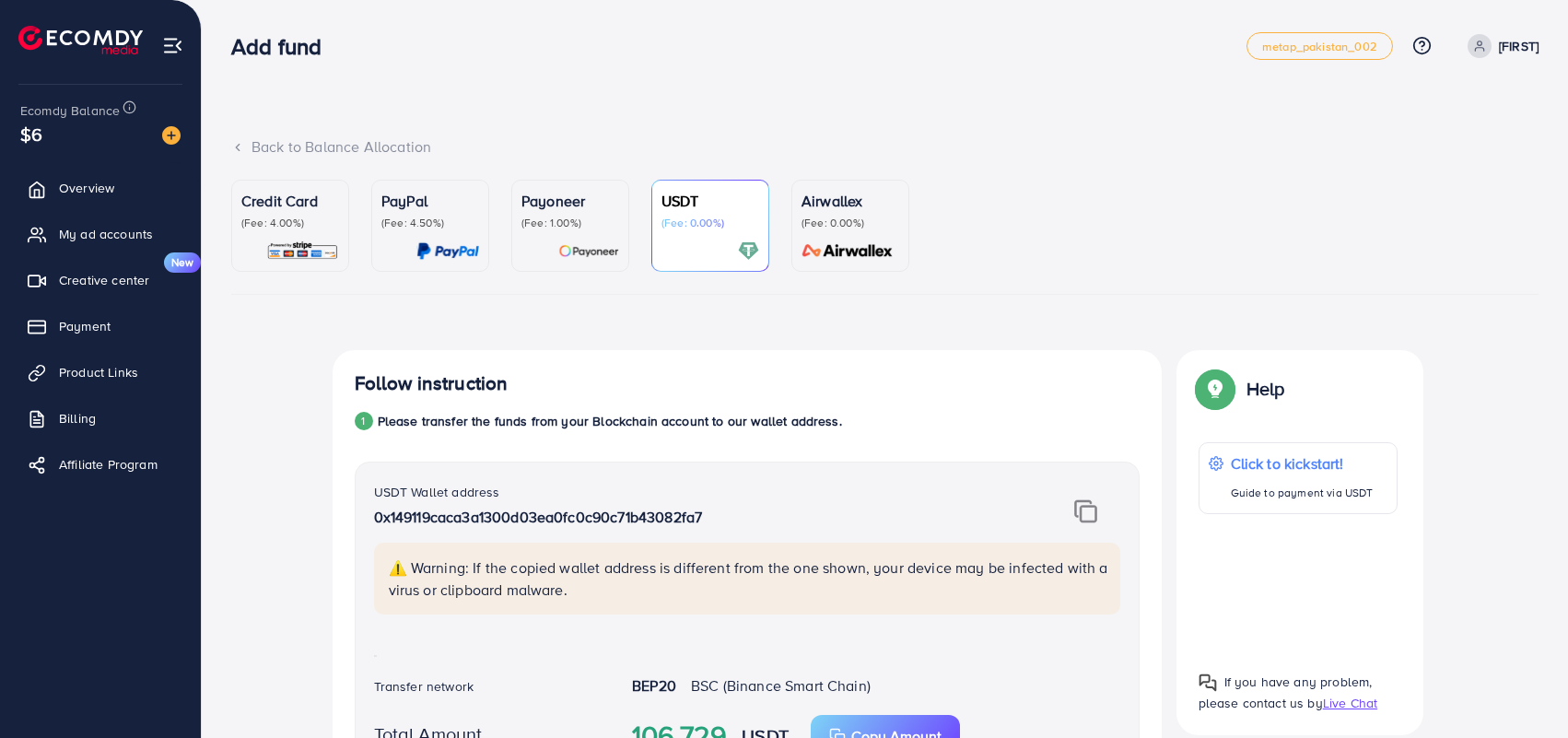scroll, scrollTop: 0, scrollLeft: 0, axis: both 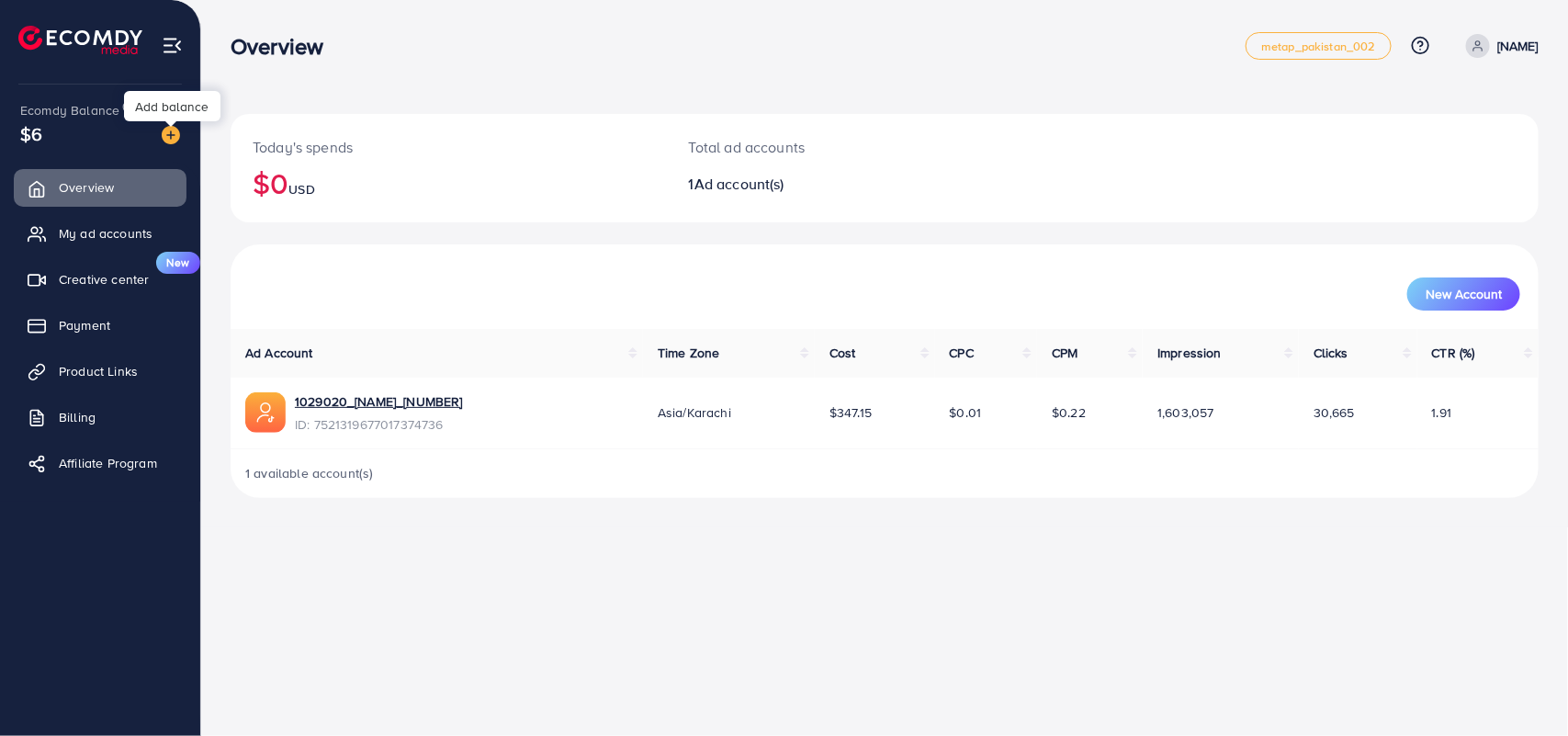 click at bounding box center [171, 135] 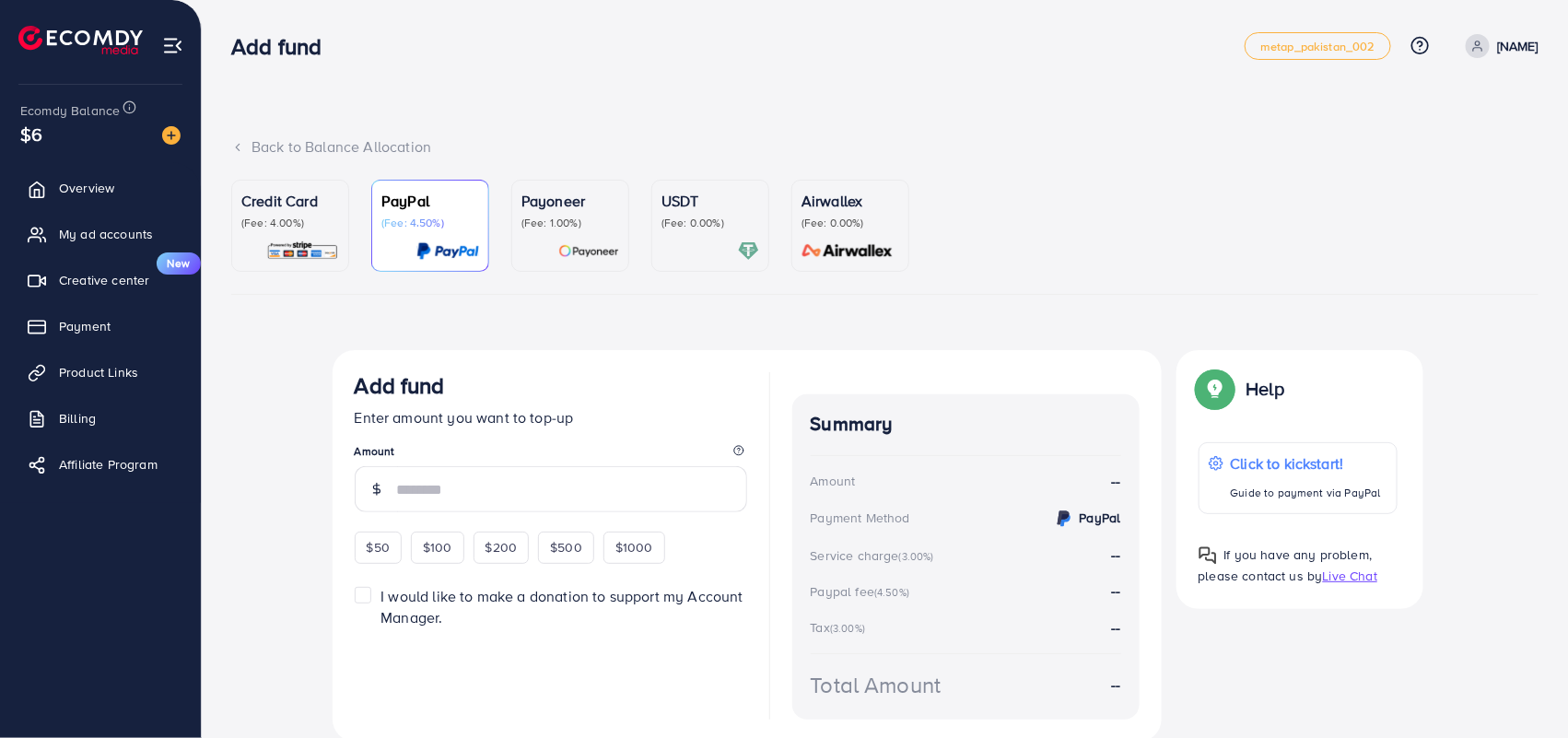 click on "(Fee: 0.00%)" at bounding box center (710, 223) 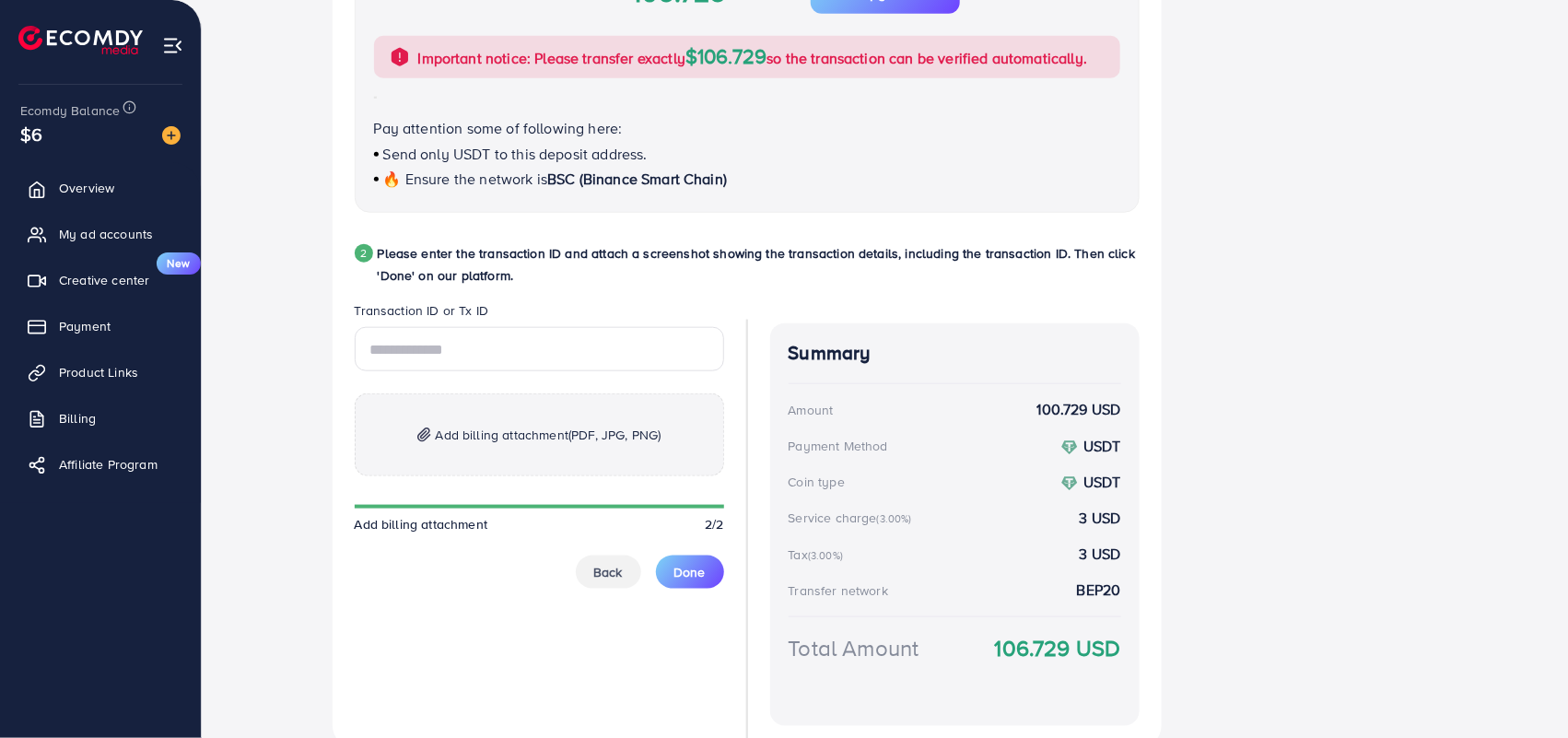 scroll, scrollTop: 740, scrollLeft: 0, axis: vertical 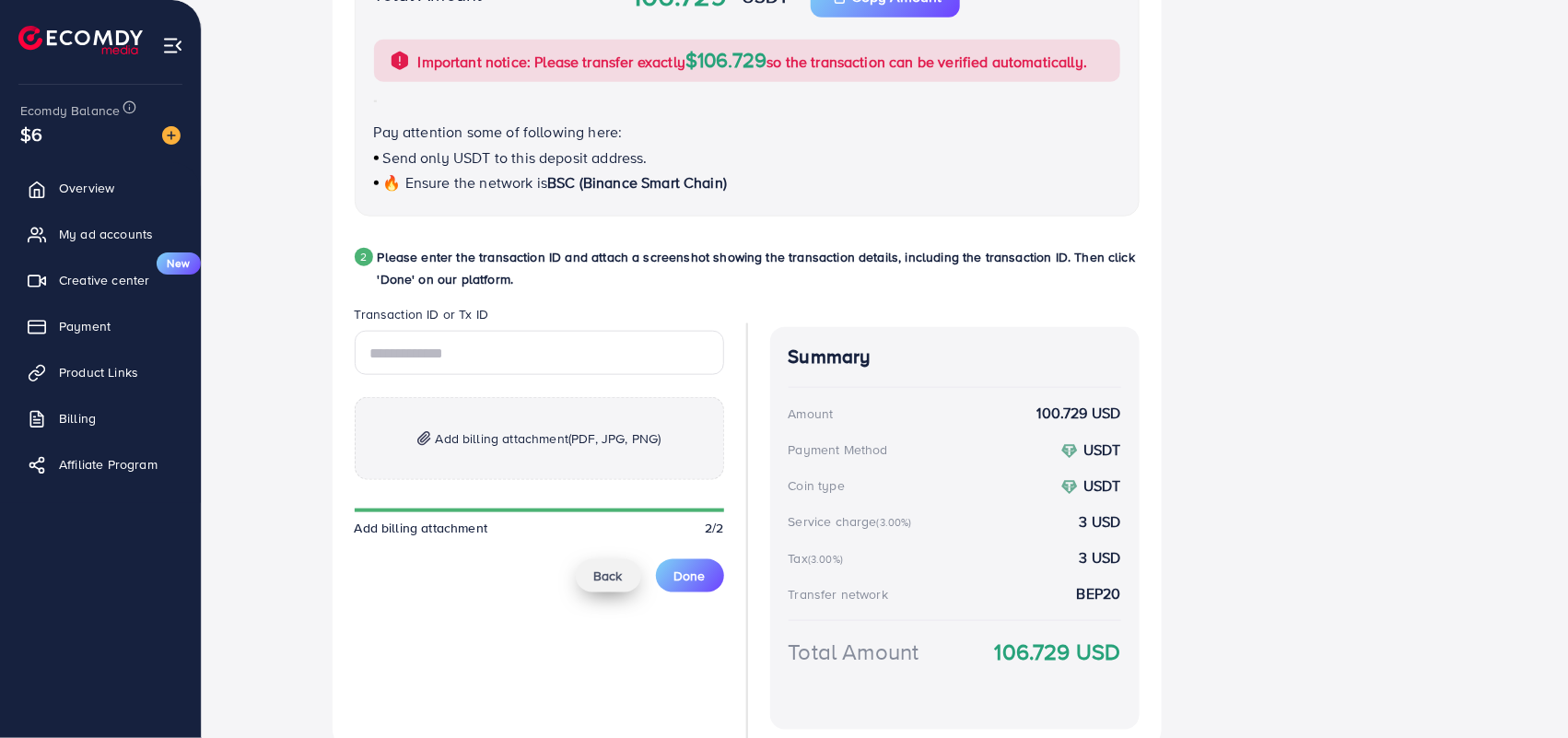 click on "Back" at bounding box center [608, 576] 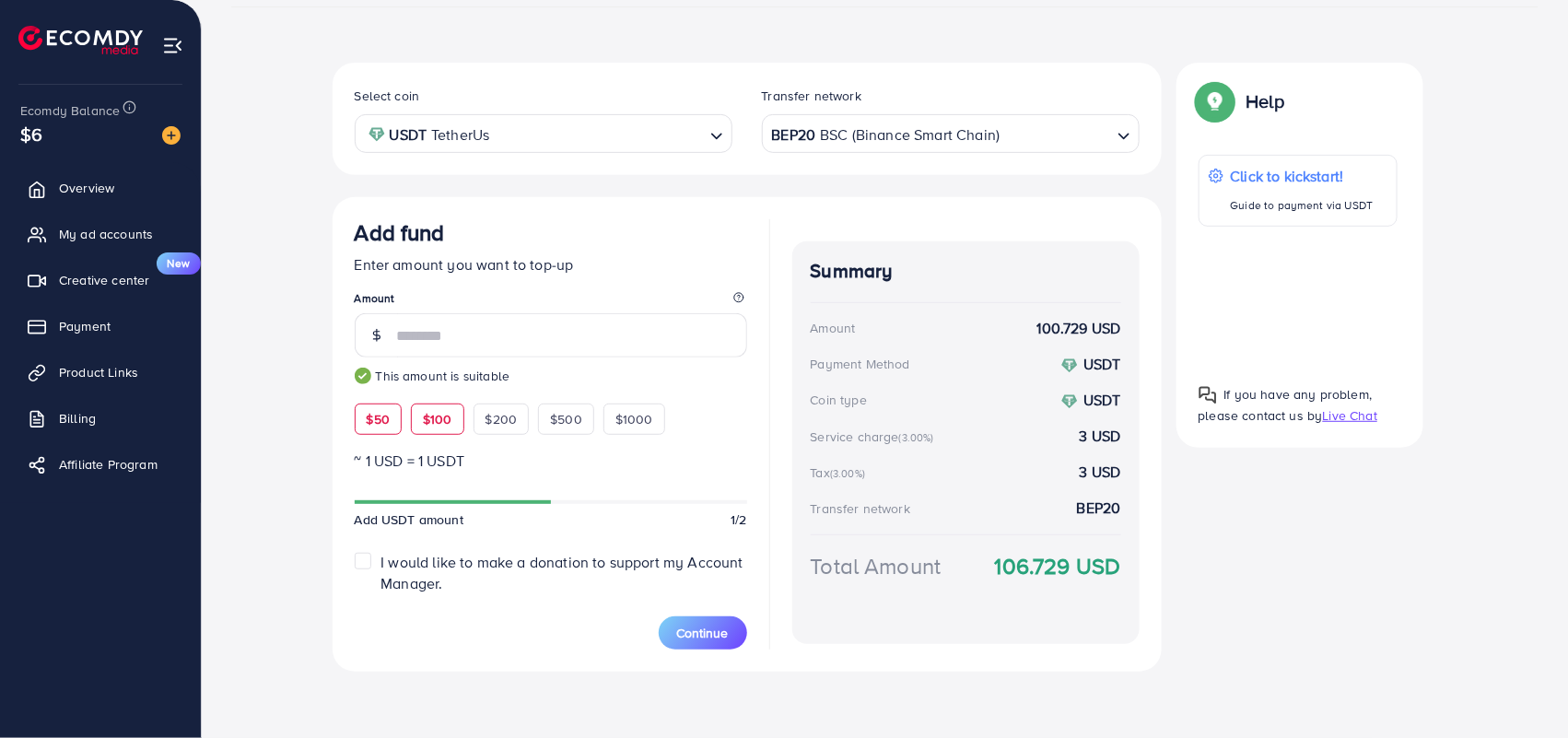 click on "$50" at bounding box center [378, 419] 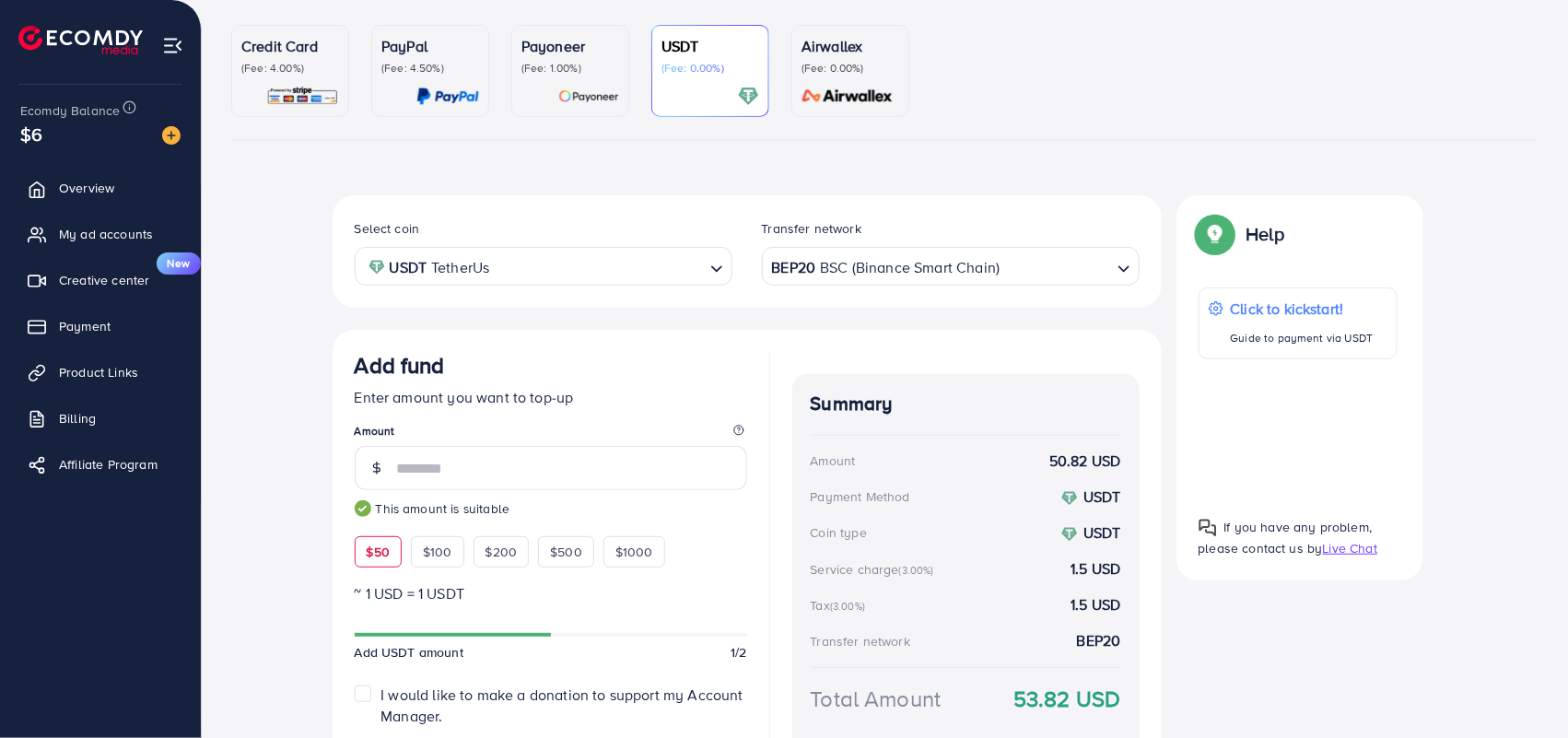 scroll, scrollTop: 288, scrollLeft: 0, axis: vertical 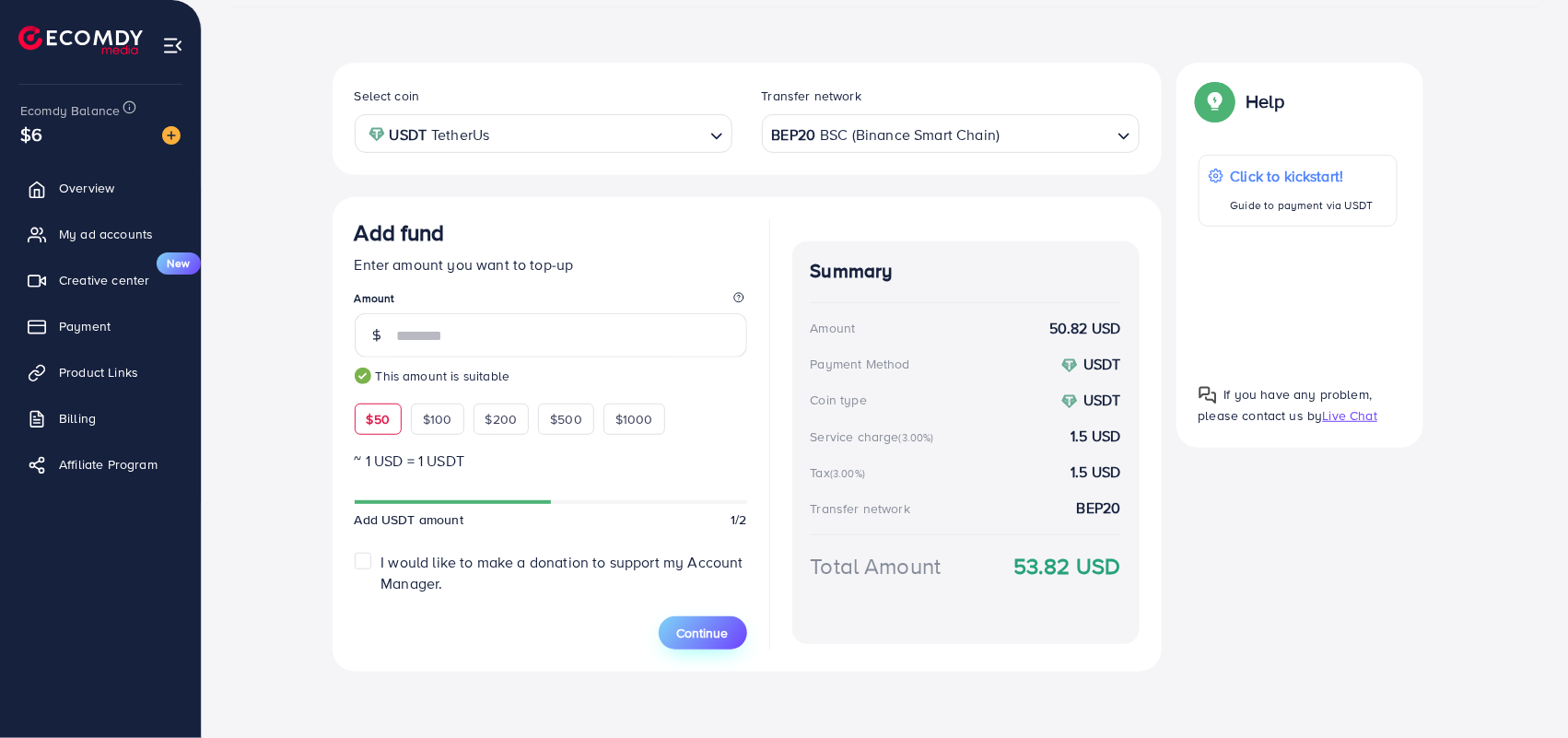 click on "Continue" at bounding box center (703, 633) 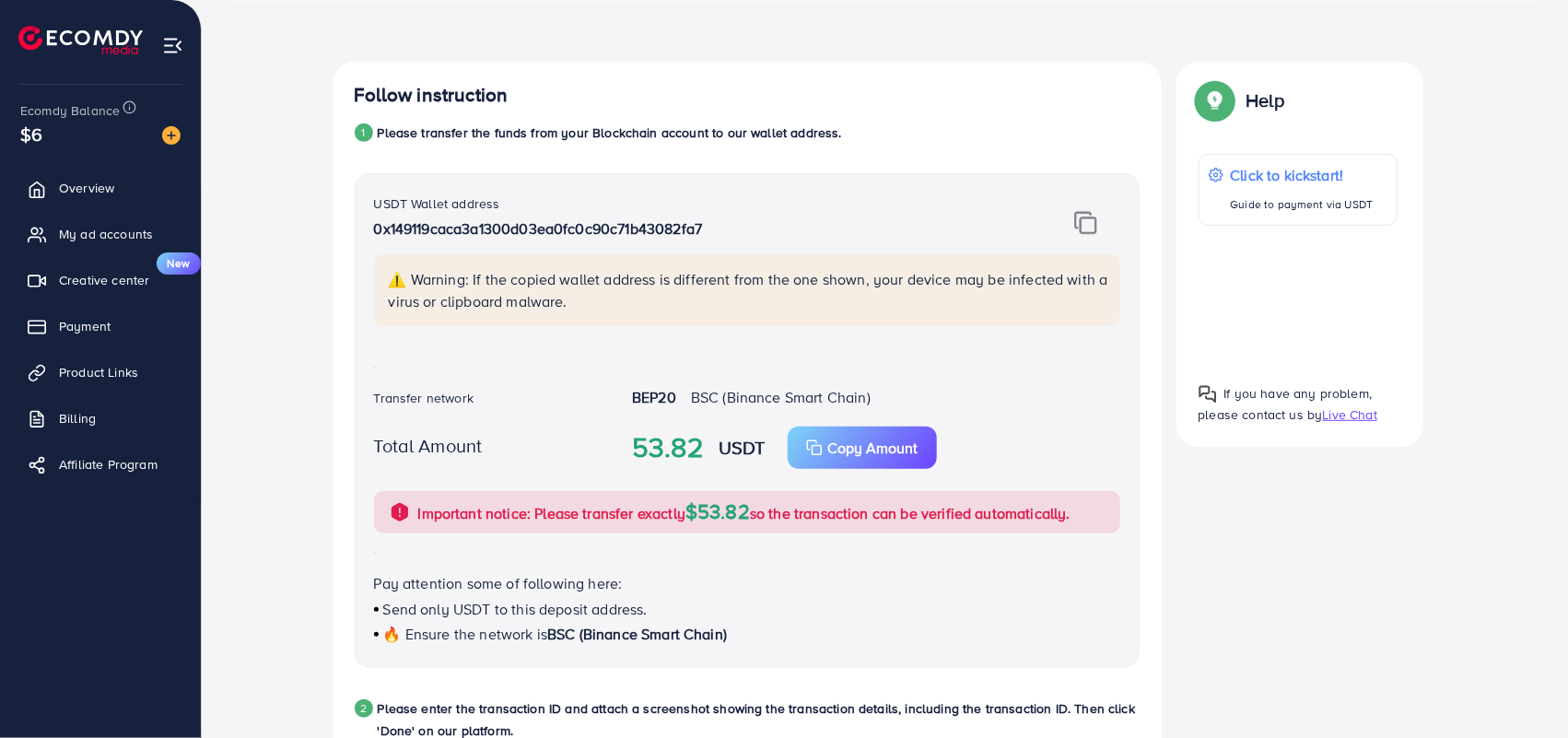click at bounding box center (1085, 223) 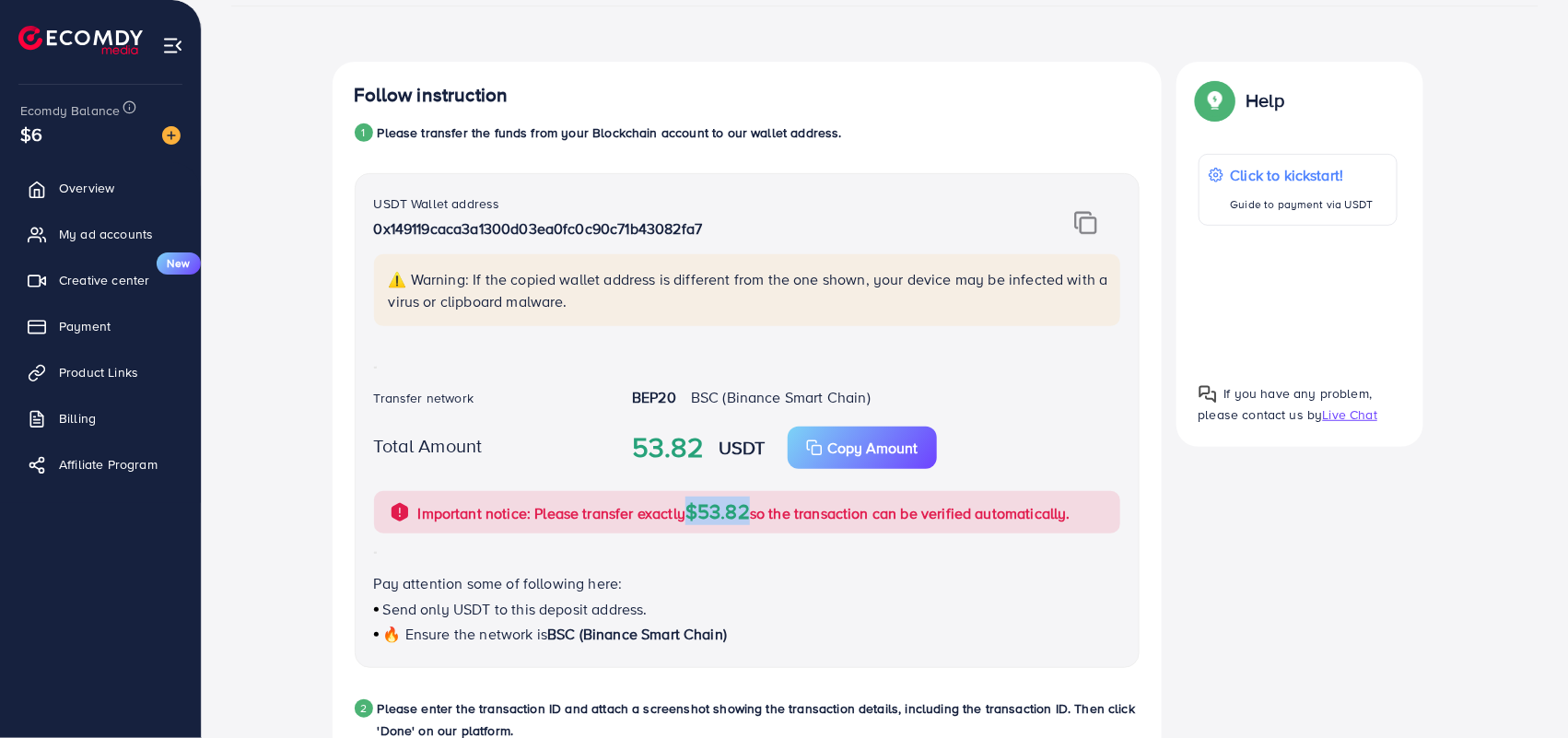 drag, startPoint x: 691, startPoint y: 513, endPoint x: 755, endPoint y: 509, distance: 64.124878 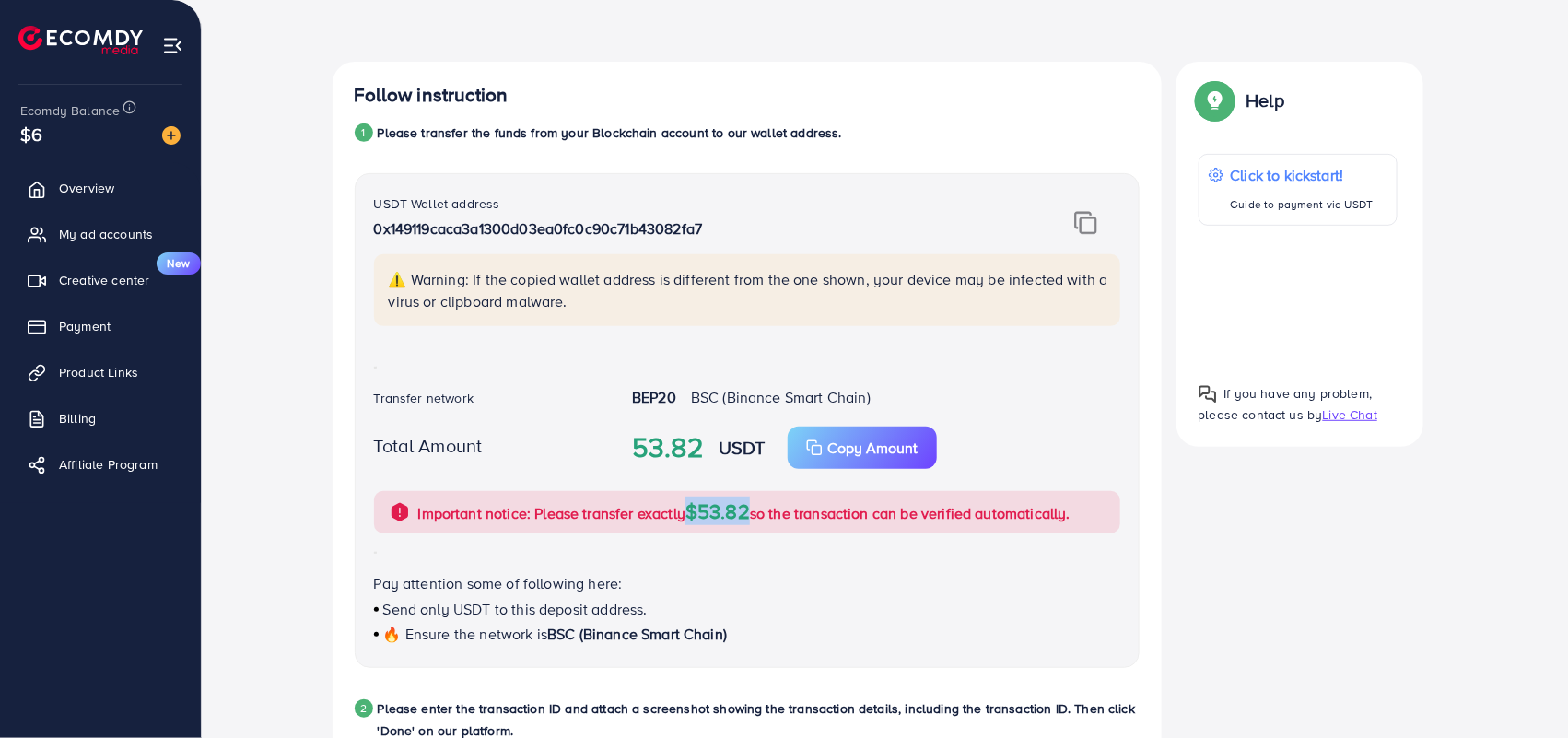 copy on "$53.82" 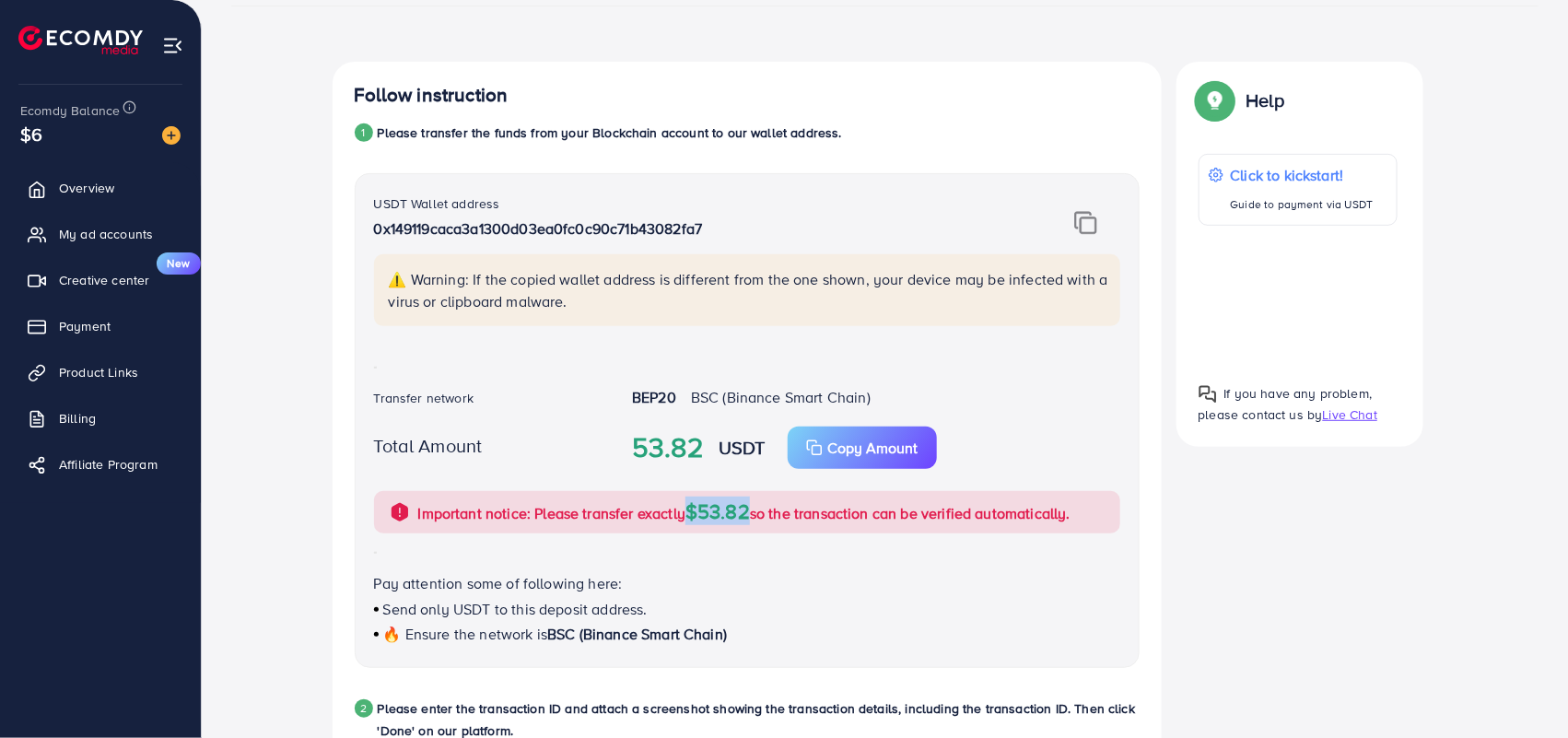 scroll, scrollTop: 0, scrollLeft: 0, axis: both 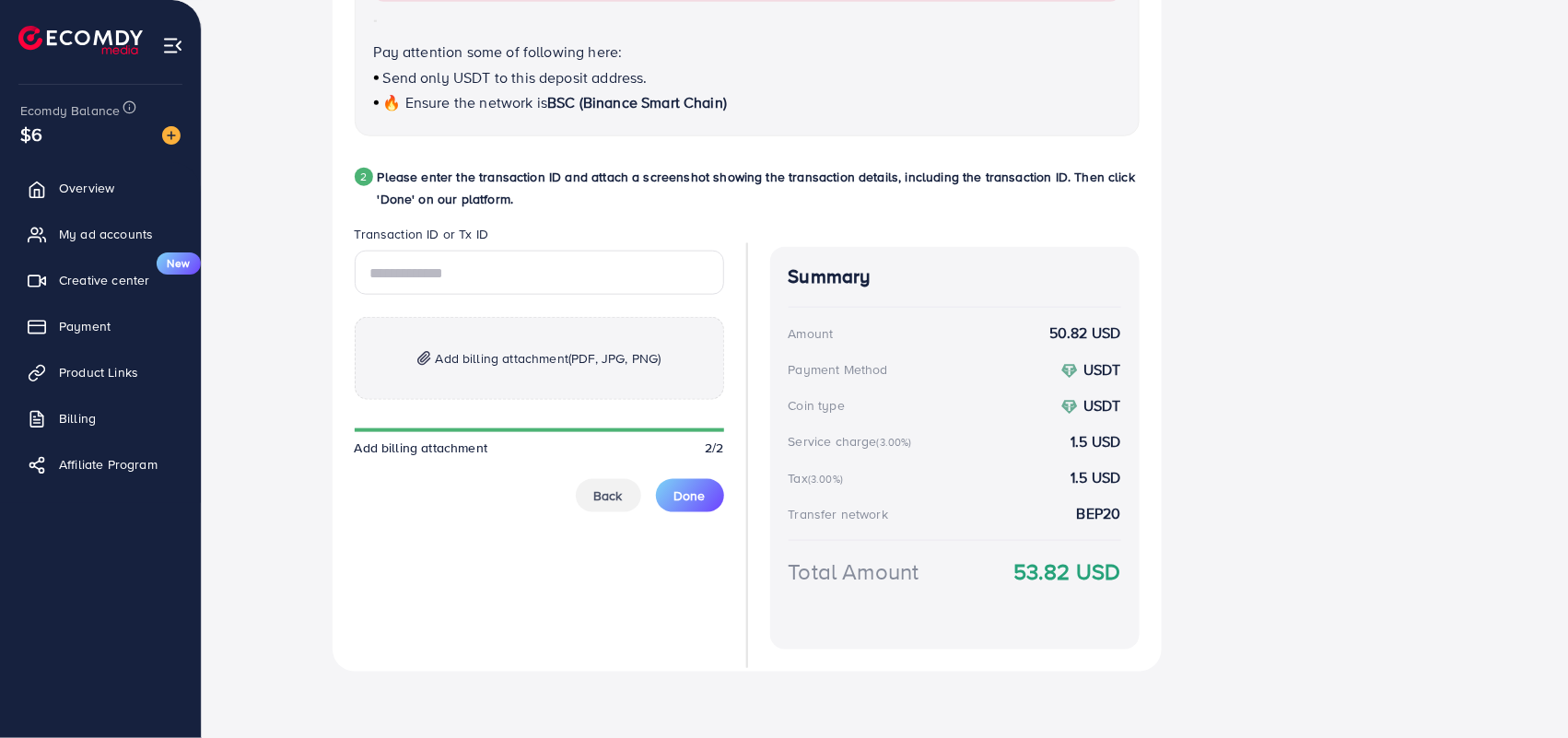click on "USDT Wallet address  0x149119caca3a1300d03ea0fc0c90c71b43082fa7   ⚠️ Warning: If the copied wallet address is different from the one shown, your device may be infected with a virus or clipboard malware.   Transfer network   BEP20   BSC (Binance Smart Chain)   Total Amount   53.82   USDT   Copy Amount  Important notice: Please transfer exactly  $53.82  so the transaction can be verified automatically.  Pay attention some of following here:   Send only USDT to this deposit address.  🔥 Ensure the network is   BSC (Binance Smart Chain)" at bounding box center (747, -111) 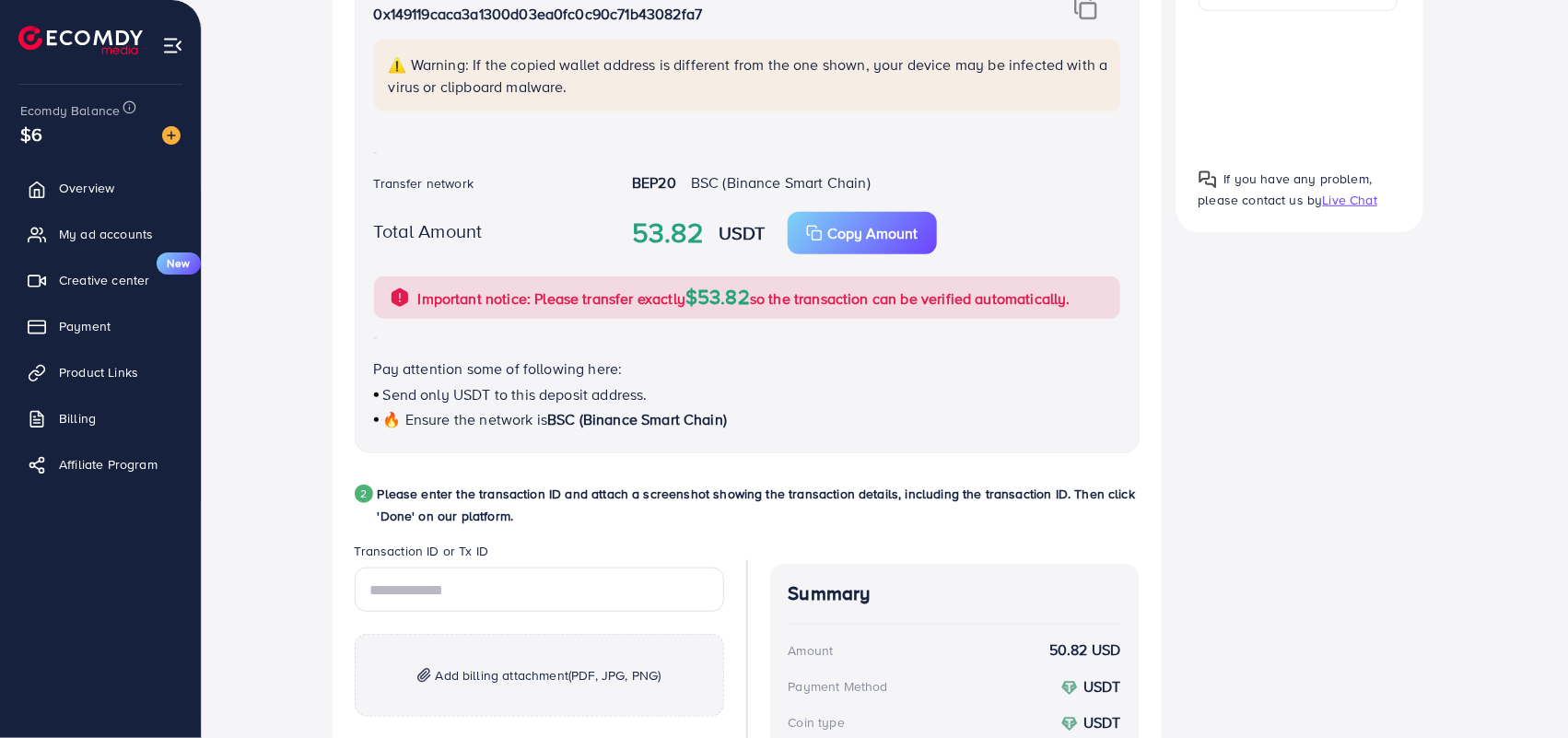 scroll, scrollTop: 823, scrollLeft: 0, axis: vertical 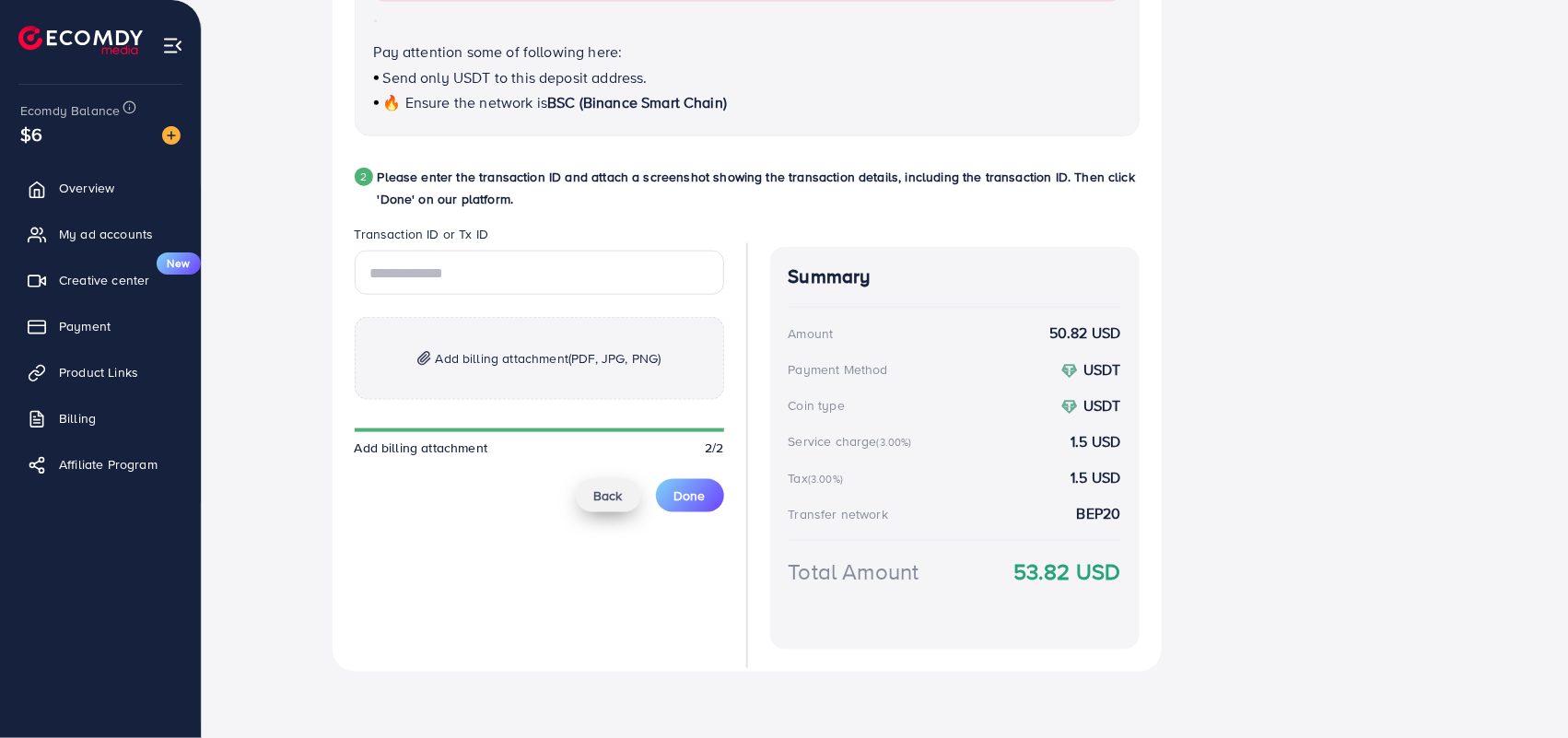 click on "Back" at bounding box center [608, 496] 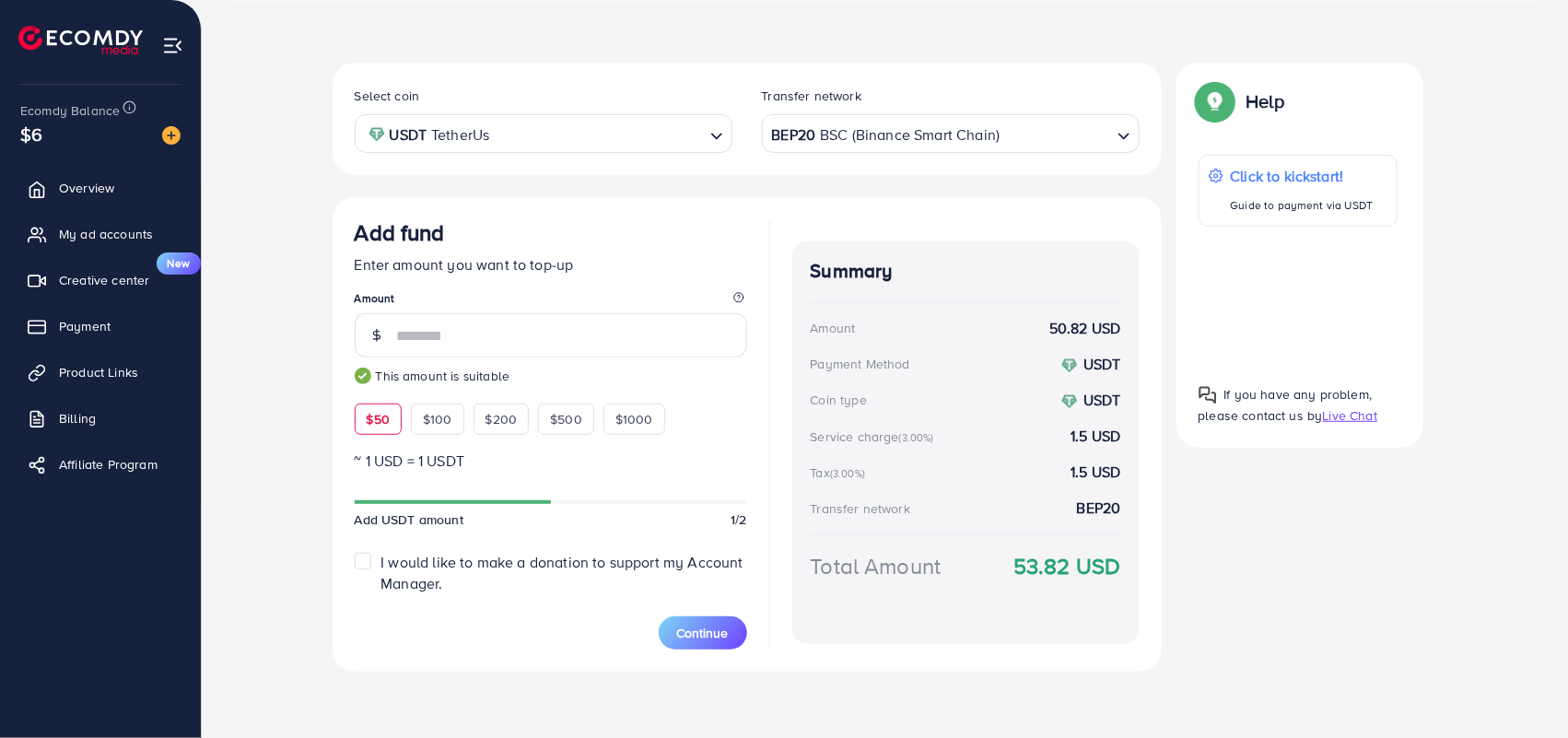scroll, scrollTop: 288, scrollLeft: 0, axis: vertical 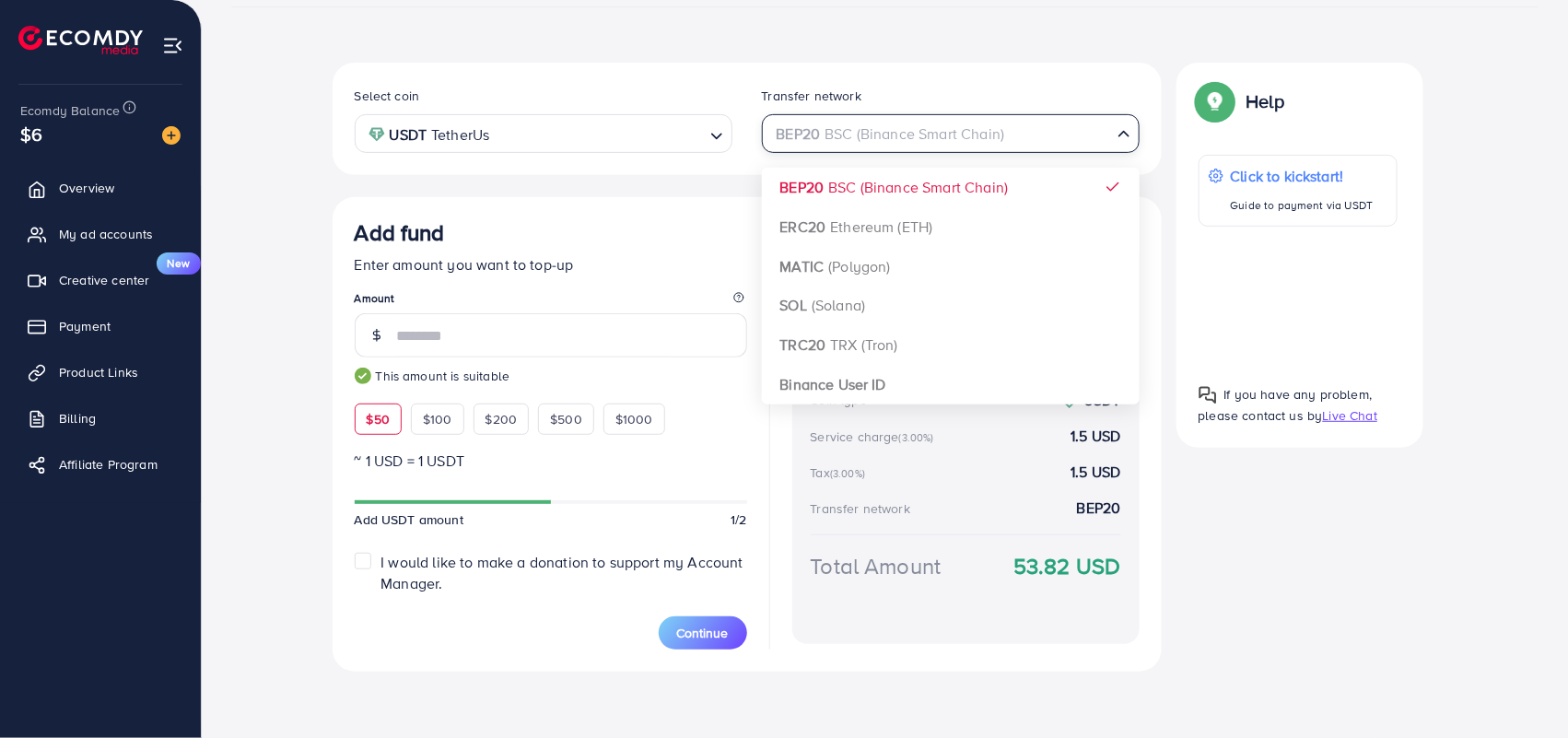 click on "BEP20 BSC (Binance Smart Chain)" at bounding box center (940, 132) 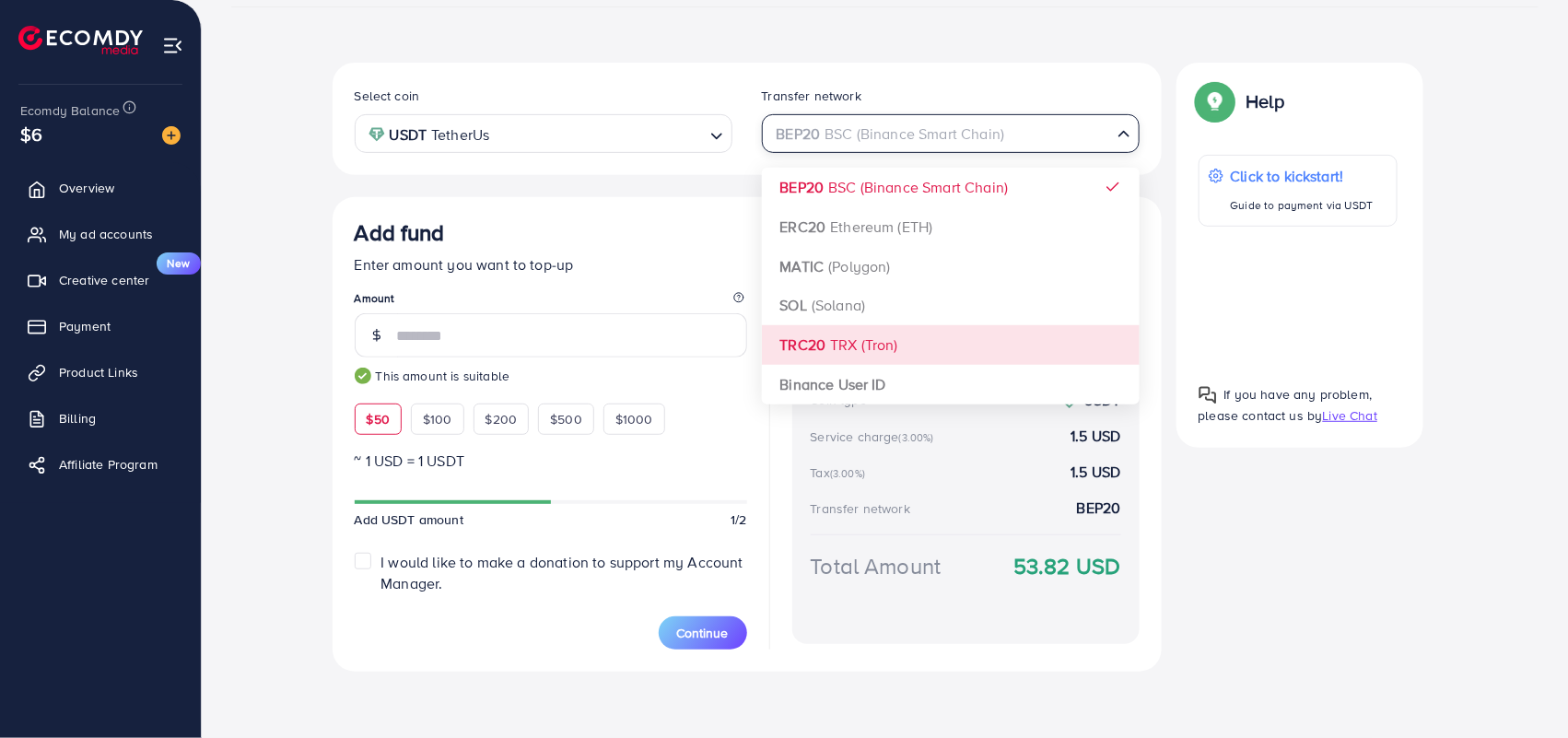 click on "Select coin   USDT TetherUs           Loading...     Transfer network   BEP20 BSC (Binance Smart Chain)           Loading...     BEP20 BSC (Binance Smart Chain) ERC20 Ethereum (ETH) MATIC (Polygon) SOL (Solana) TRC20 TRX (Tron) Binance User ID        Add fund  Enter amount you want to top-up Amount **  This amount is suitable  $50 $100 $200 $500 $1000  ~ 1 USD = 1 USDT   Add USDT amount  1/2 I would like to make a donation to support my Account Manager. 5% 10% 15% 20%  Continue   Summary   Amount   50.82 USD   Payment Method  USDT  Coin type  USDT  Service charge   (3.00%)  1.5 USD  Tax   (3.00%)  1.5 USD  Transfer network  BEP20  Total Amount   53.82 USD" at bounding box center (747, 367) 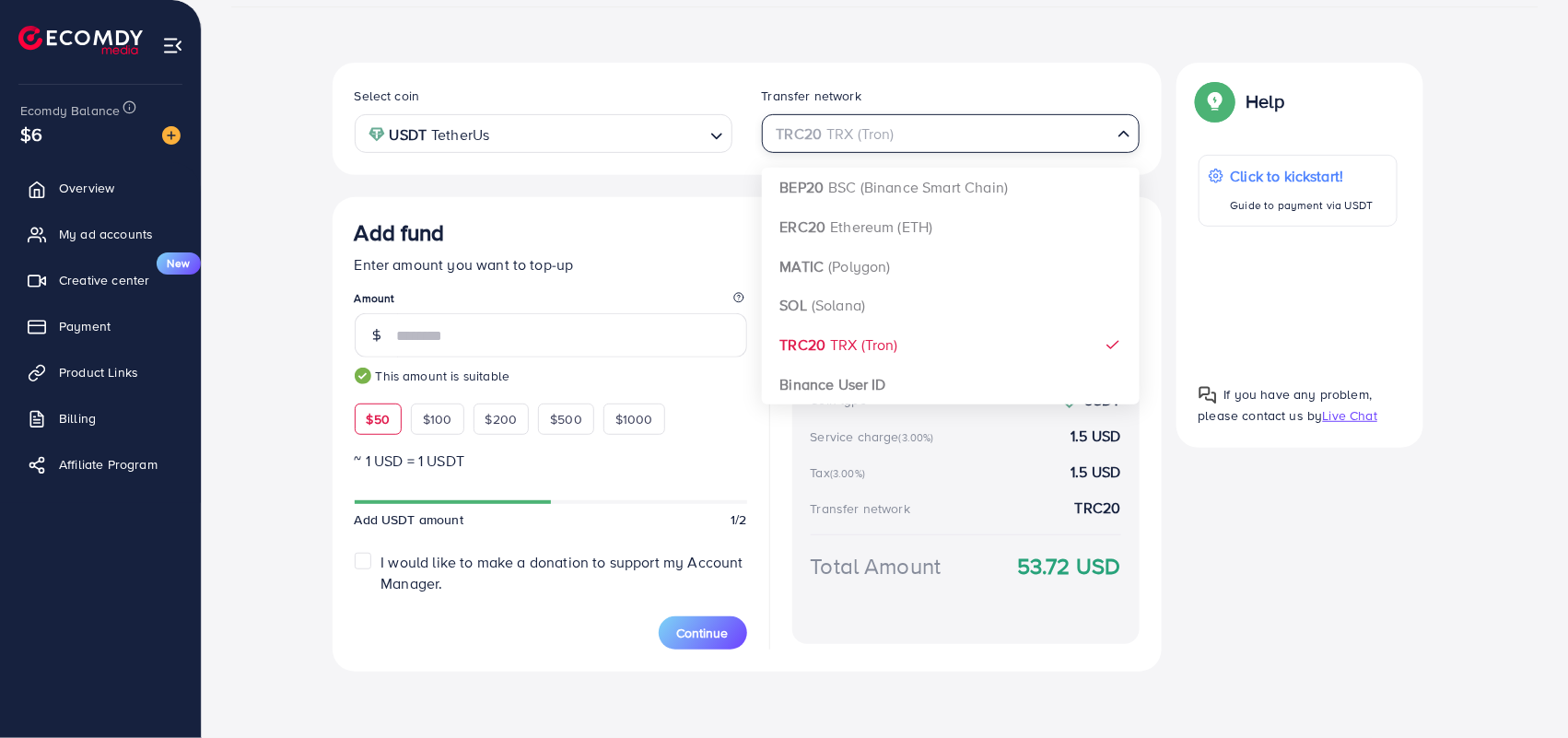 click at bounding box center (940, 134) 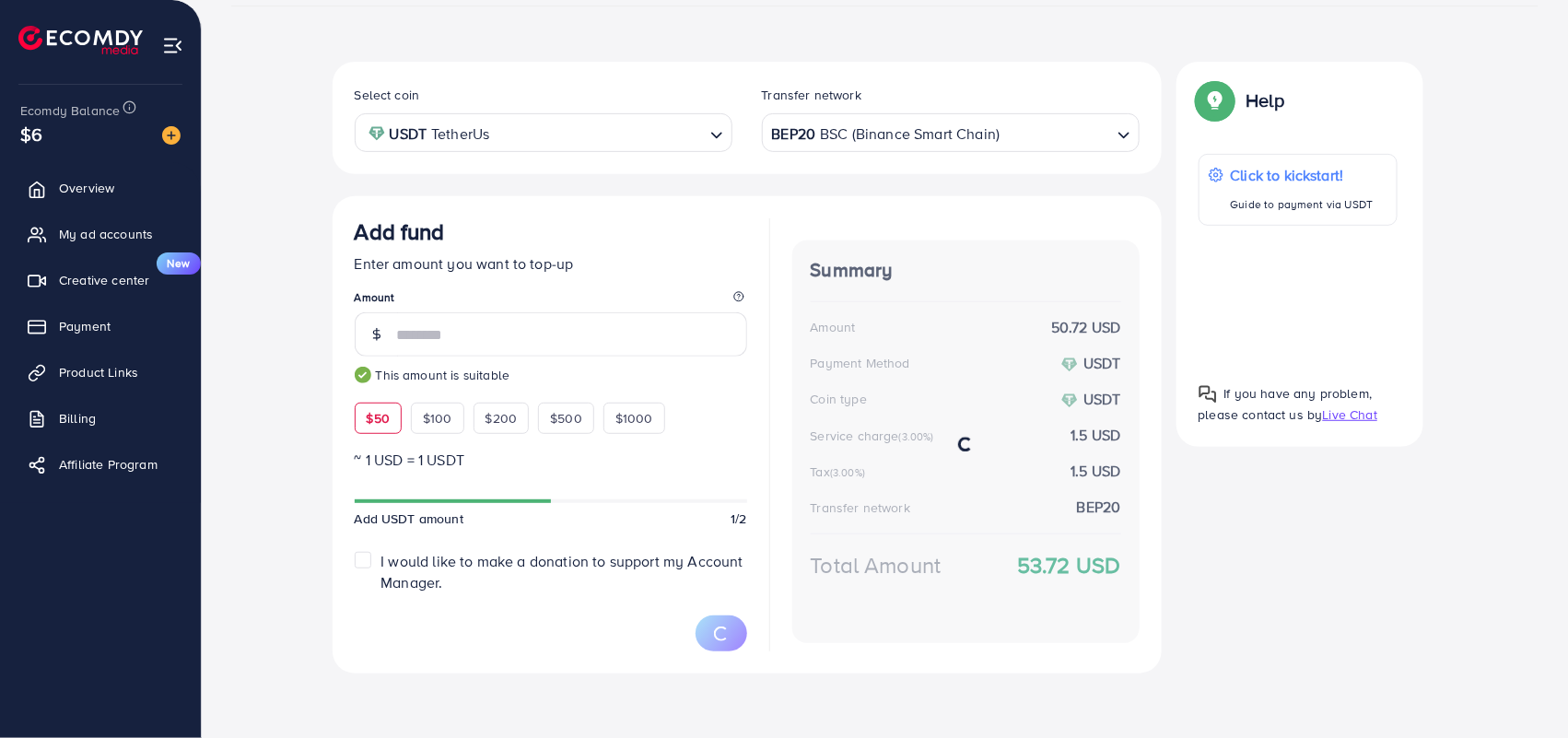 click on "Select coin   USDT TetherUs           Loading...     Transfer network   BEP20 BSC (Binance Smart Chain)           Loading...     BEP20 BSC (Binance Smart Chain) ERC20 Ethereum (ETH) MATIC (Polygon) SOL (Solana) TRC20 TRX (Tron) Binance User ID        Add fund  Enter amount you want to top-up Amount **  This amount is suitable  $50 $100 $200 $500 $1000  ~ 1 USD = 1 USDT   Add USDT amount  1/2 I would like to make a donation to support my Account Manager. 5% 10% 15% 20%  Summary   Amount   50.72 USD   Payment Method  USDT  Coin type  USDT  Service charge   (3.00%)  1.5 USD  Tax   (3.00%)  1.5 USD  Transfer network  BEP20  Total Amount   53.72 USD" at bounding box center (747, 368) 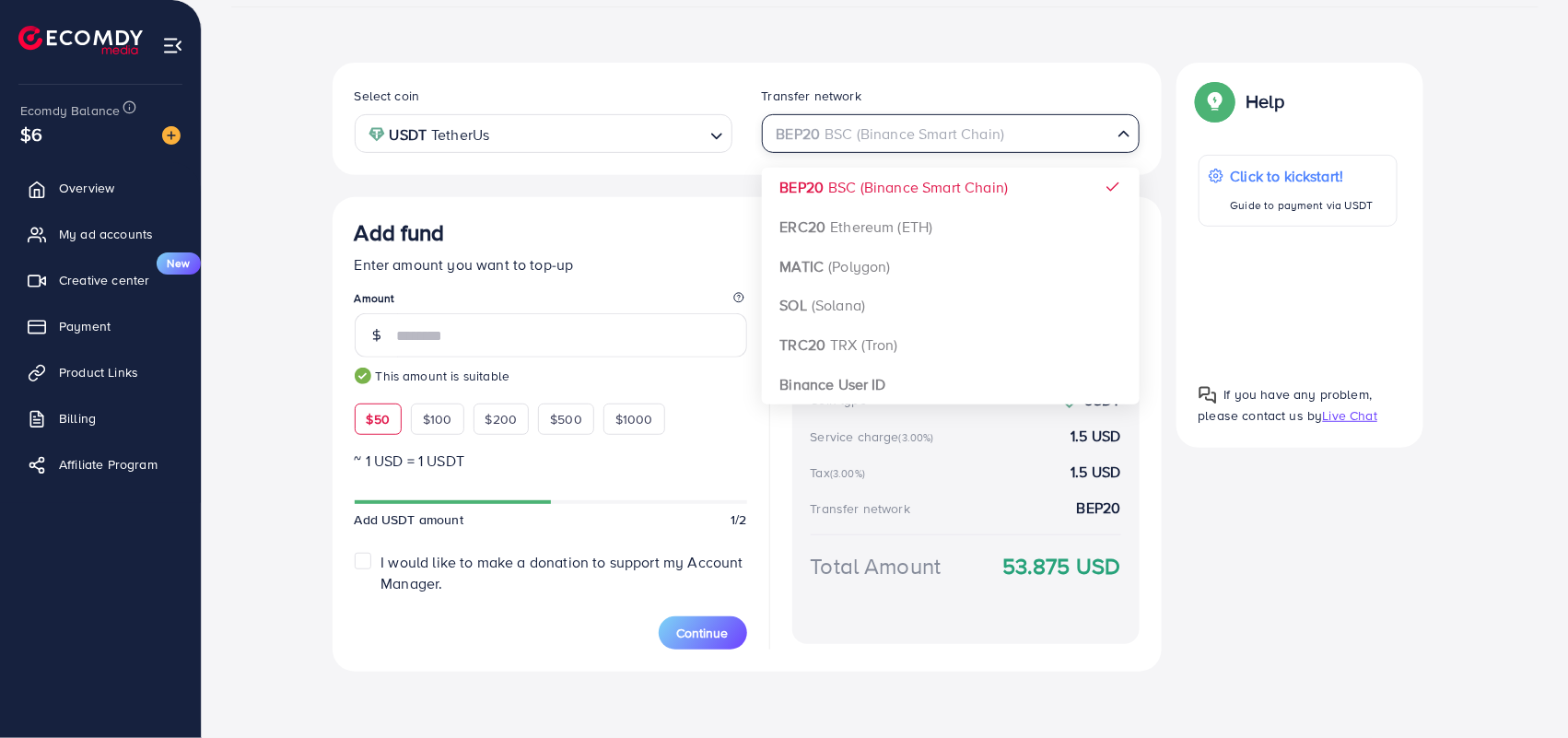 click on "BEP20 BSC (Binance Smart Chain)           Loading..." at bounding box center (951, 133) 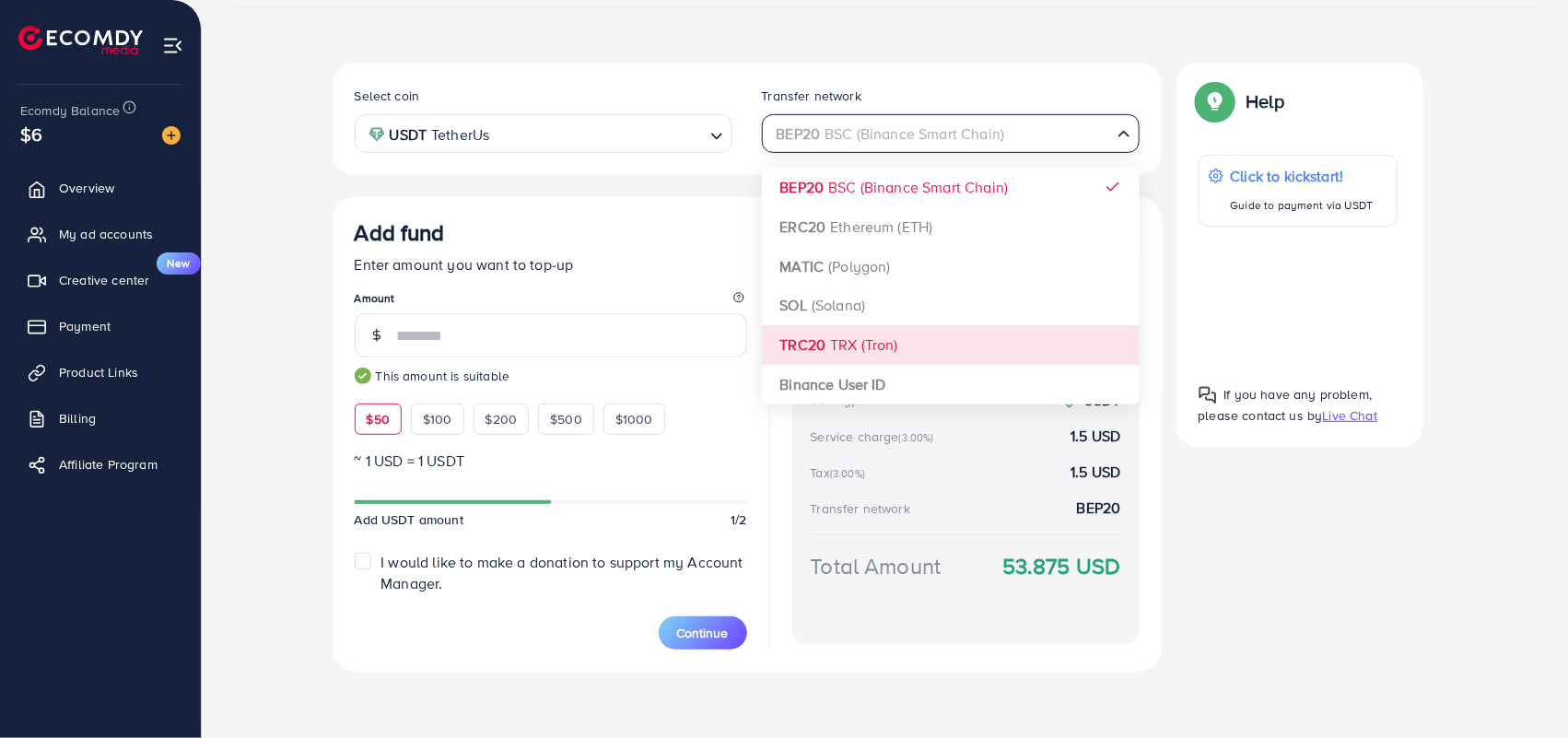 click on "Select coin   USDT TetherUs           Loading...     Transfer network   BEP20 BSC (Binance Smart Chain)           Loading...     BEP20 BSC (Binance Smart Chain) ERC20 Ethereum (ETH) MATIC (Polygon) SOL (Solana) TRC20 TRX (Tron) Binance User ID        Add fund  Enter amount you want to top-up Amount **  This amount is suitable  $50 $100 $200 $500 $1000  ~ 1 USD = 1 USDT   Add USDT amount  1/2 I would like to make a donation to support my Account Manager. 5% 10% 15% 20%  Continue   Summary   Amount   50.875 USD   Payment Method  USDT  Coin type  USDT  Service charge   (3.00%)  1.5 USD  Tax   (3.00%)  1.5 USD  Transfer network  BEP20  Total Amount   53.875 USD" at bounding box center (747, 367) 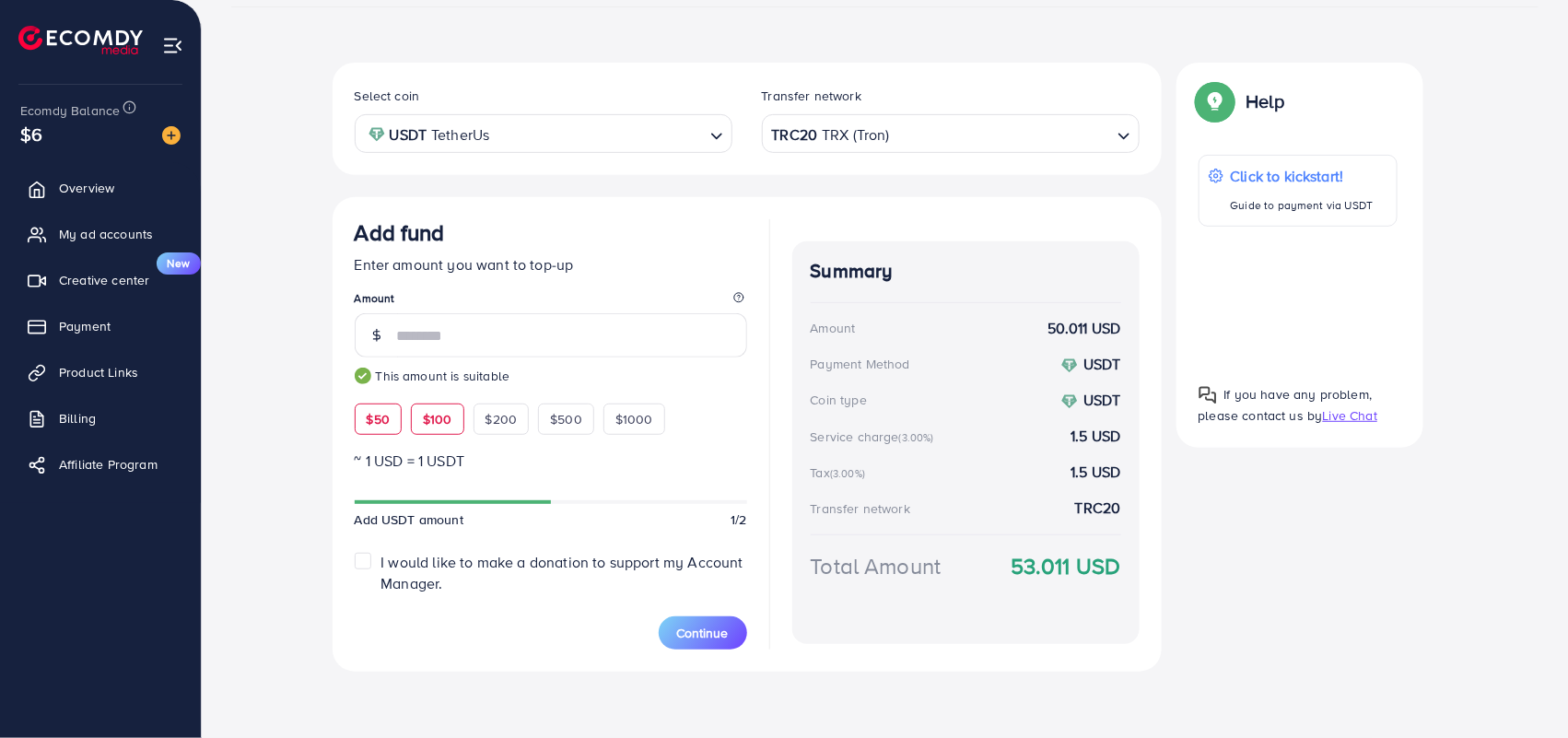 click on "$100" at bounding box center [438, 419] 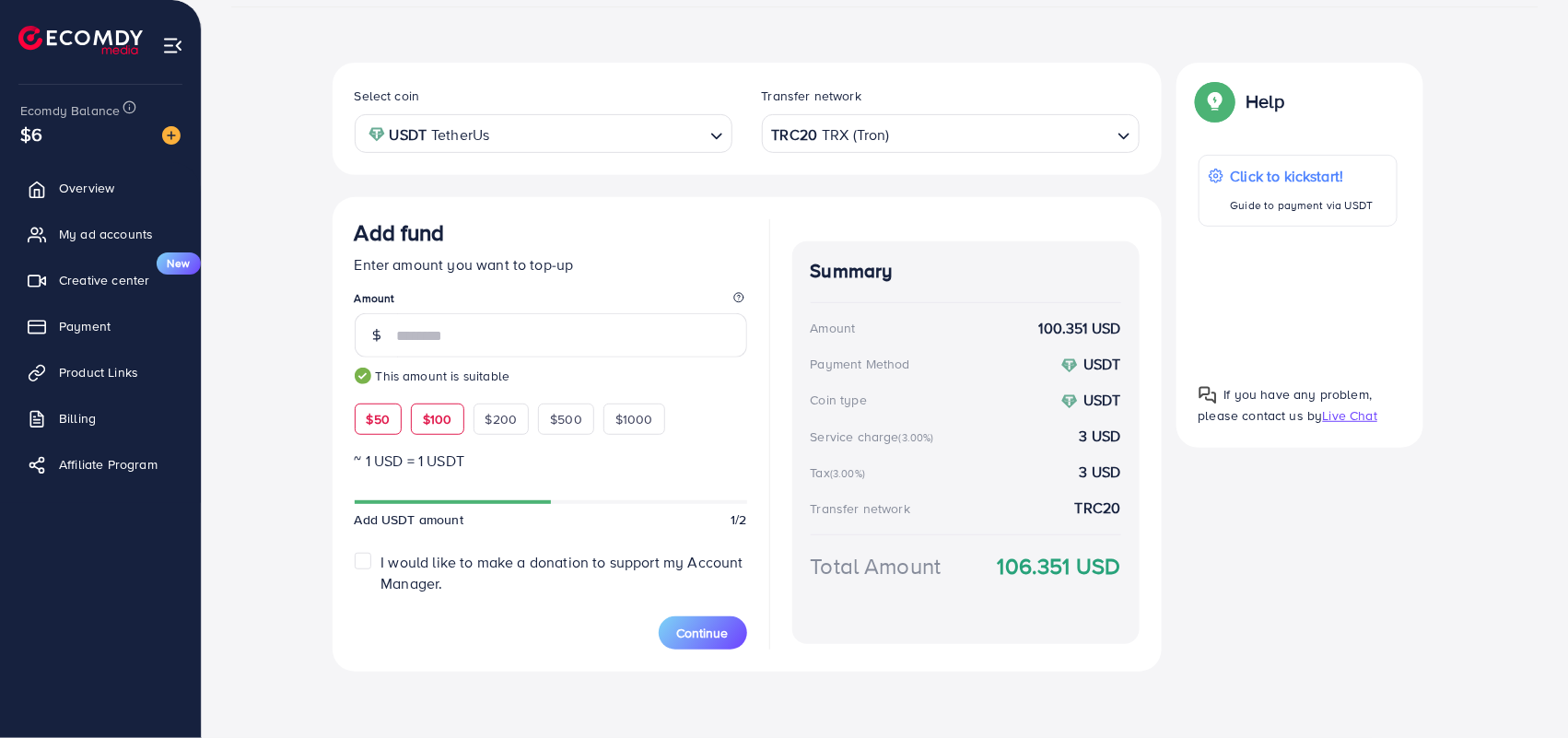 click on "$50" at bounding box center (378, 419) 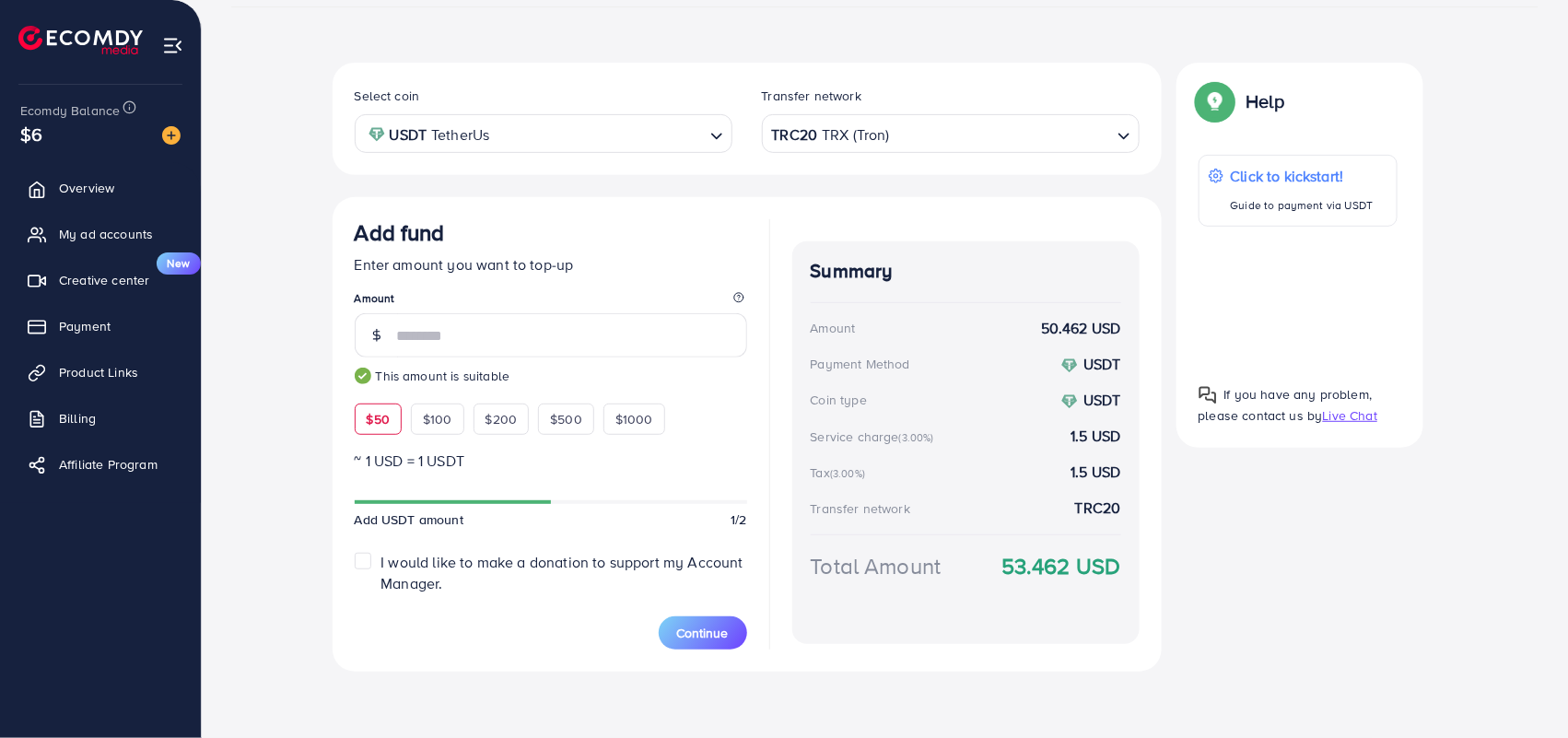click on "TRC20 TRX (Tron)           Loading..." at bounding box center [951, 133] 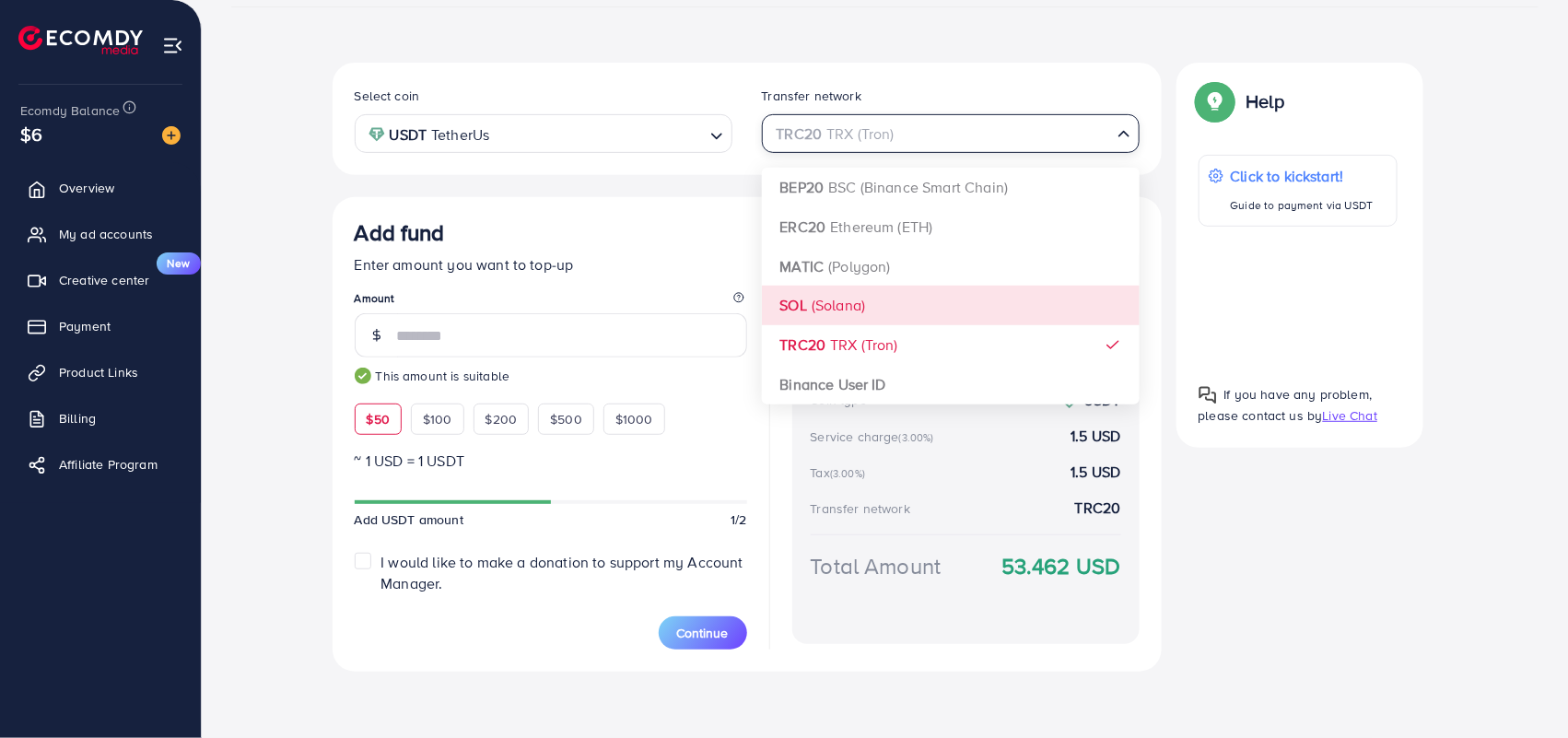 click on "Select coin   USDT TetherUs           Loading...     Transfer network   TRC20 TRX (Tron)           Loading...     BEP20 BSC (Binance Smart Chain) ERC20 Ethereum (ETH) MATIC (Polygon) SOL (Solana) TRC20 TRX (Tron) Binance User ID        Add fund  Enter amount you want to top-up Amount **  This amount is suitable  $50 $100 $200 $500 $1000  ~ 1 USD = 1 USDT   Add USDT amount  1/2 I would like to make a donation to support my Account Manager. 5% 10% 15% 20%  Continue   Summary   Amount   50.462 USD   Payment Method  USDT  Coin type  USDT  Service charge   (3.00%)  1.5 USD  Tax   (3.00%)  1.5 USD  Transfer network  TRC20  Total Amount   53.462 USD" at bounding box center [747, 367] 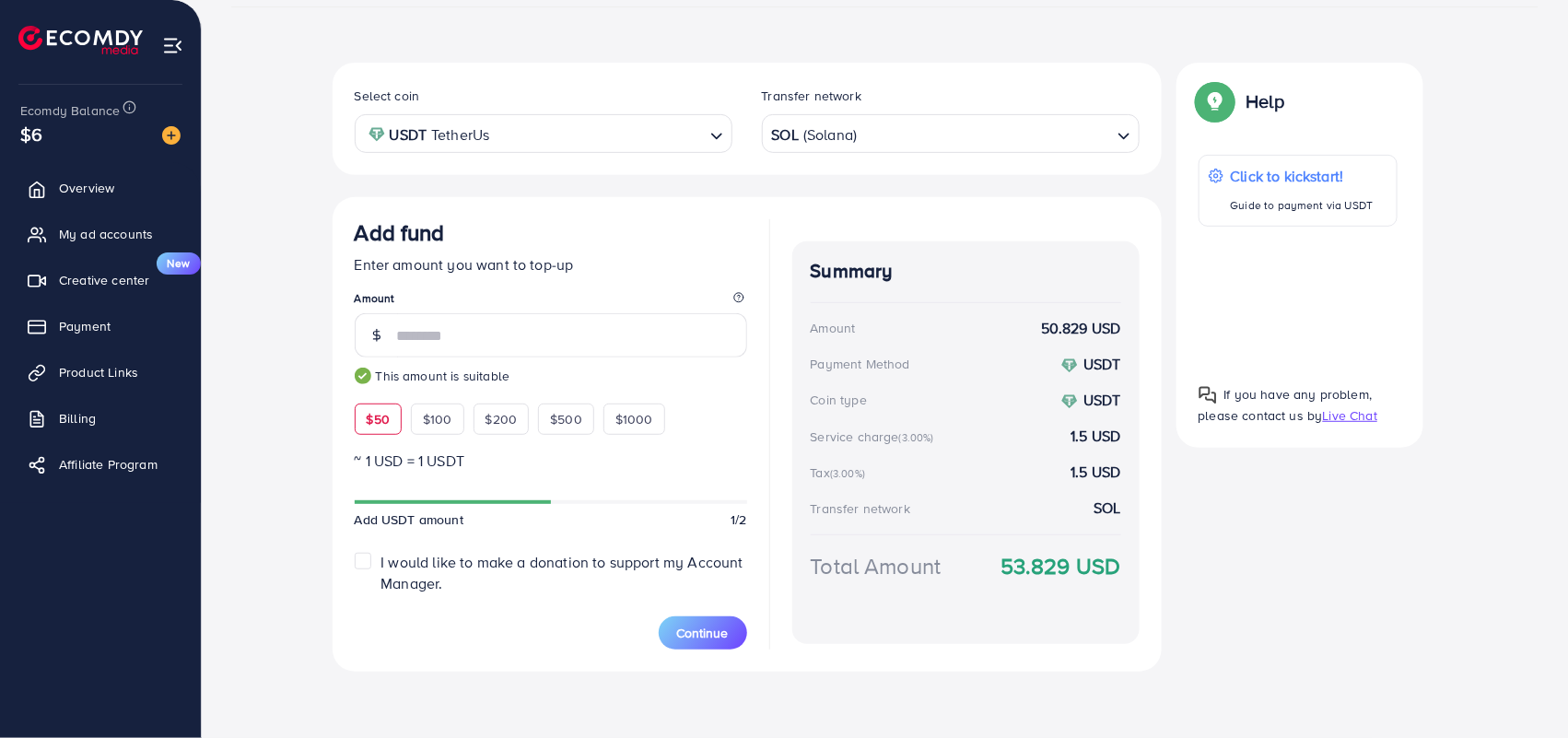 click at bounding box center (984, 134) 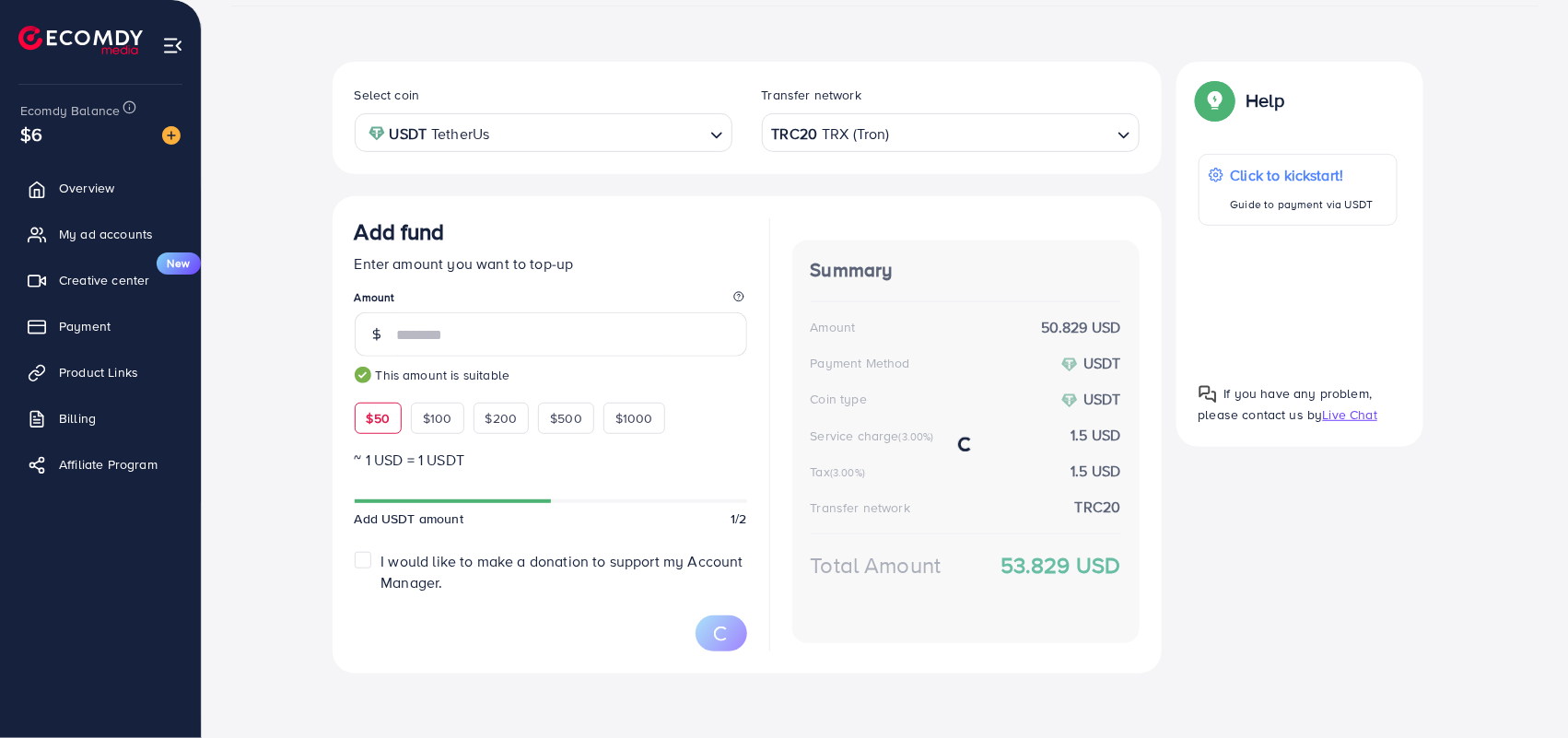 click on "Select coin   USDT TetherUs           Loading...     Transfer network   TRC20 TRX (Tron)           Loading...     BEP20 BSC (Binance Smart Chain) ERC20 Ethereum (ETH) MATIC (Polygon) SOL (Solana) TRC20 TRX (Tron) Binance User ID        Add fund  Enter amount you want to top-up Amount **  This amount is suitable  $50 $100 $200 $500 $1000  ~ 1 USD = 1 USDT   Add USDT amount  1/2 I would like to make a donation to support my Account Manager. 5% 10% 15% 20%  Summary   Amount   50.829 USD   Payment Method  USDT  Coin type  USDT  Service charge   (3.00%)  1.5 USD  Tax   (3.00%)  1.5 USD  Transfer network  TRC20  Total Amount   53.829 USD" at bounding box center [747, 368] 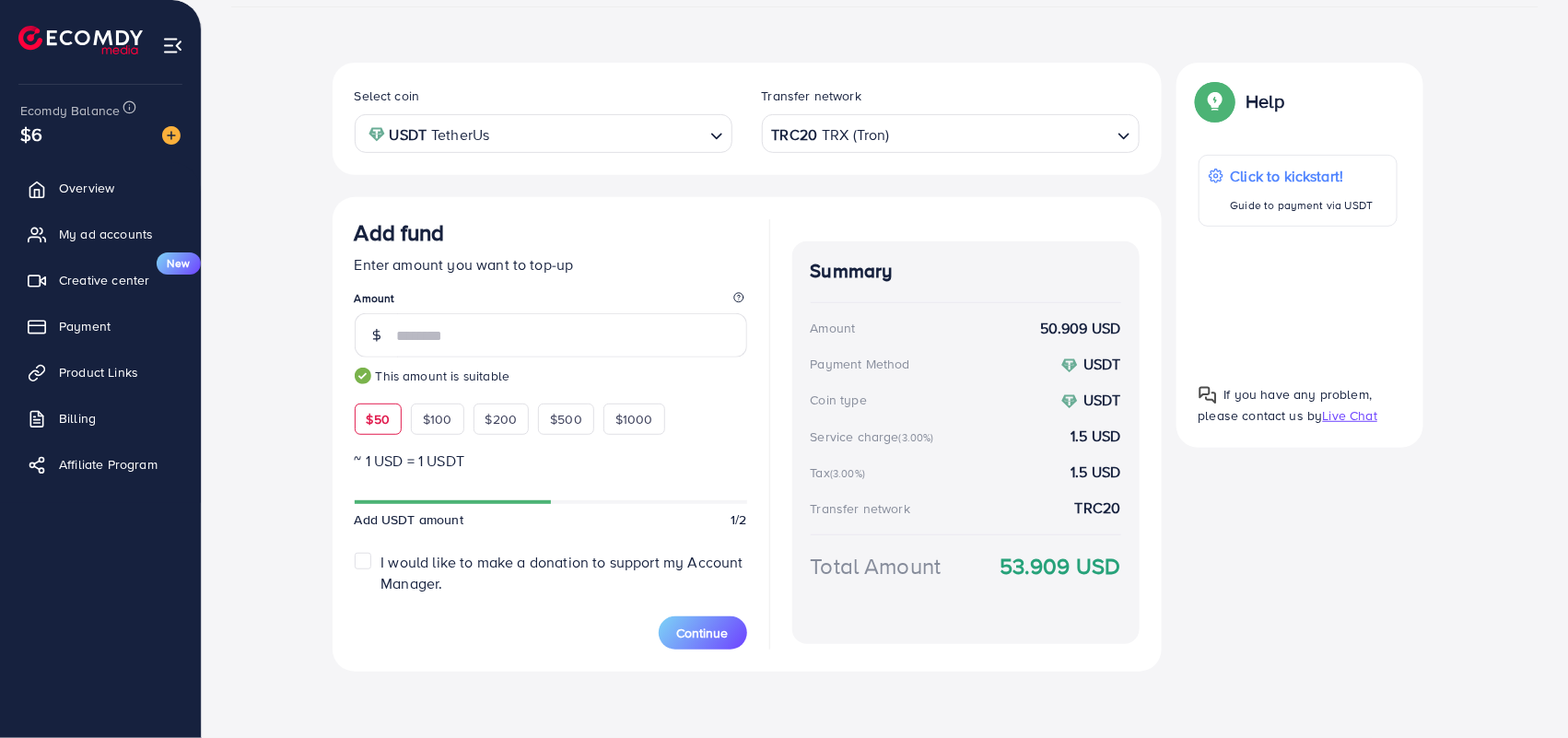 click on "TRC20 TRX (Tron)" at bounding box center [940, 132] 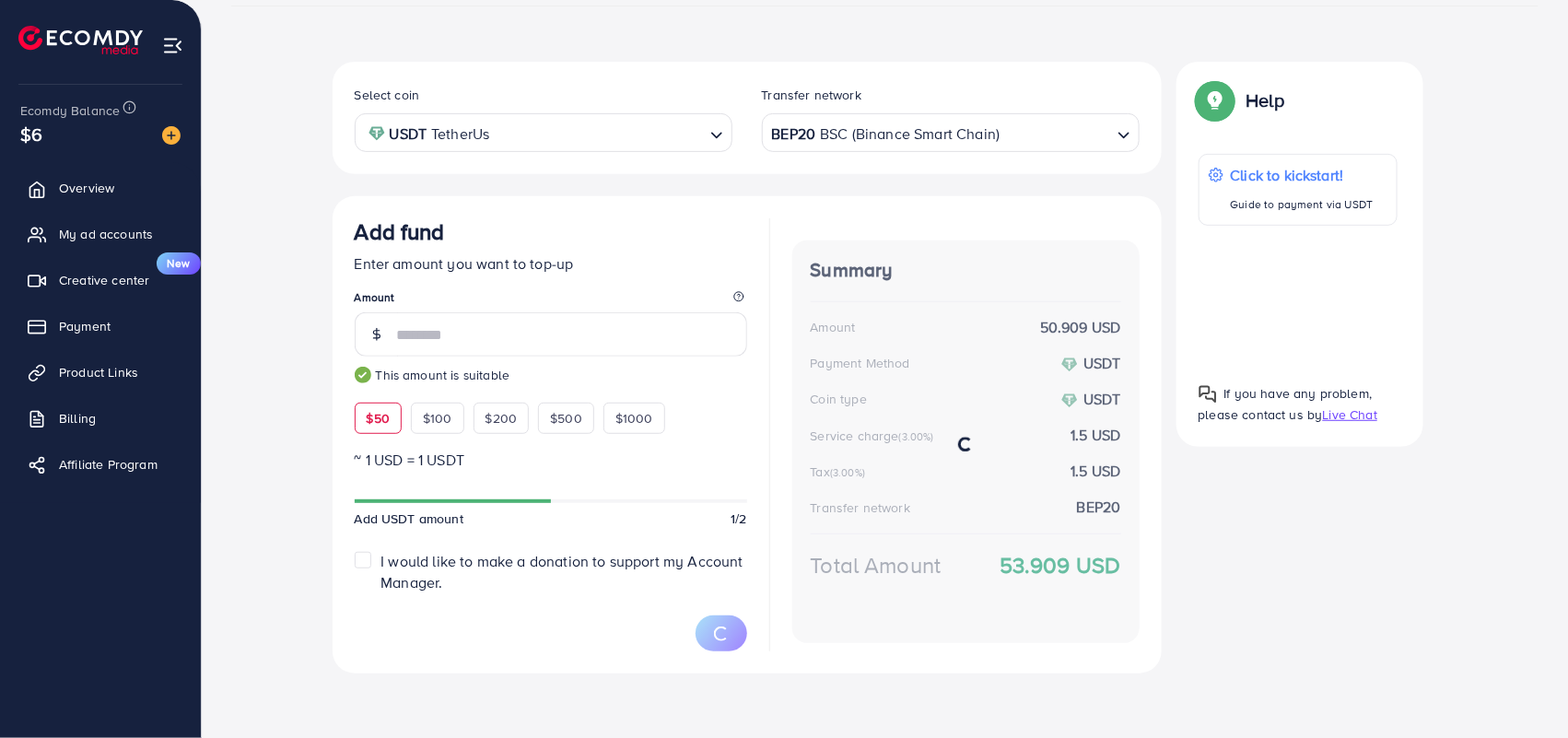 click on "Select coin   USDT TetherUs           Loading...     Transfer network   BEP20 BSC (Binance Smart Chain)           Loading...     BEP20 BSC (Binance Smart Chain) ERC20 Ethereum (ETH) MATIC (Polygon) SOL (Solana) TRC20 TRX (Tron) Binance User ID        Add fund  Enter amount you want to top-up Amount **  This amount is suitable  $50 $100 $200 $500 $1000  ~ 1 USD = 1 USDT   Add USDT amount  1/2 I would like to make a donation to support my Account Manager. 5% 10% 15% 20%  Summary   Amount   50.909 USD   Payment Method  USDT  Coin type  USDT  Service charge   (3.00%)  1.5 USD  Tax   (3.00%)  1.5 USD  Transfer network  BEP20  Total Amount   53.909 USD" at bounding box center [747, 368] 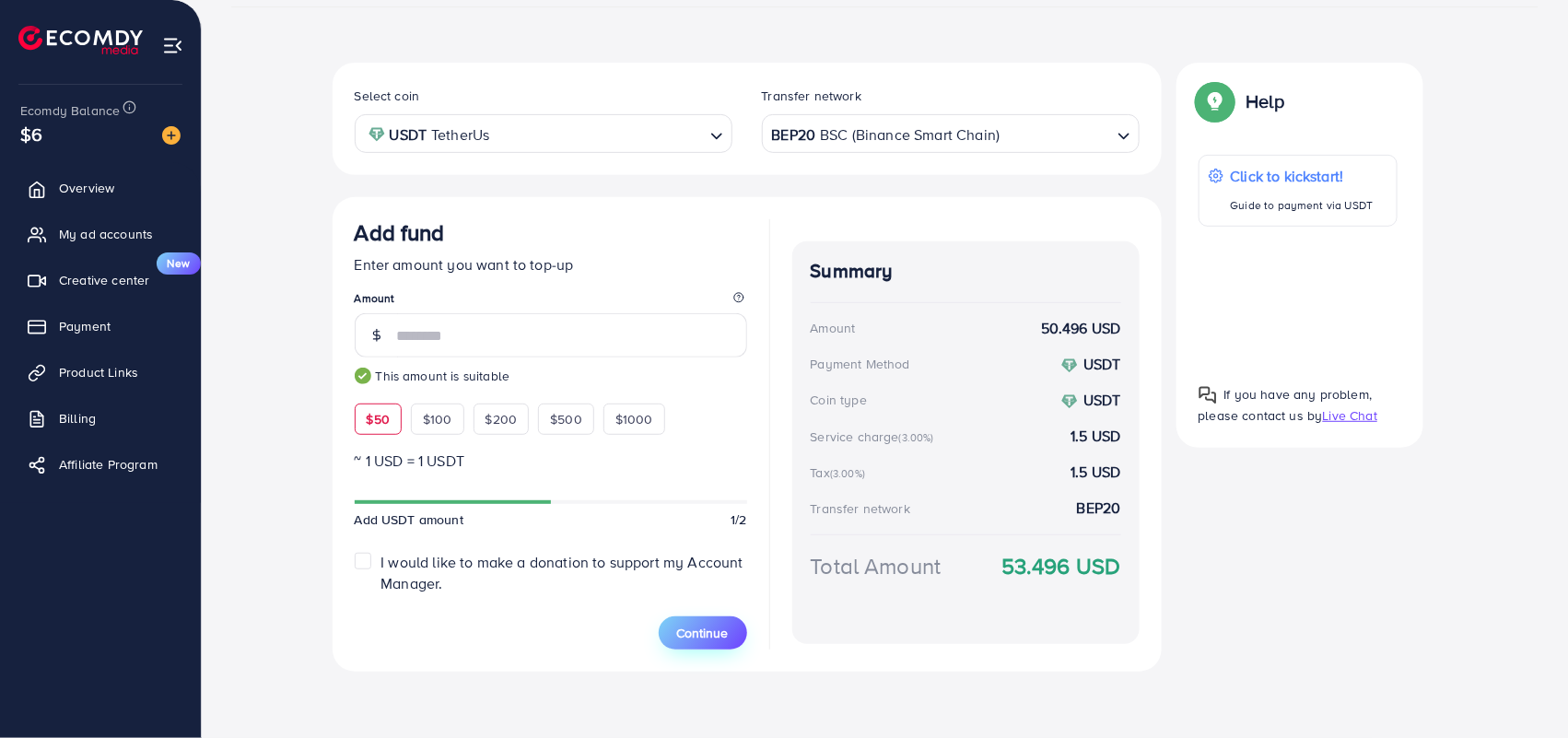 click on "Continue" at bounding box center (703, 633) 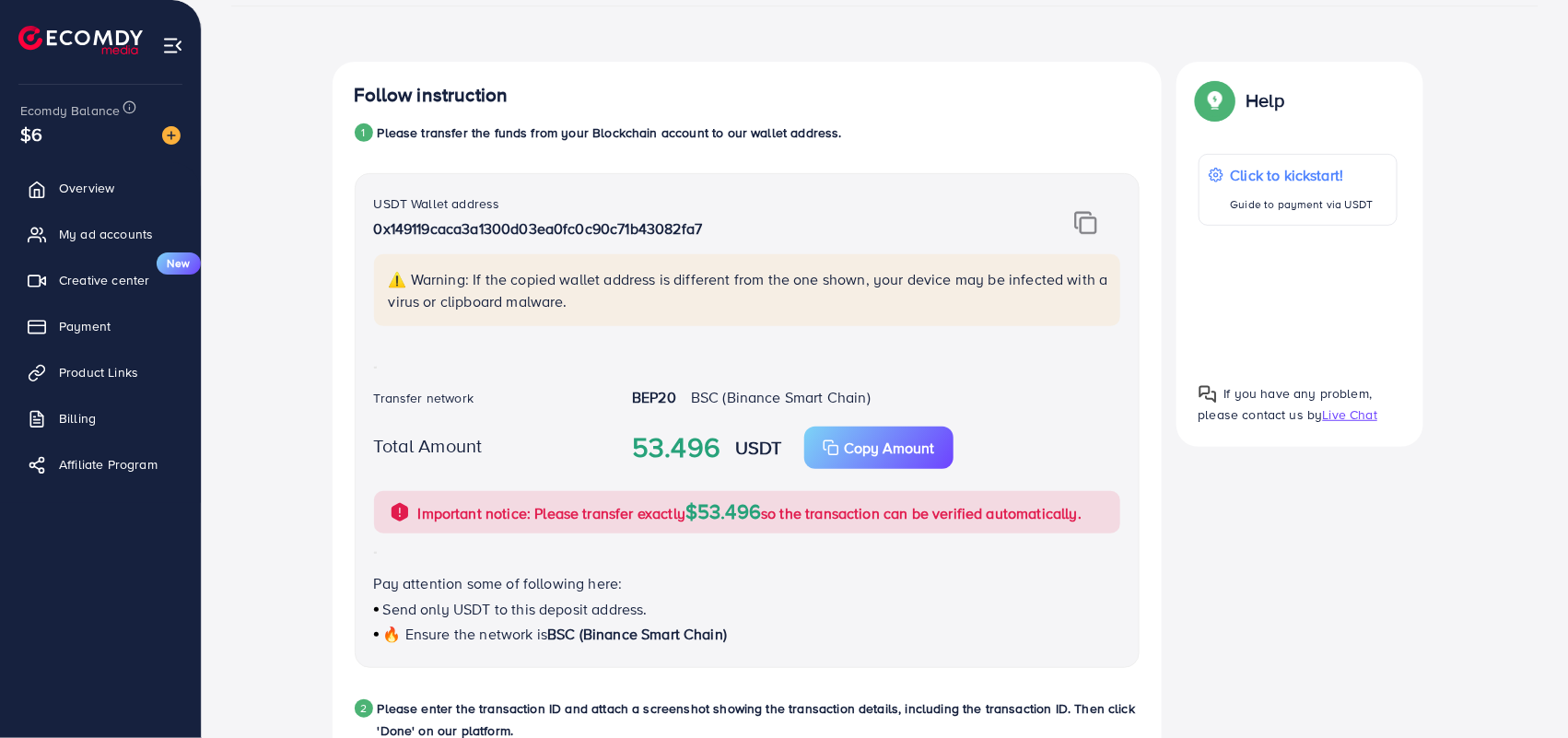 click at bounding box center [1070, 223] 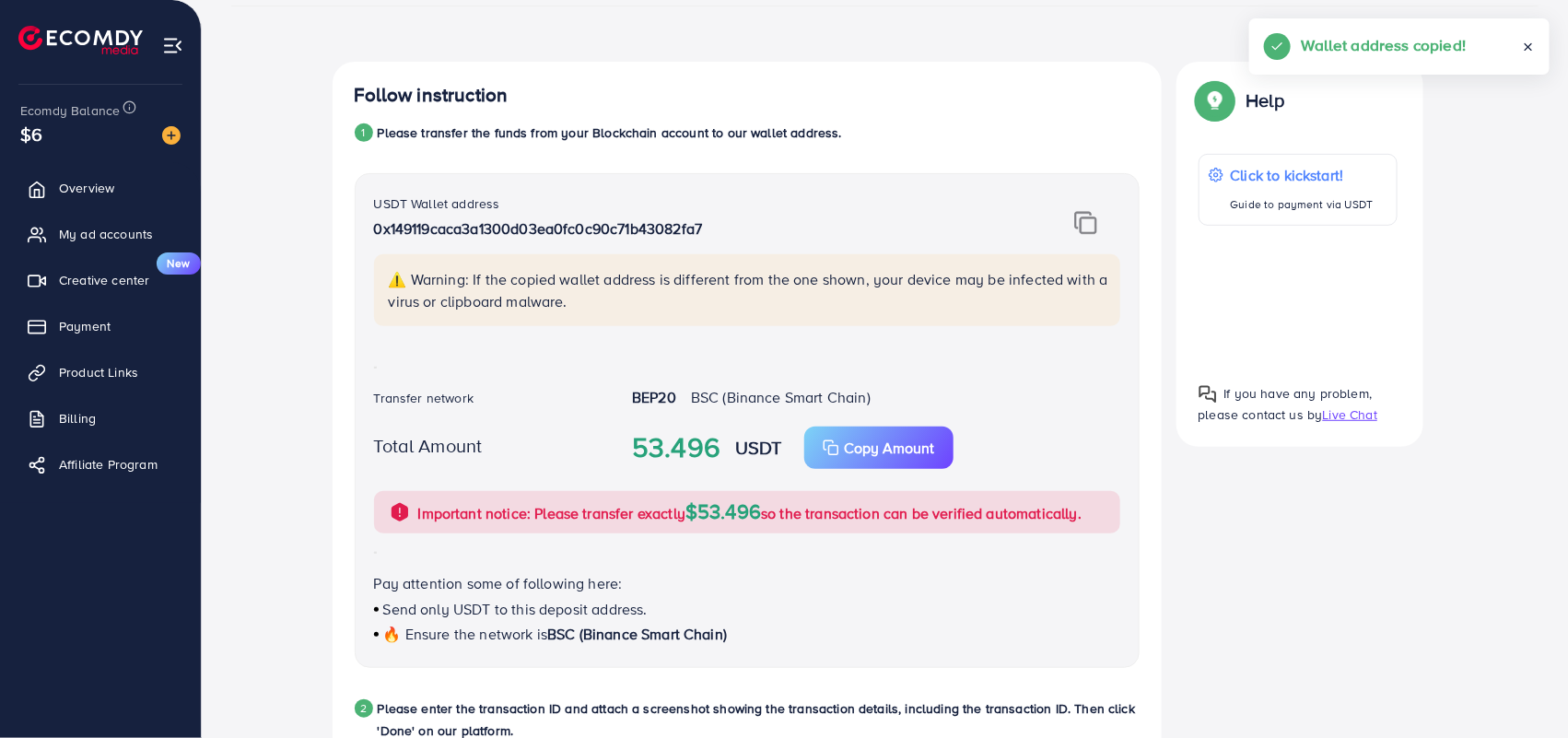 click on "Follow instruction   1   Please transfer the funds from your Blockchain account to our wallet address.  USDT Wallet address  0x149119caca3a1300d03ea0fc0c90c71b43082fa7   ⚠️ Warning: If the copied wallet address is different from the one shown, your device may be infected with a virus or clipboard malware.   Transfer network   BEP20   BSC (Binance Smart Chain)   Total Amount   53.496   USDT   Copy Amount  Important notice: Please transfer exactly  $53.496  so the transaction can be verified automatically.  Pay attention some of following here:   Send only USDT to this deposit address.  🔥 Ensure the network is   BSC (Binance Smart Chain)   2   Please enter the transaction ID and attach a screenshot showing the transaction details, including the transaction ID. Then click 'Done' on our platform.  Transaction ID or Tx ID  Add billing attachment  (PDF, JPG, PNG)   Add billing attachment  2/2  Back   Done   Summary   Amount   50.496 USD   Payment Method  USDT  Coin type  USDT  Service charge   (3.00%)" at bounding box center [884, 639] 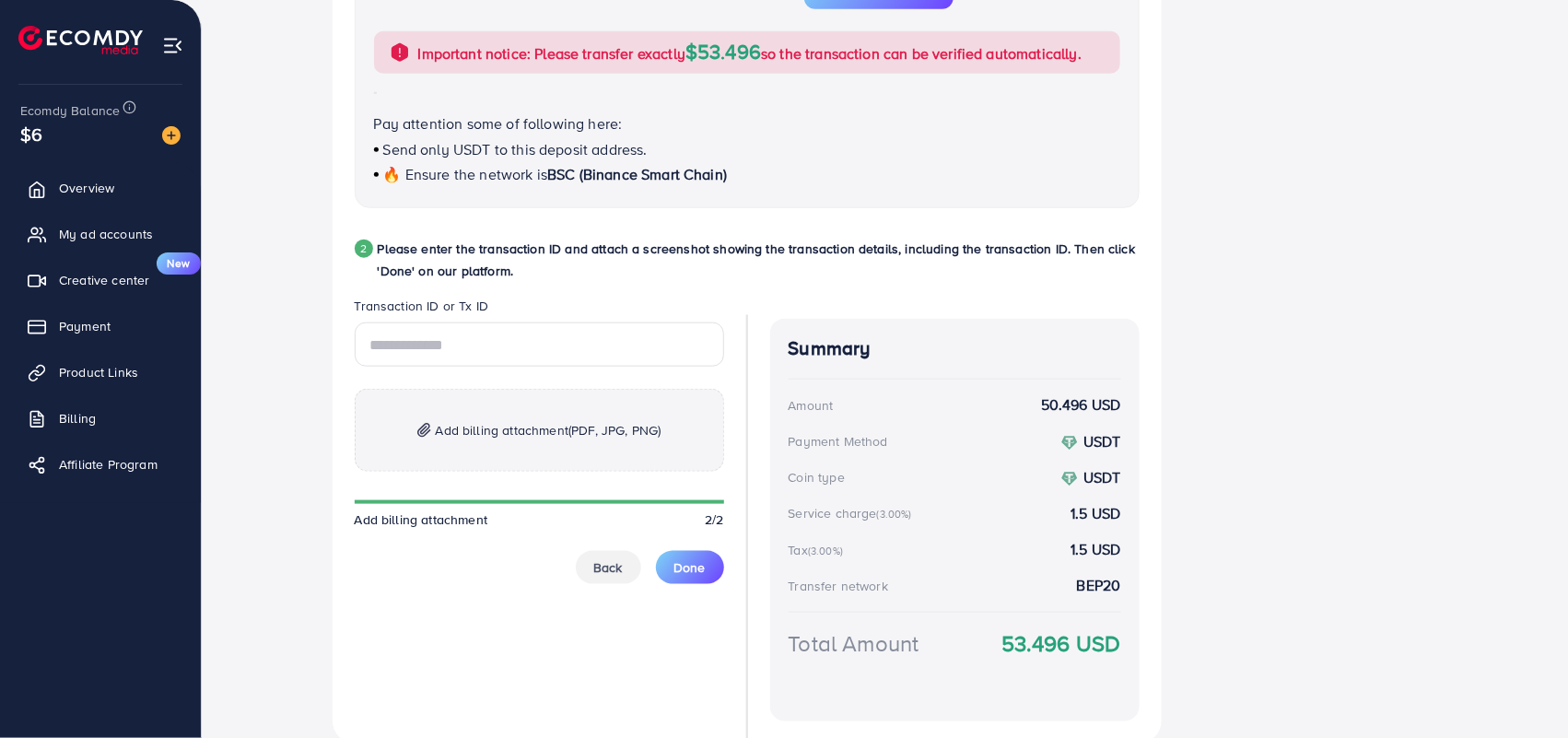 scroll, scrollTop: 749, scrollLeft: 0, axis: vertical 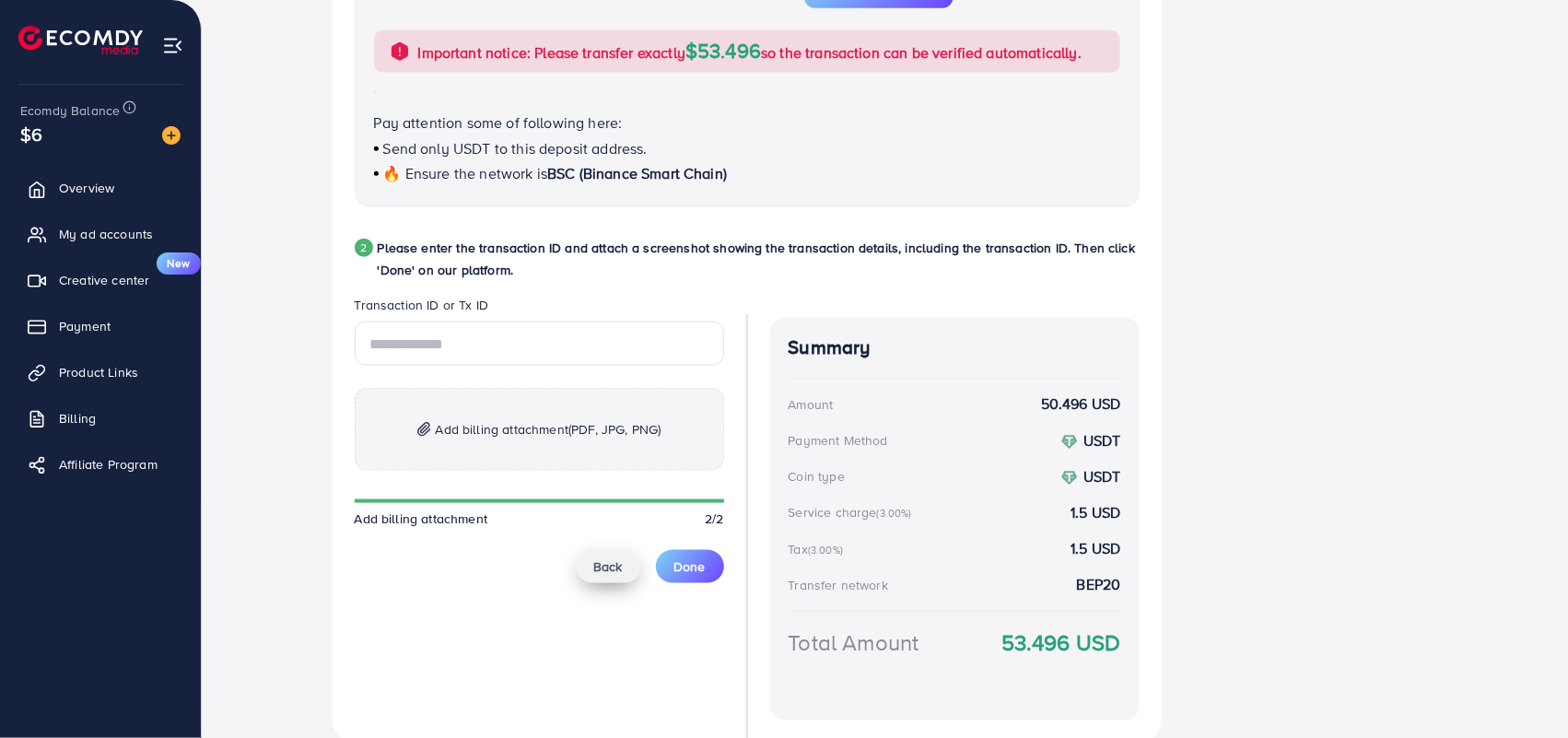click on "Back" at bounding box center (608, 567) 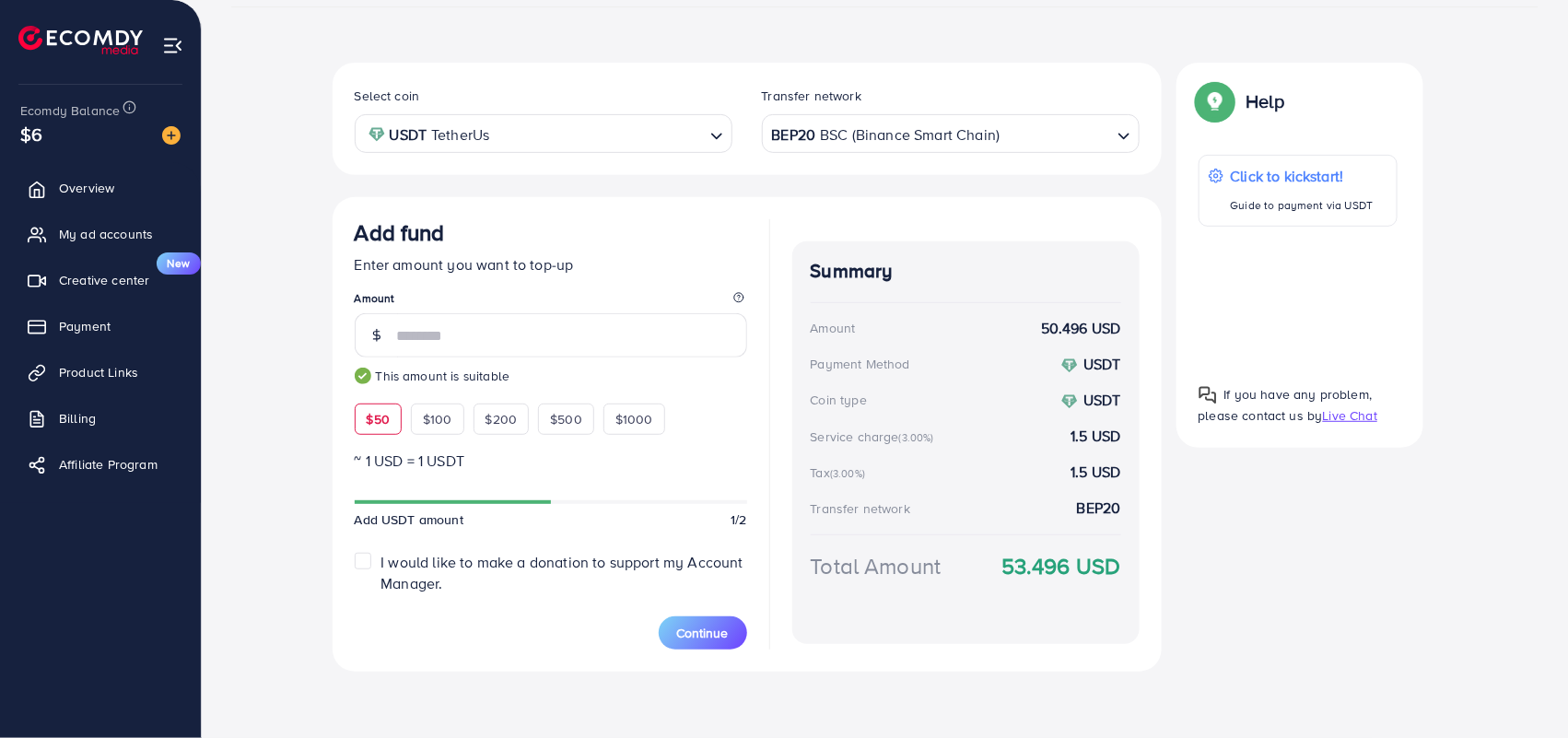 scroll, scrollTop: 288, scrollLeft: 0, axis: vertical 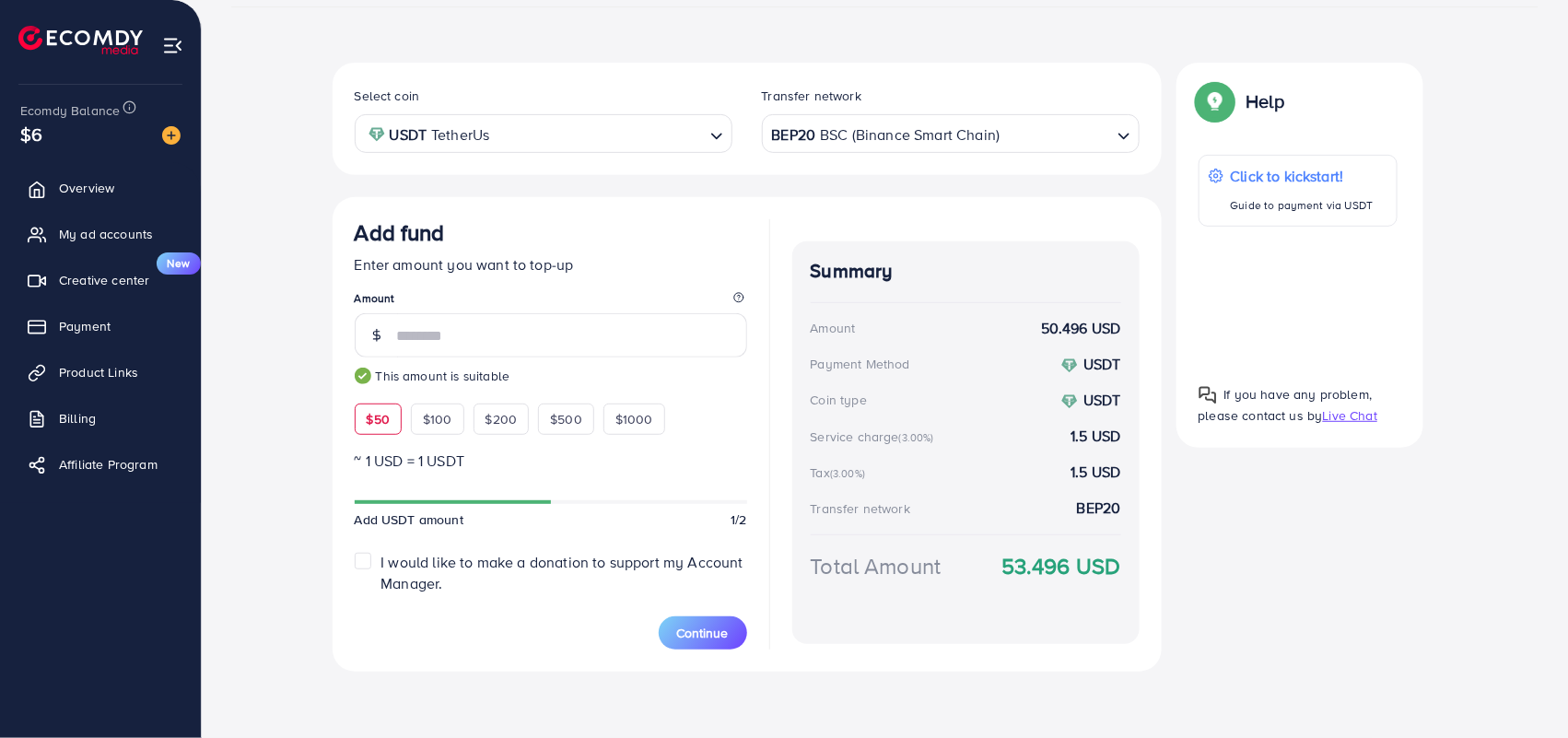 click on "**" at bounding box center (572, 335) 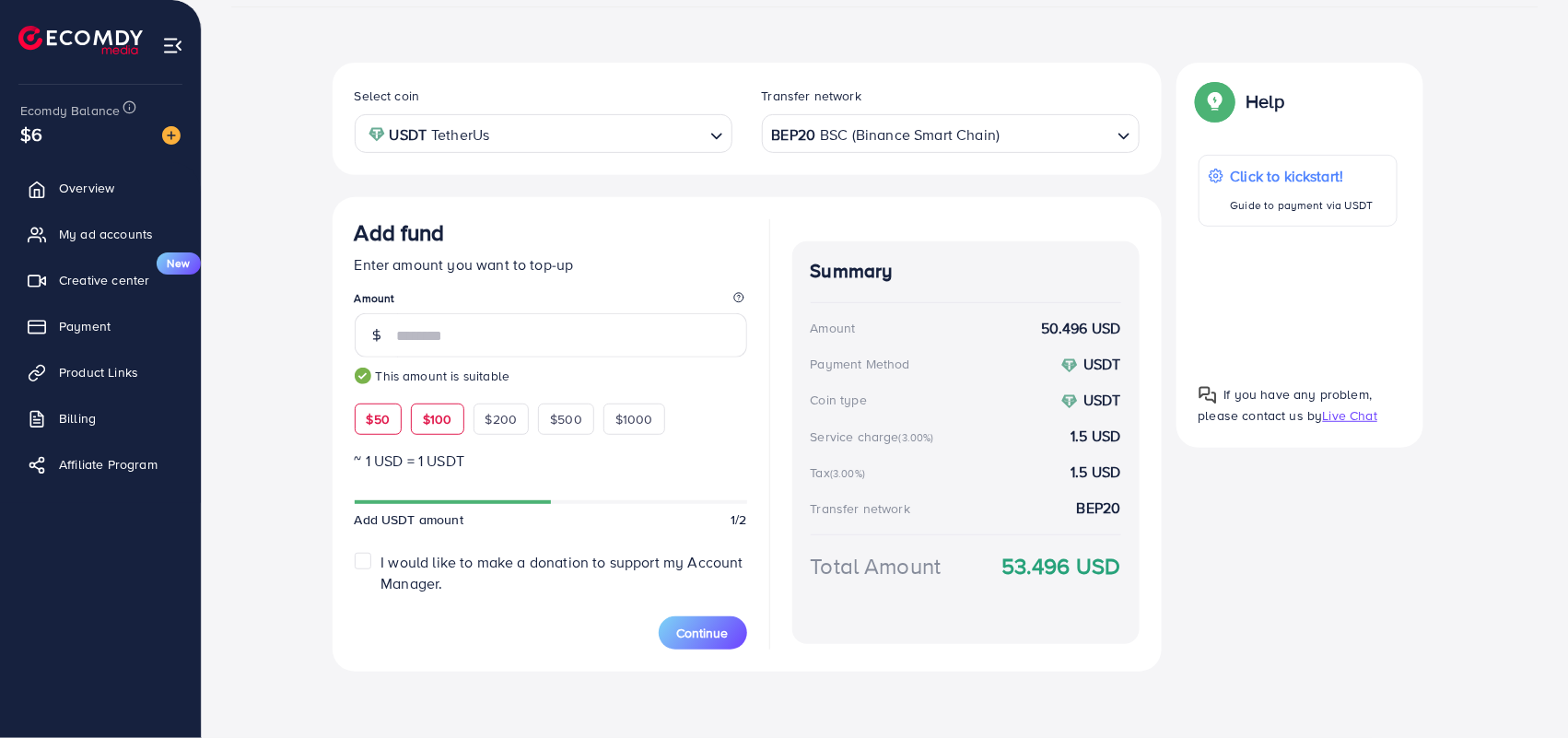 click on "$100" at bounding box center [438, 419] 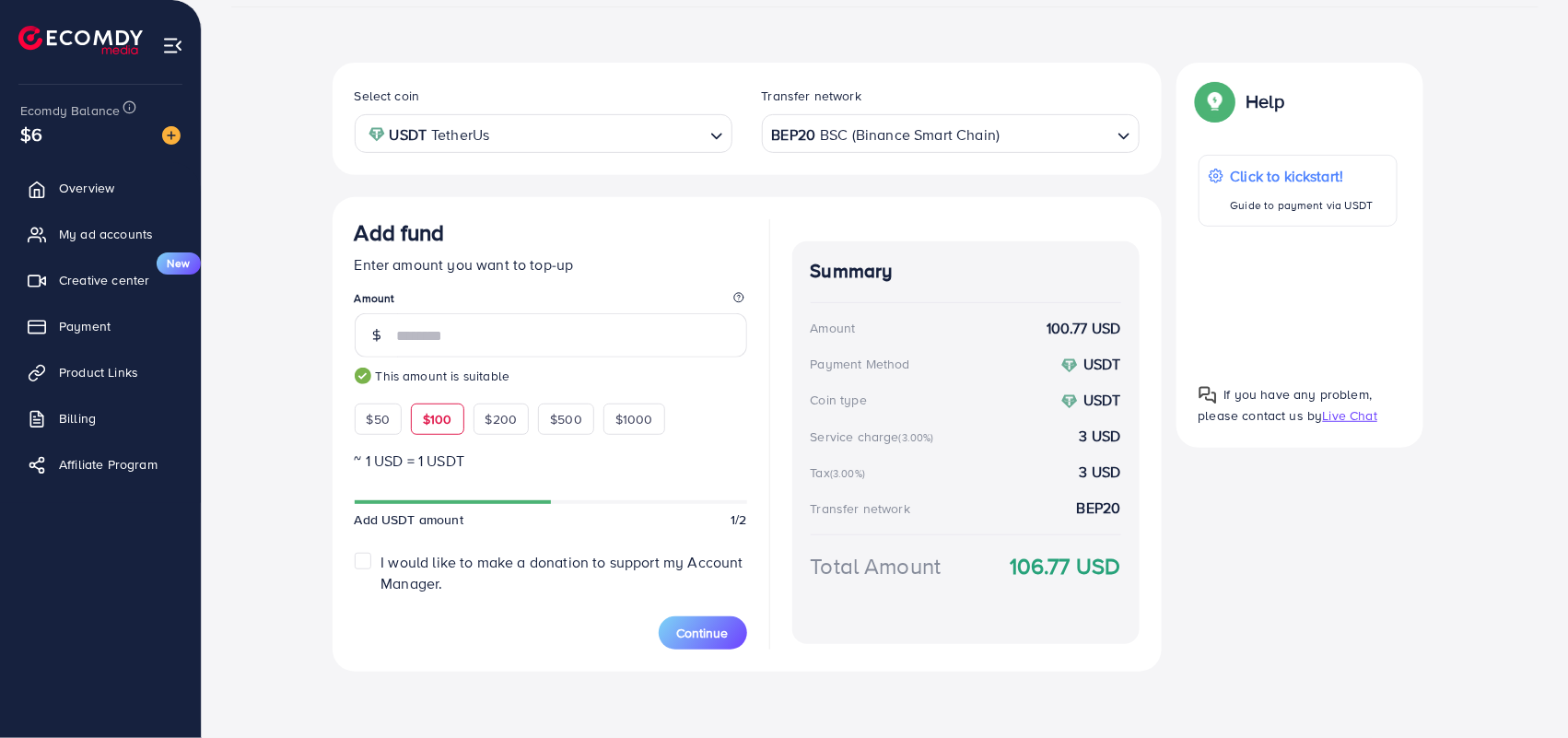 click on "106.77 USD" at bounding box center [1065, 566] 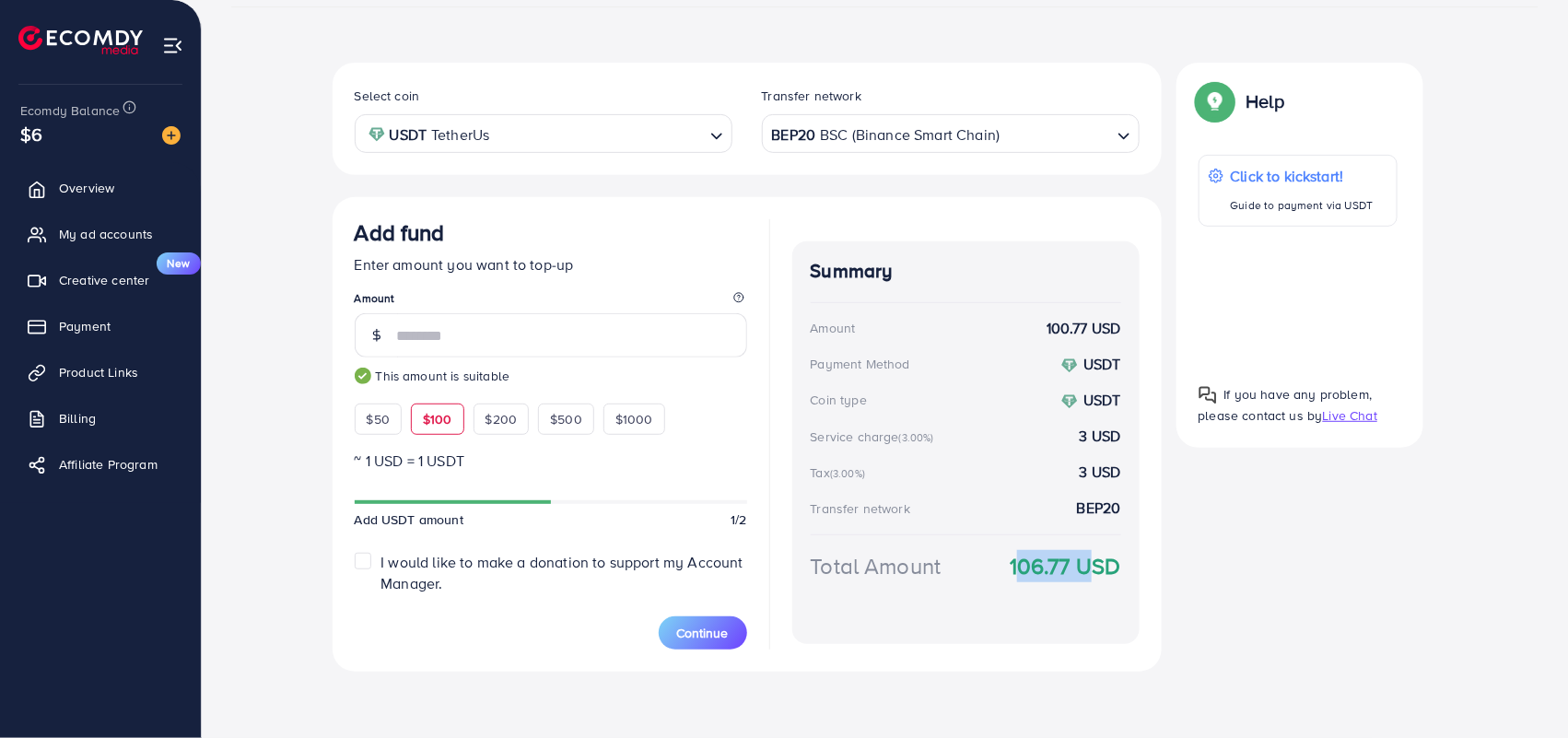 click on "106.77 USD" at bounding box center (1065, 566) 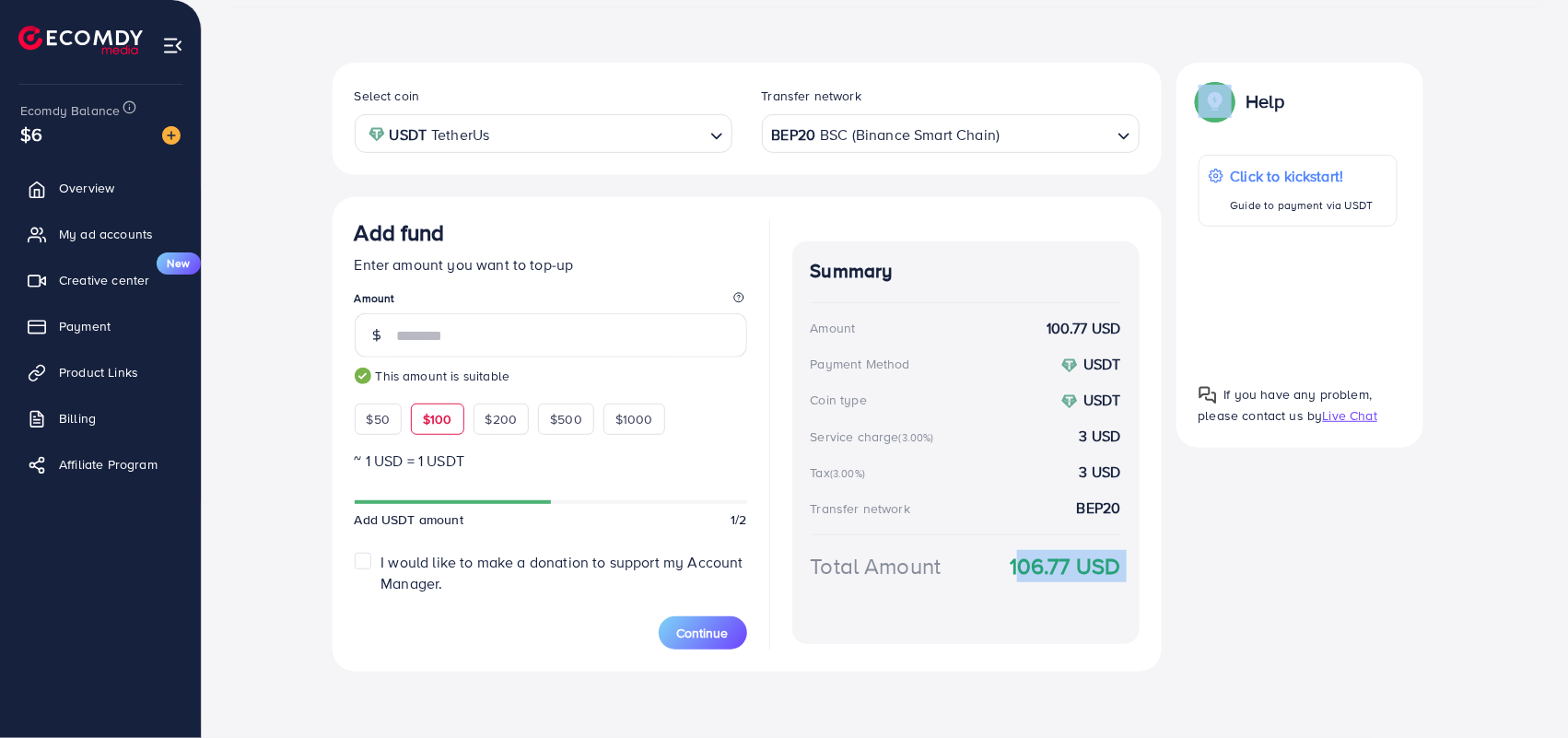 click on "106.77 USD" at bounding box center [1065, 566] 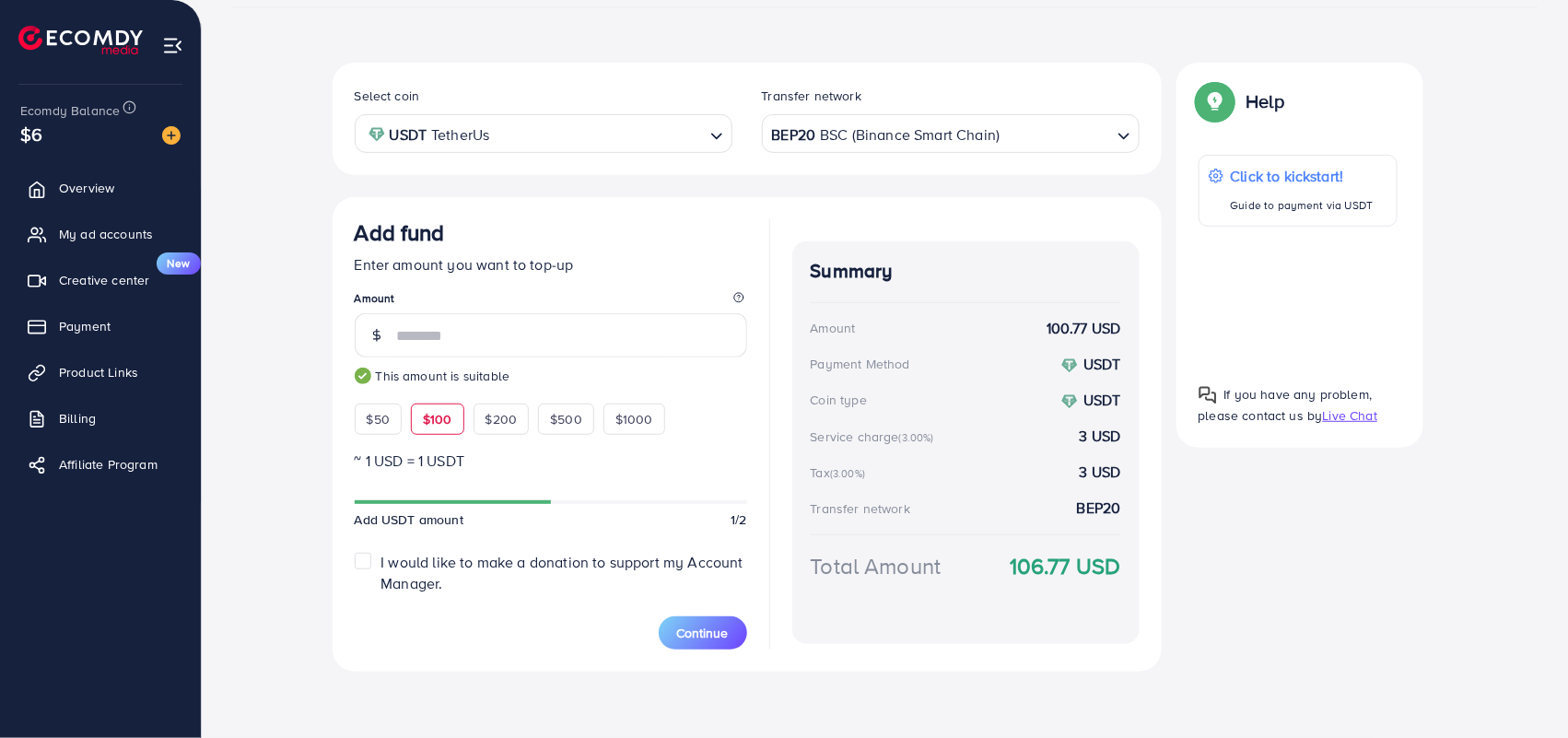 click on "100.77 USD" at bounding box center (1083, 328) 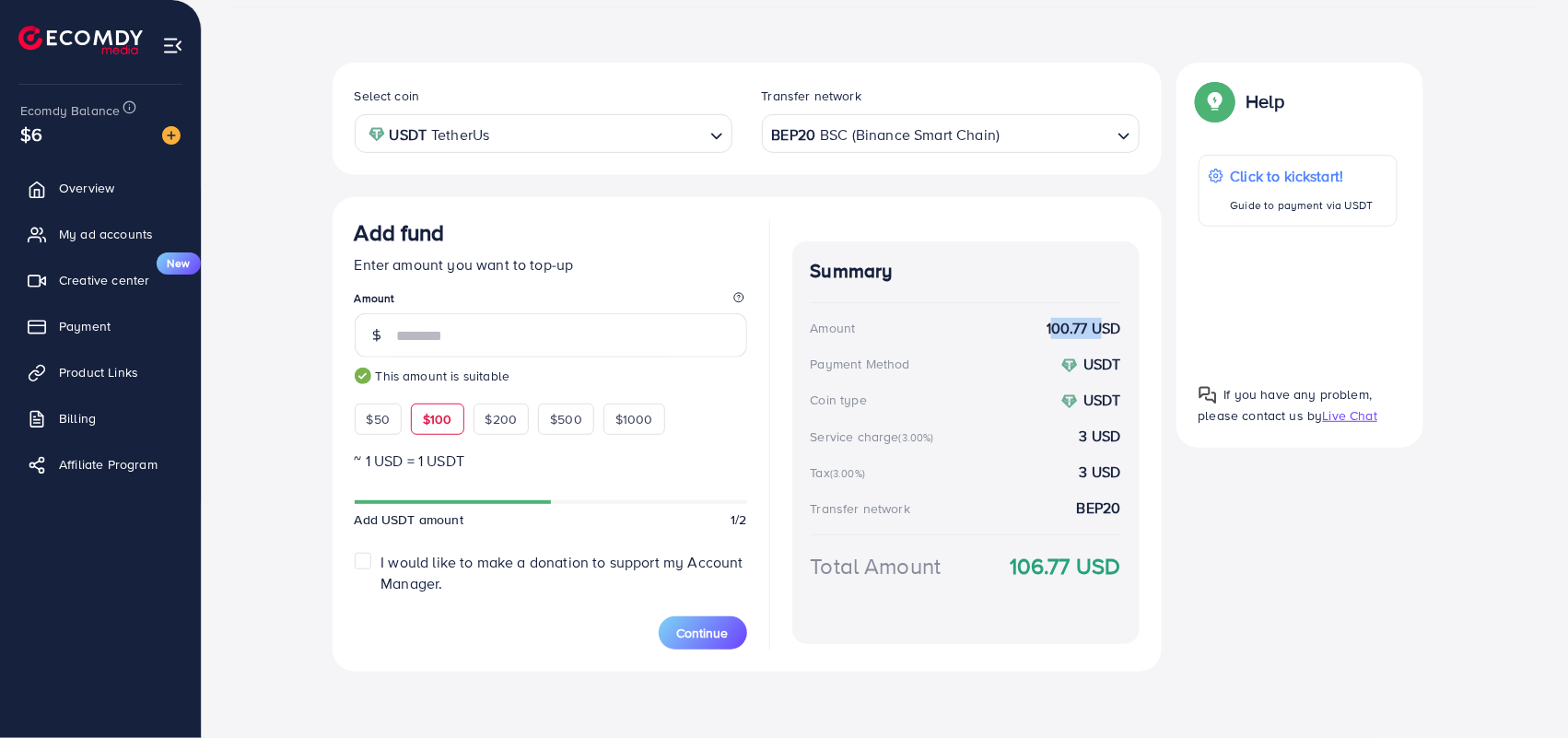 click on "100.77 USD" at bounding box center [1083, 328] 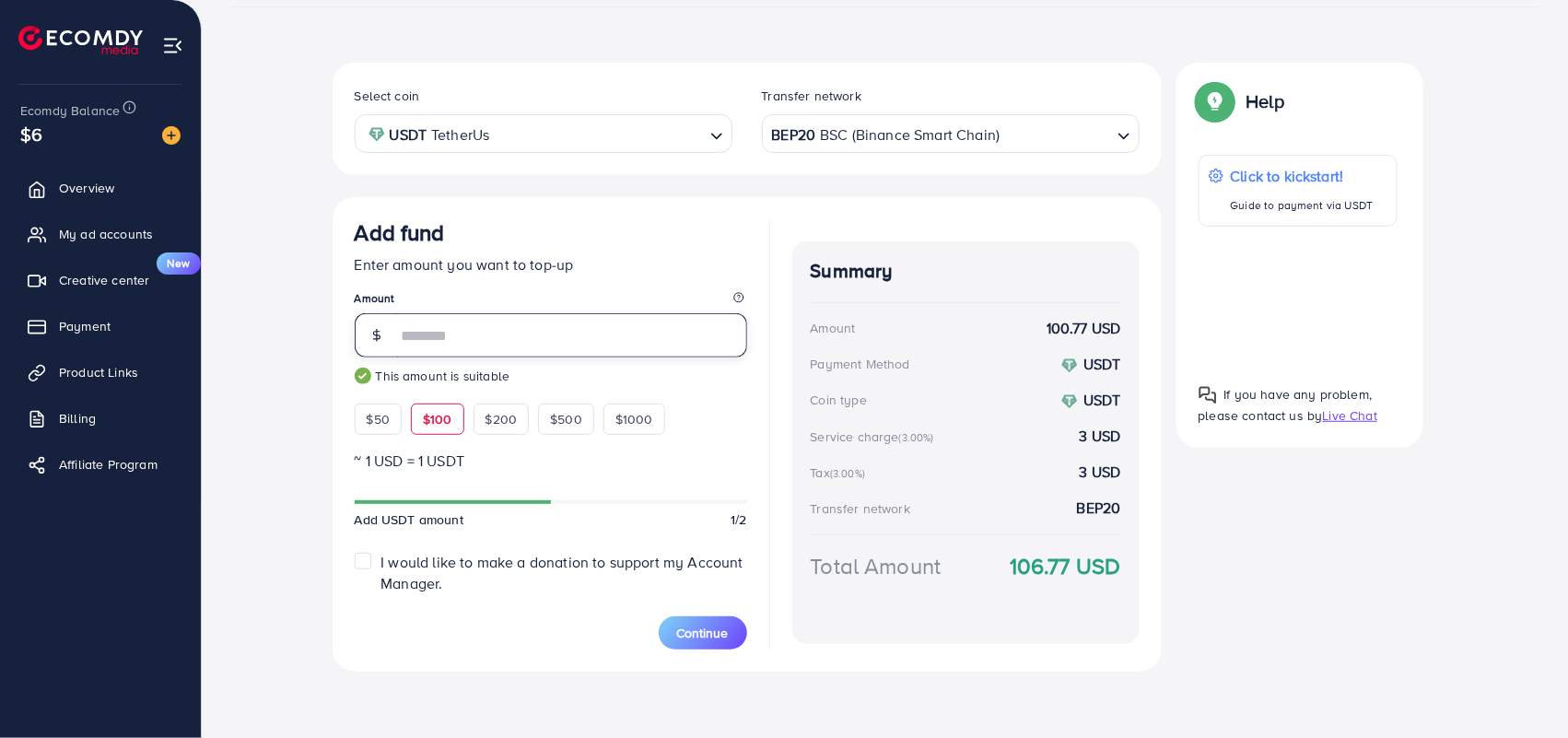 click on "***" at bounding box center (572, 335) 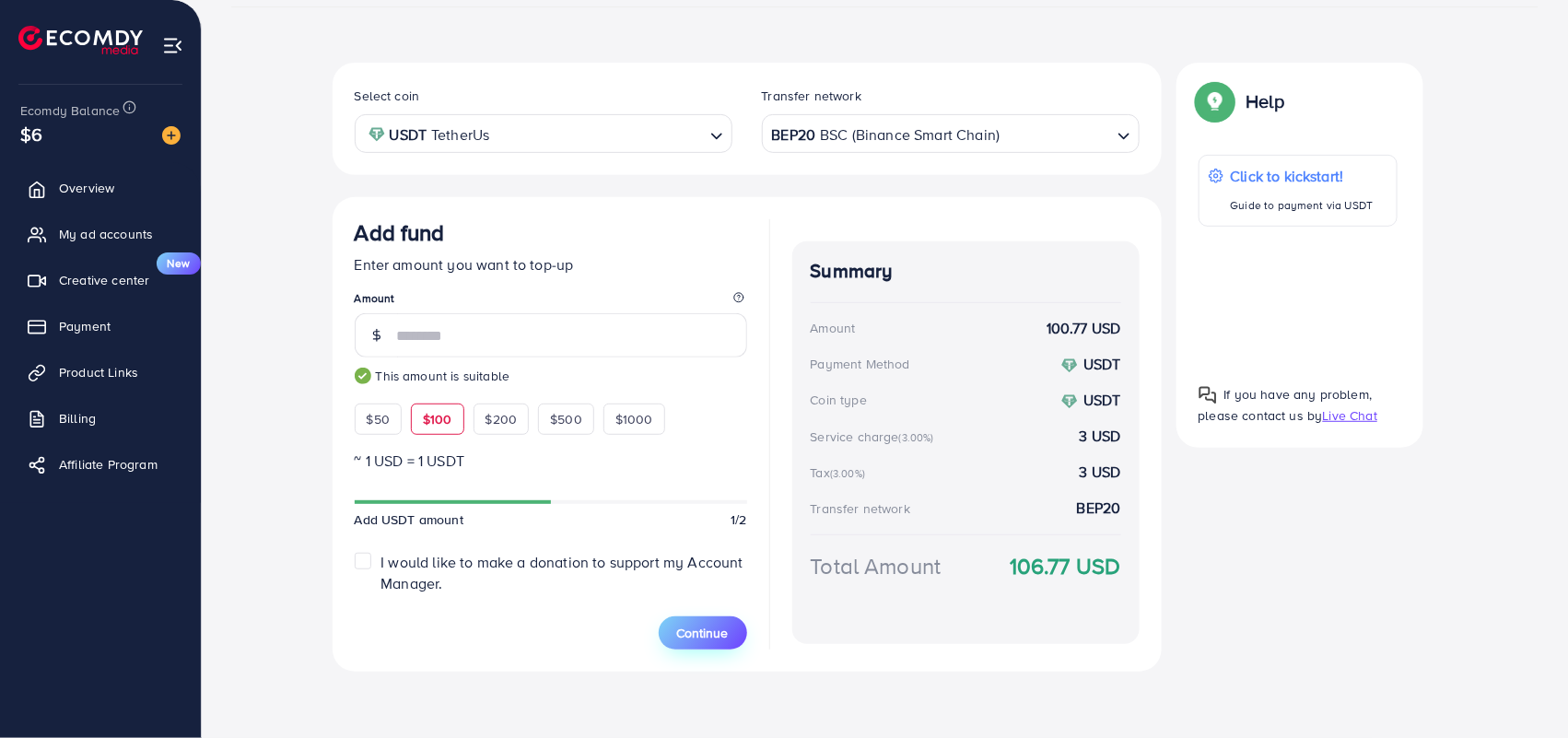 click on "Continue" at bounding box center (703, 633) 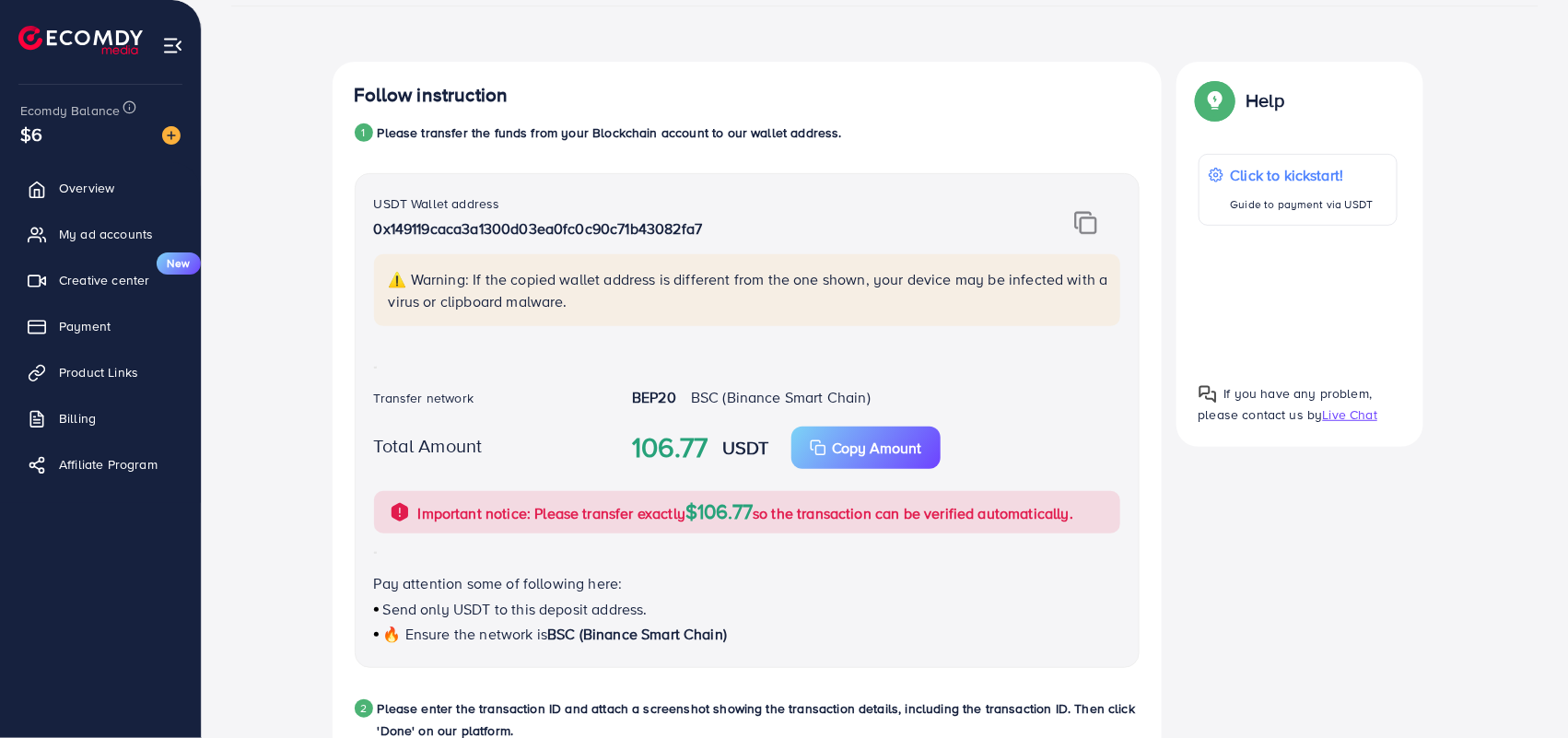 click at bounding box center (1085, 223) 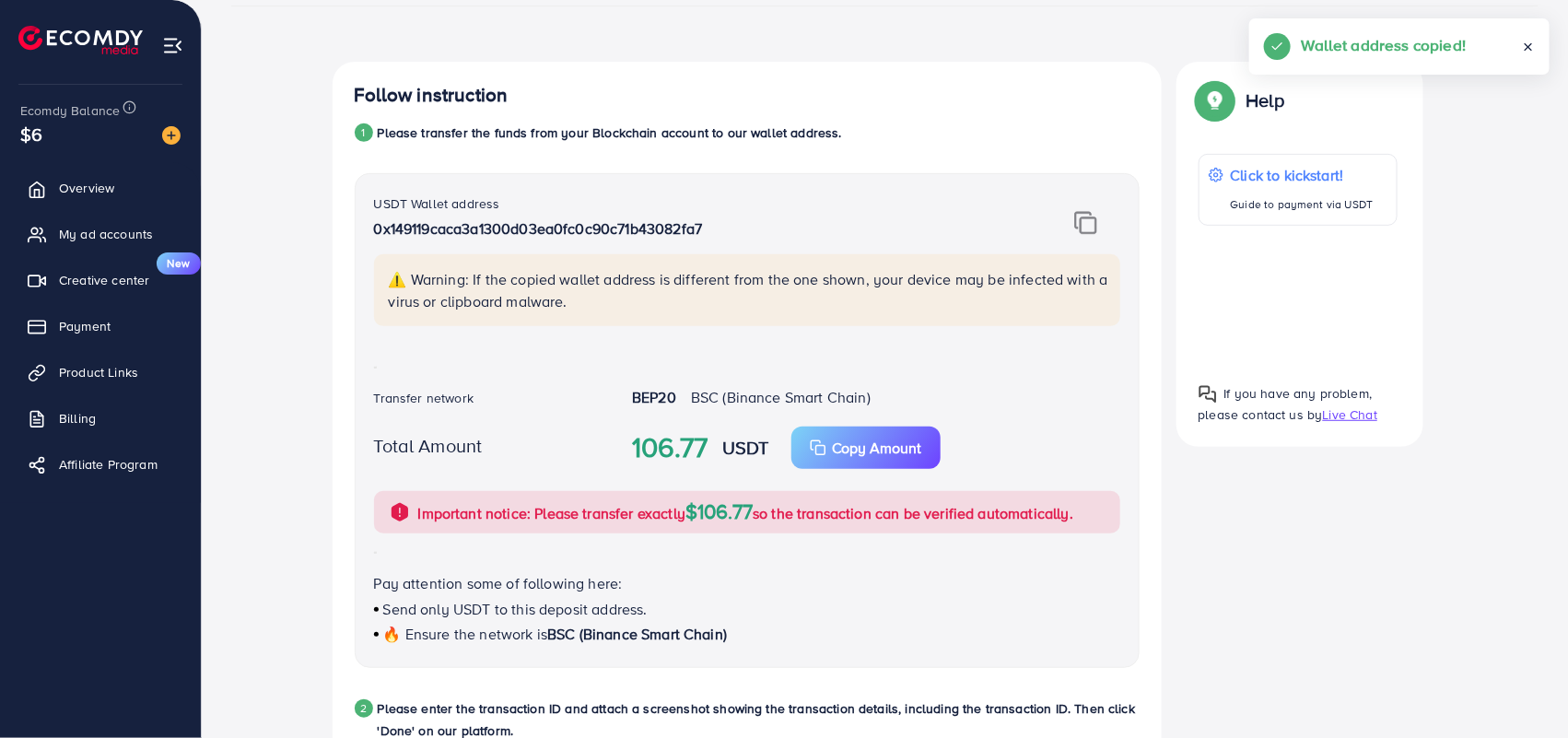 click on "Follow instruction   1   Please transfer the funds from your Blockchain account to our wallet address.  USDT Wallet address  0x149119caca3a1300d03ea0fc0c90c71b43082fa7   ⚠️ Warning: If the copied wallet address is different from the one shown, your device may be infected with a virus or clipboard malware.   Transfer network   BEP20   BSC (Binance Smart Chain)   Total Amount   106.77   USDT   Copy Amount  Important notice: Please transfer exactly  $106.77  so the transaction can be verified automatically.  Pay attention some of following here:   Send only USDT to this deposit address.  🔥 Ensure the network is   BSC (Binance Smart Chain)   2   Please enter the transaction ID and attach a screenshot showing the transaction details, including the transaction ID. Then click 'Done' on our platform.  Transaction ID or Tx ID  Add billing attachment  (PDF, JPG, PNG)   Add billing attachment  2/2  Back   Done   Summary   Amount   100.77 USD   Payment Method  USDT  Coin type  USDT  Service charge   (3.00%)" at bounding box center [884, 639] 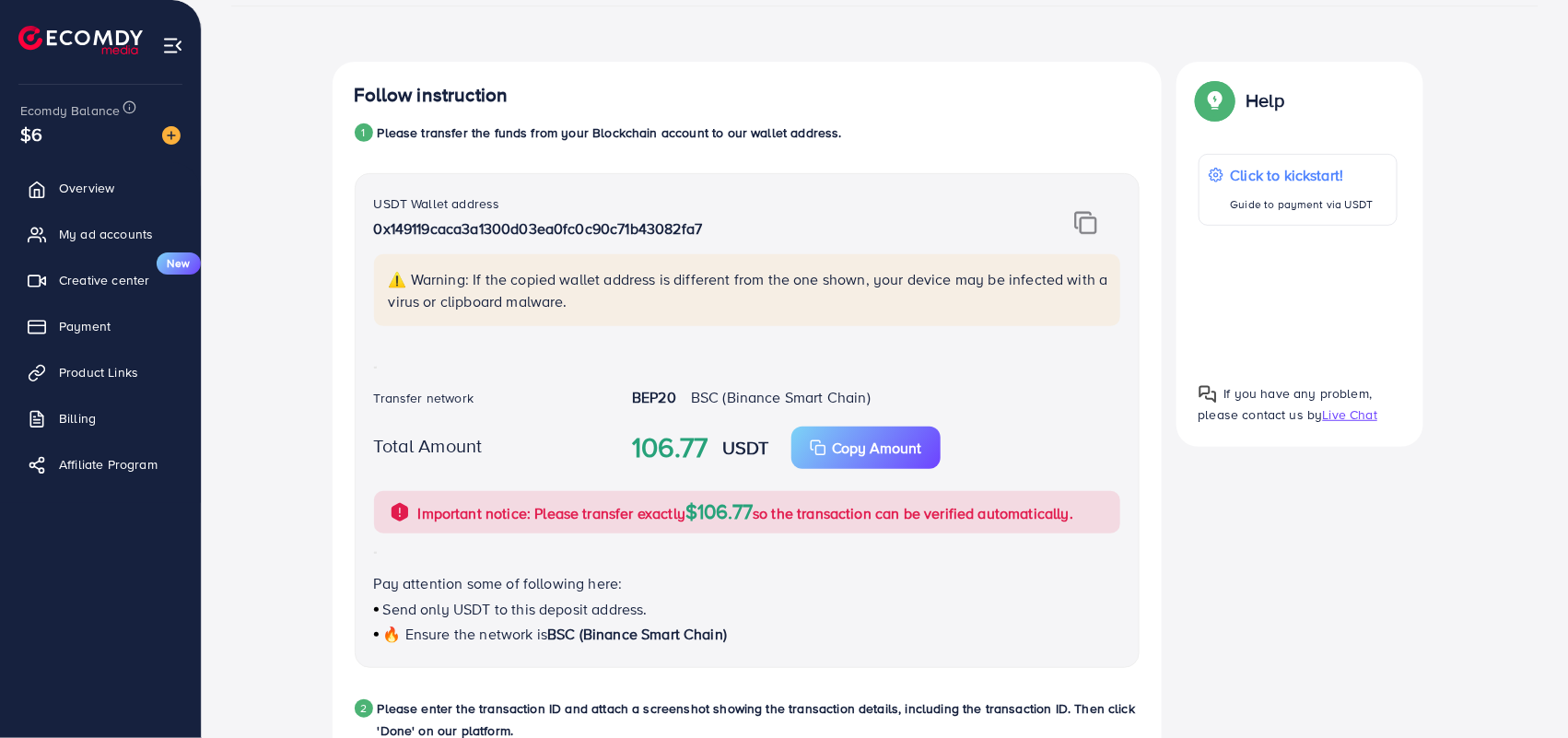 click on "USDT Wallet address  0x149119caca3a1300d03ea0fc0c90c71b43082fa7   ⚠️ Warning: If the copied wallet address is different from the one shown, your device may be infected with a virus or clipboard malware.   Transfer network   BEP20   BSC (Binance Smart Chain)   Total Amount   106.77   USDT   Copy Amount  Important notice: Please transfer exactly  $106.77  so the transaction can be verified automatically.  Pay attention some of following here:   Send only USDT to this deposit address.  🔥 Ensure the network is   BSC (Binance Smart Chain)" at bounding box center [747, 420] 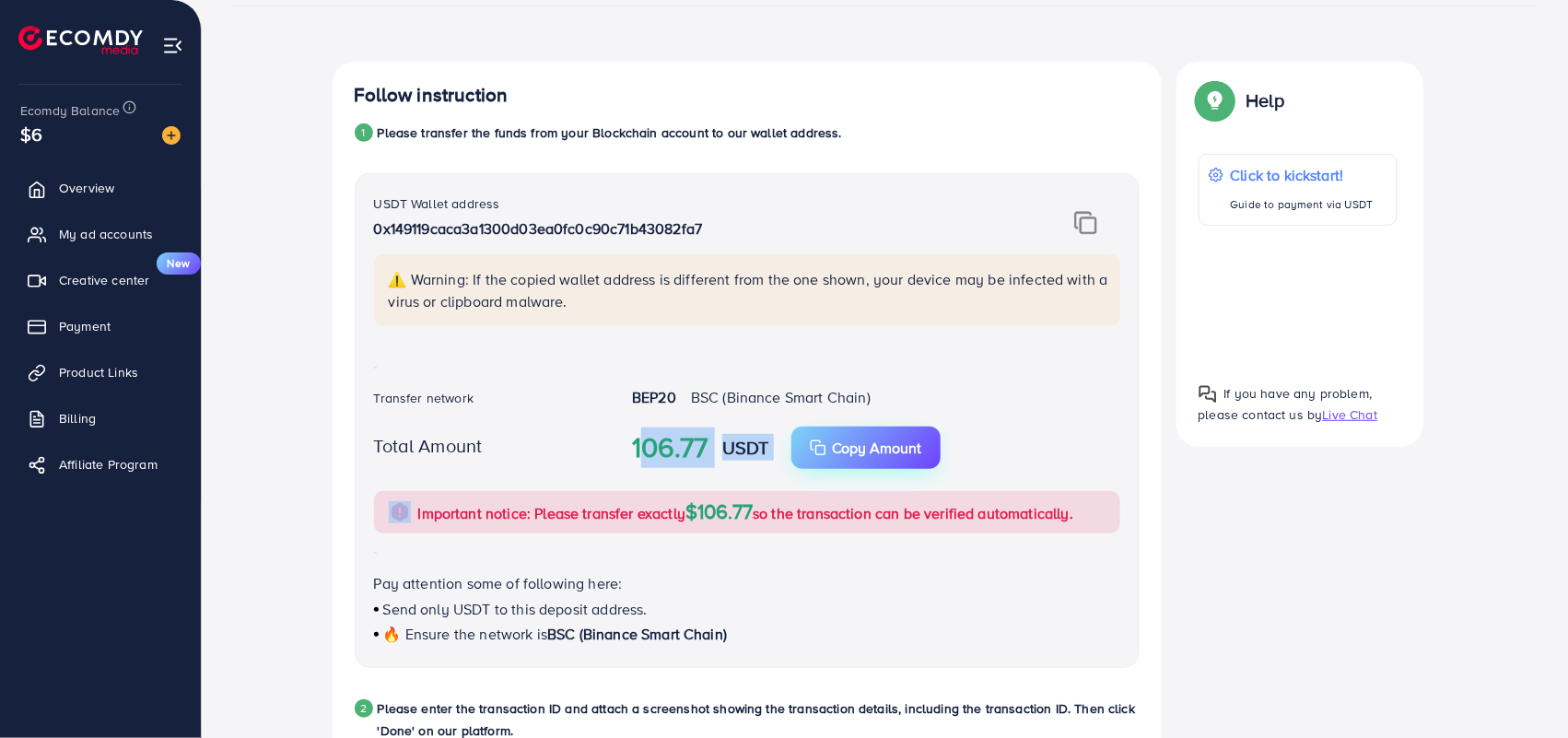 drag, startPoint x: 634, startPoint y: 447, endPoint x: 793, endPoint y: 440, distance: 159.15401 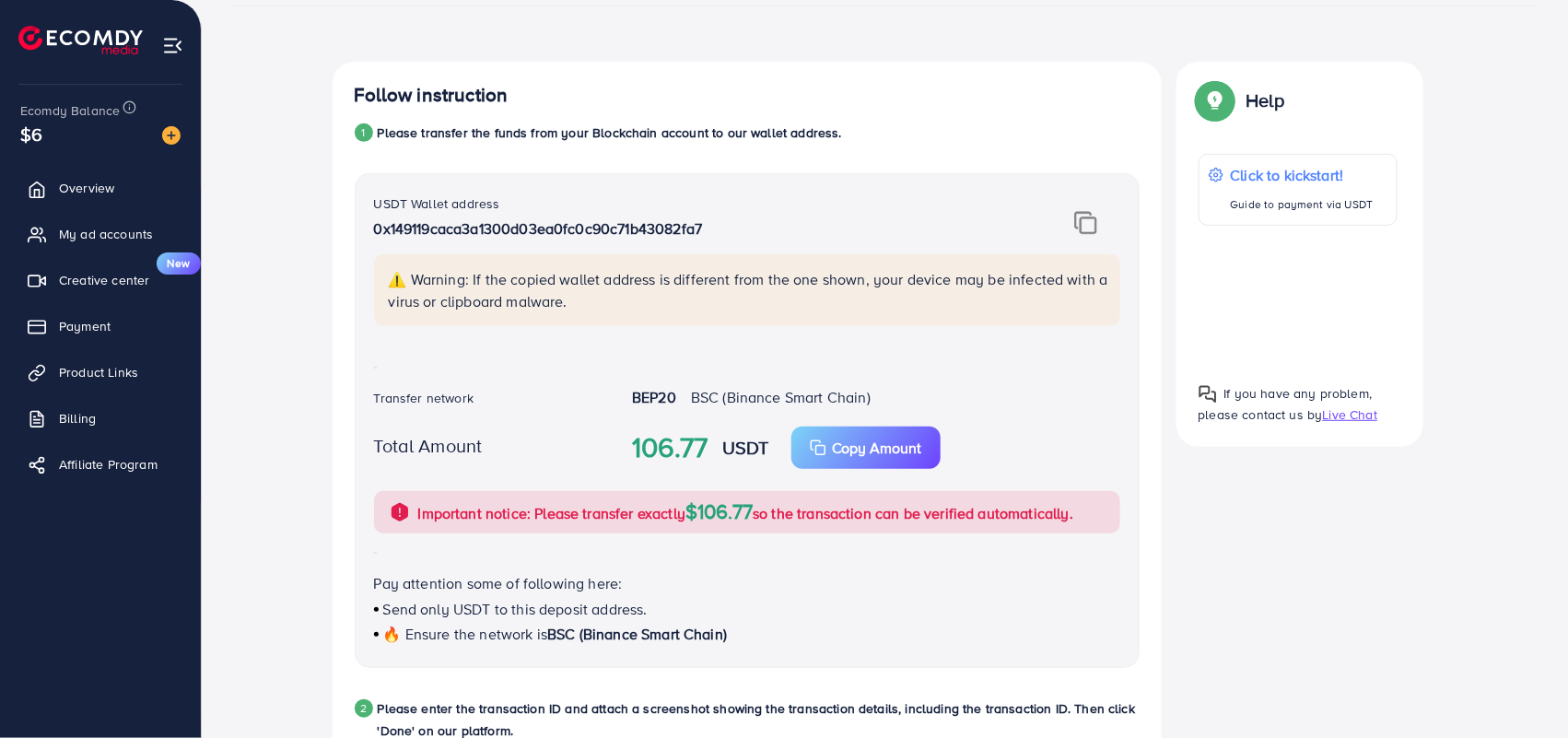 click on "⚠️ Warning: If the copied wallet address is different from the one shown, your device may be infected with a virus or clipboard malware." at bounding box center [747, 301] 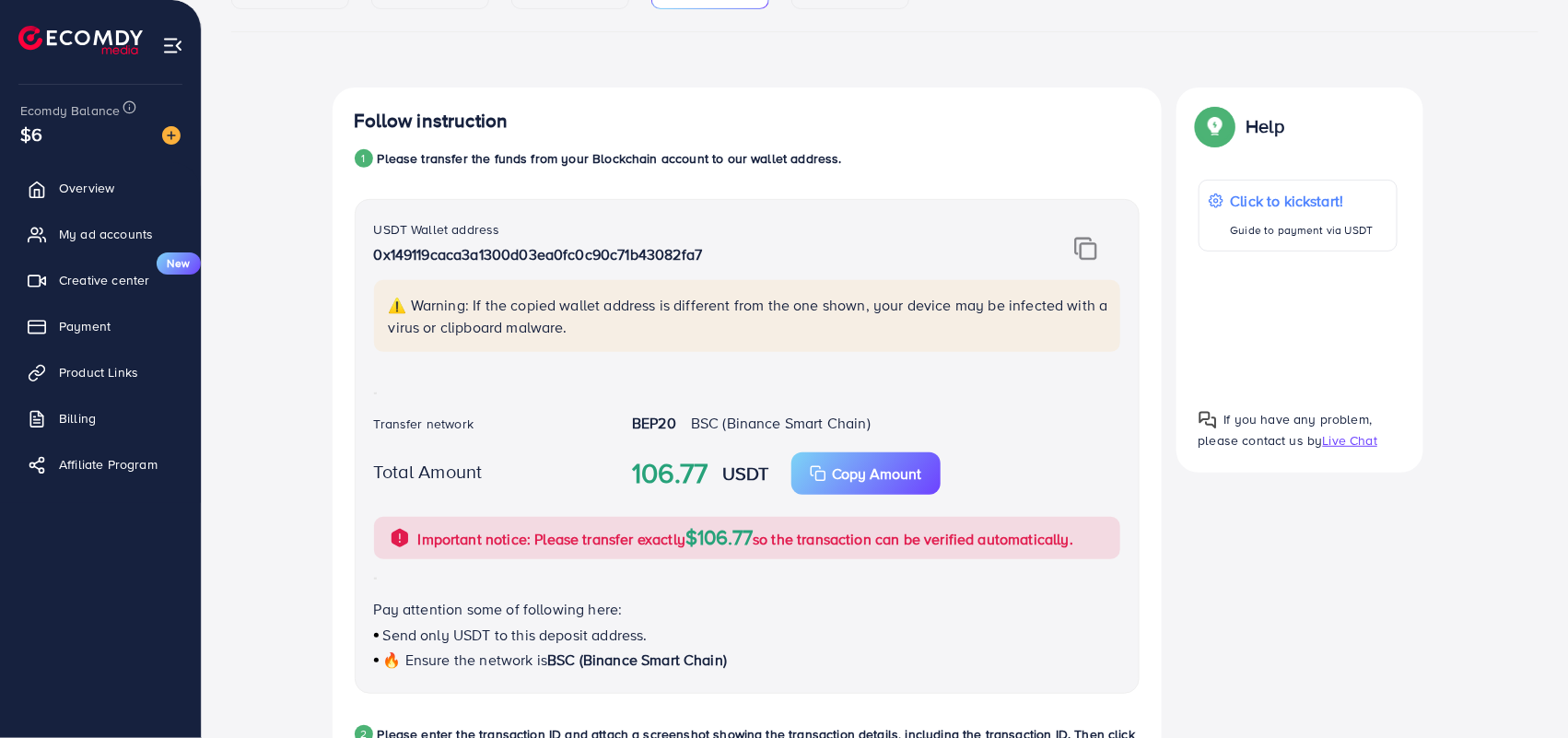 scroll, scrollTop: 253, scrollLeft: 0, axis: vertical 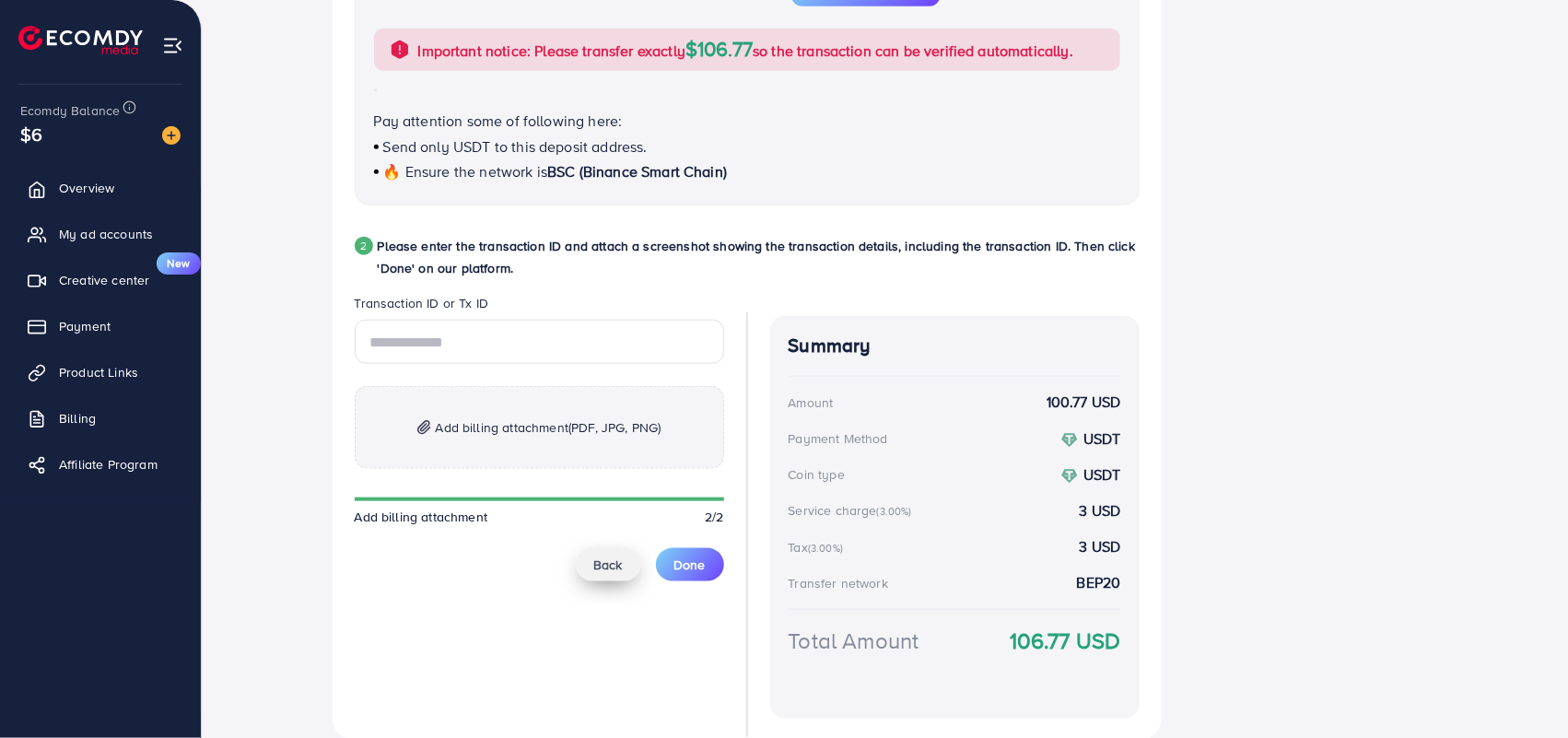 click on "Back" at bounding box center (608, 565) 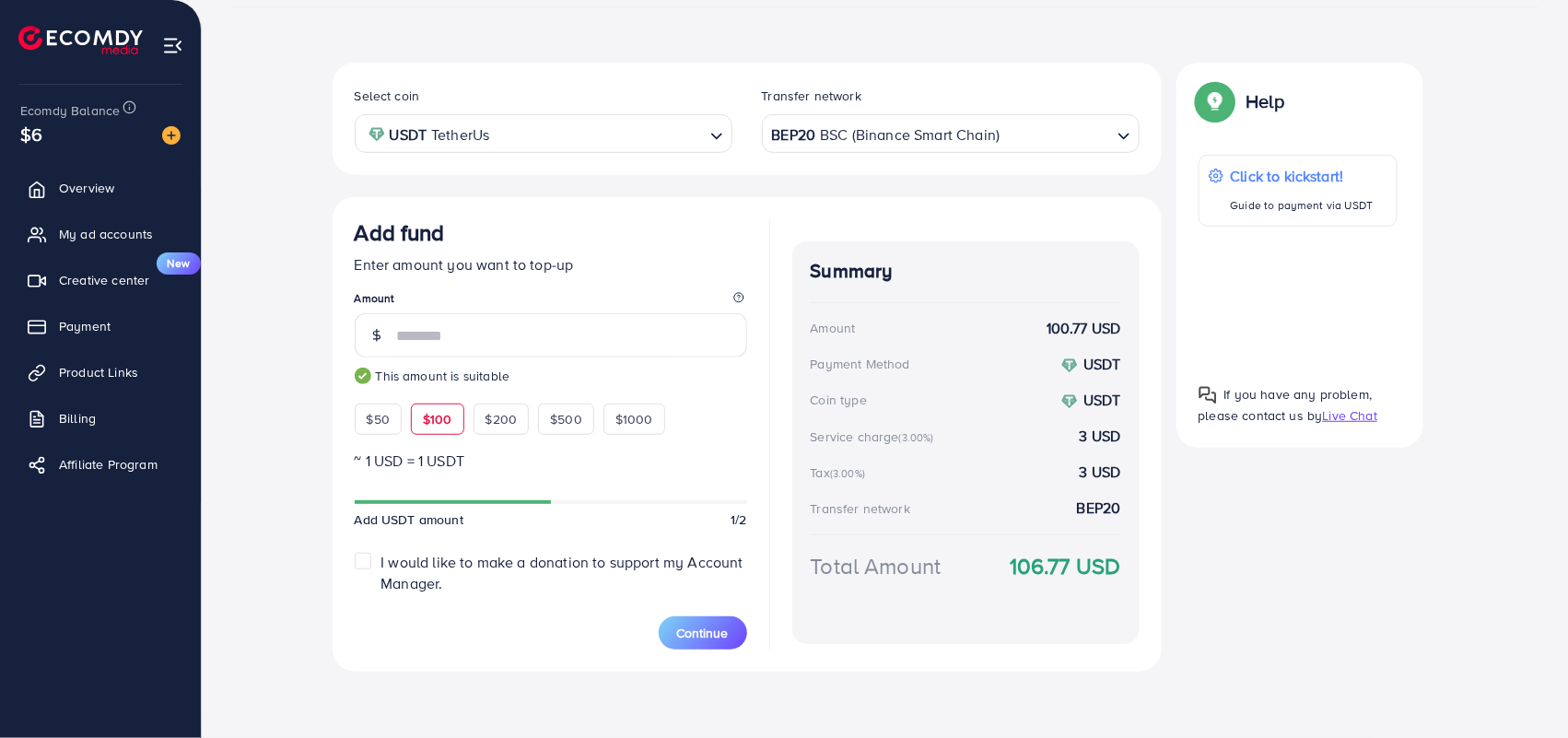 scroll, scrollTop: 288, scrollLeft: 0, axis: vertical 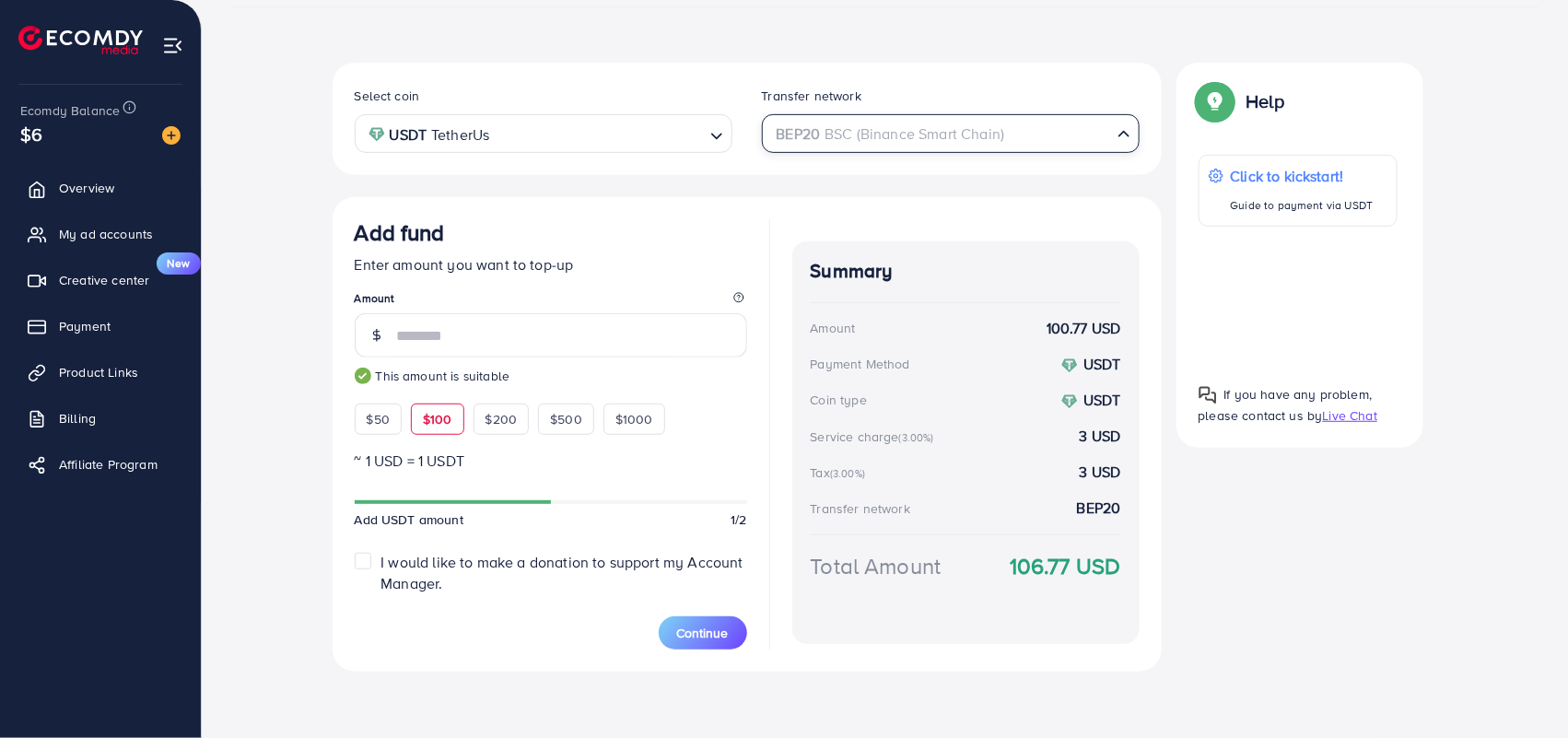 click at bounding box center [940, 134] 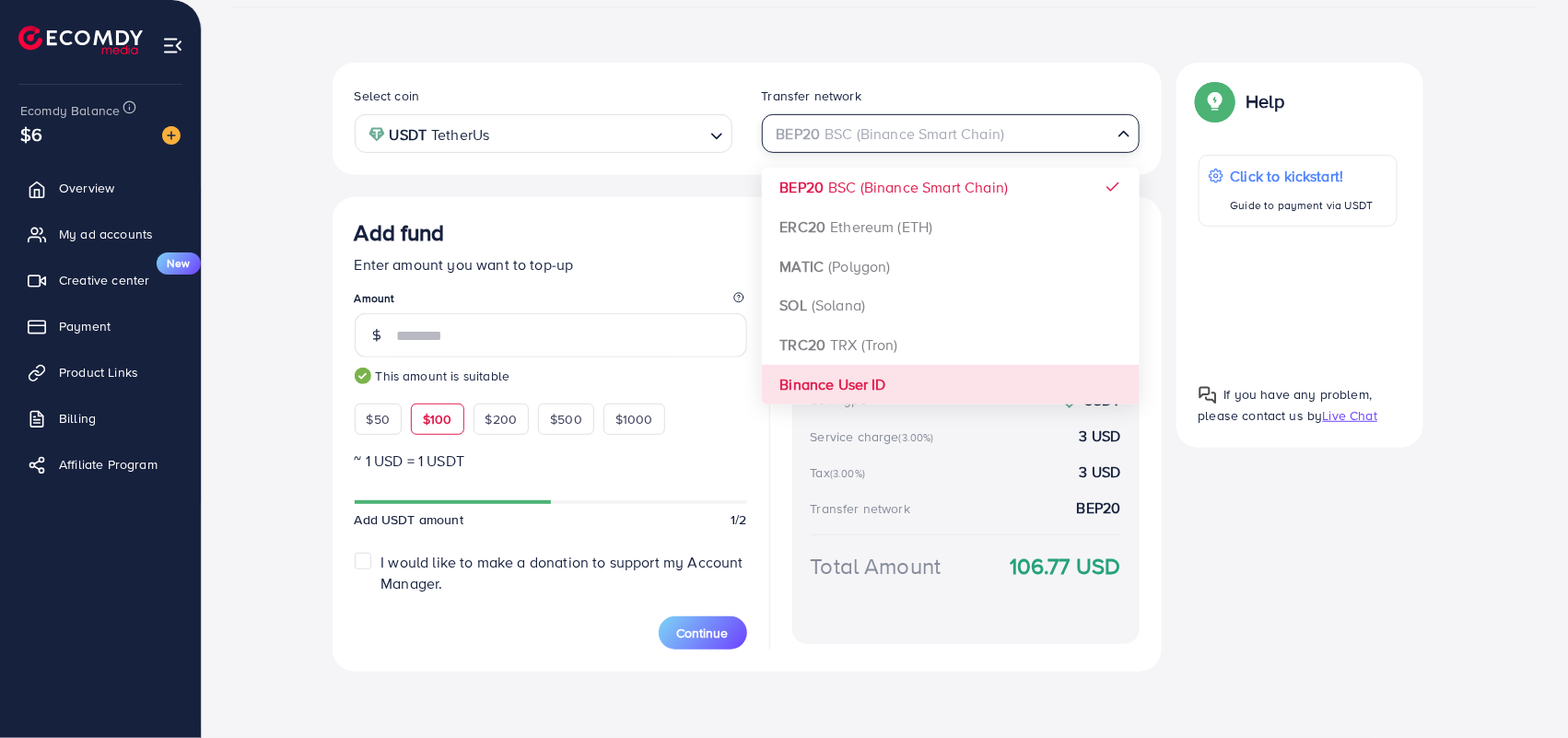 click on "Select coin   USDT TetherUs           Loading...     Transfer network   BEP20 BSC (Binance Smart Chain)           Loading...     BEP20 BSC (Binance Smart Chain) ERC20 Ethereum (ETH) MATIC (Polygon) SOL (Solana) TRC20 TRX (Tron) Binance User ID        Add fund  Enter amount you want to top-up Amount ***  This amount is suitable  $50 $100 $200 $500 $1000  ~ 1 USD = 1 USDT   Add USDT amount  1/2 I would like to make a donation to support my Account Manager. 5% 10% 15% 20%  Continue   Summary   Amount   100.77 USD   Payment Method  USDT  Coin type  USDT  Service charge   (3.00%)  3 USD  Tax   (3.00%)  3 USD  Transfer network  BEP20  Total Amount   106.77 USD" at bounding box center (747, 367) 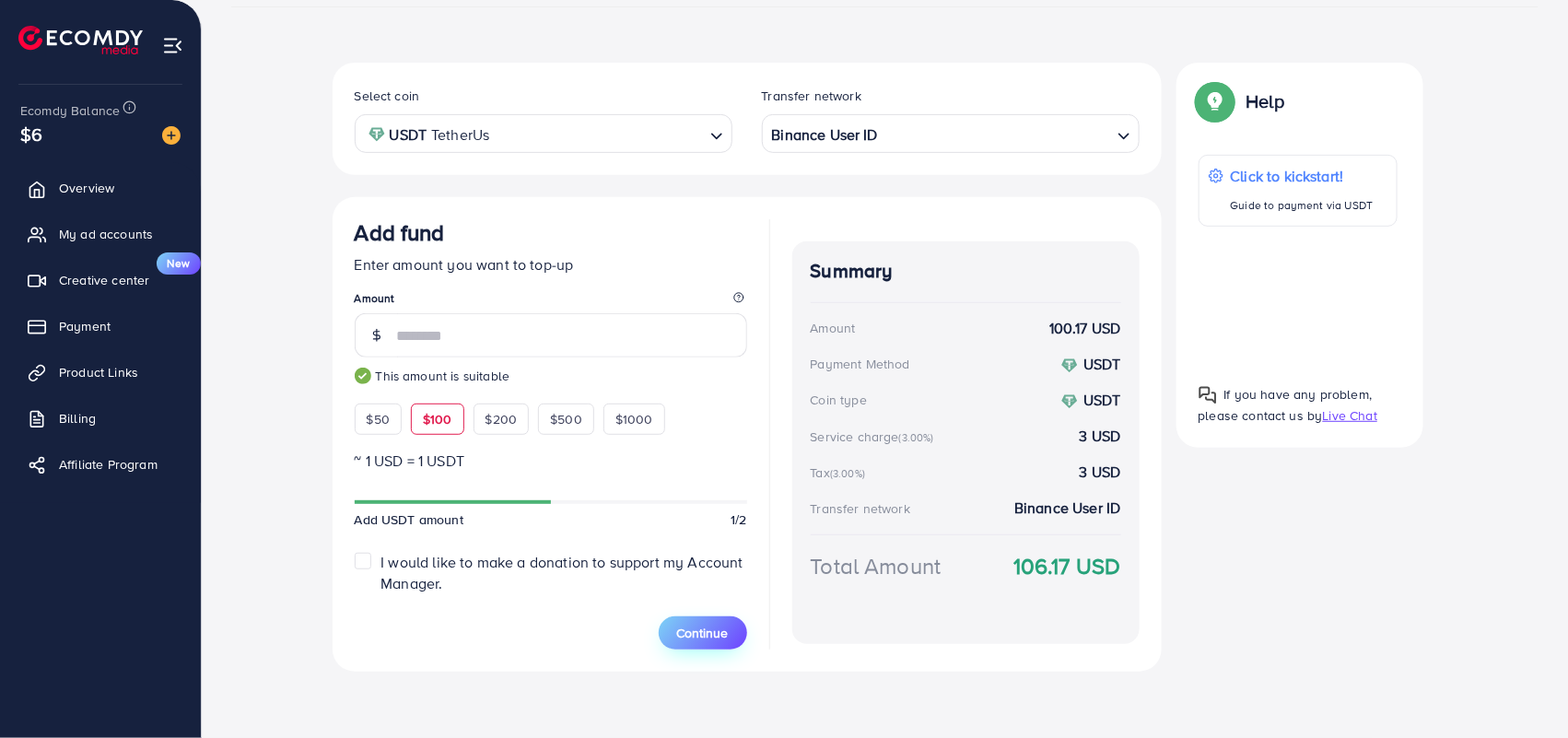click on "Continue" at bounding box center [703, 633] 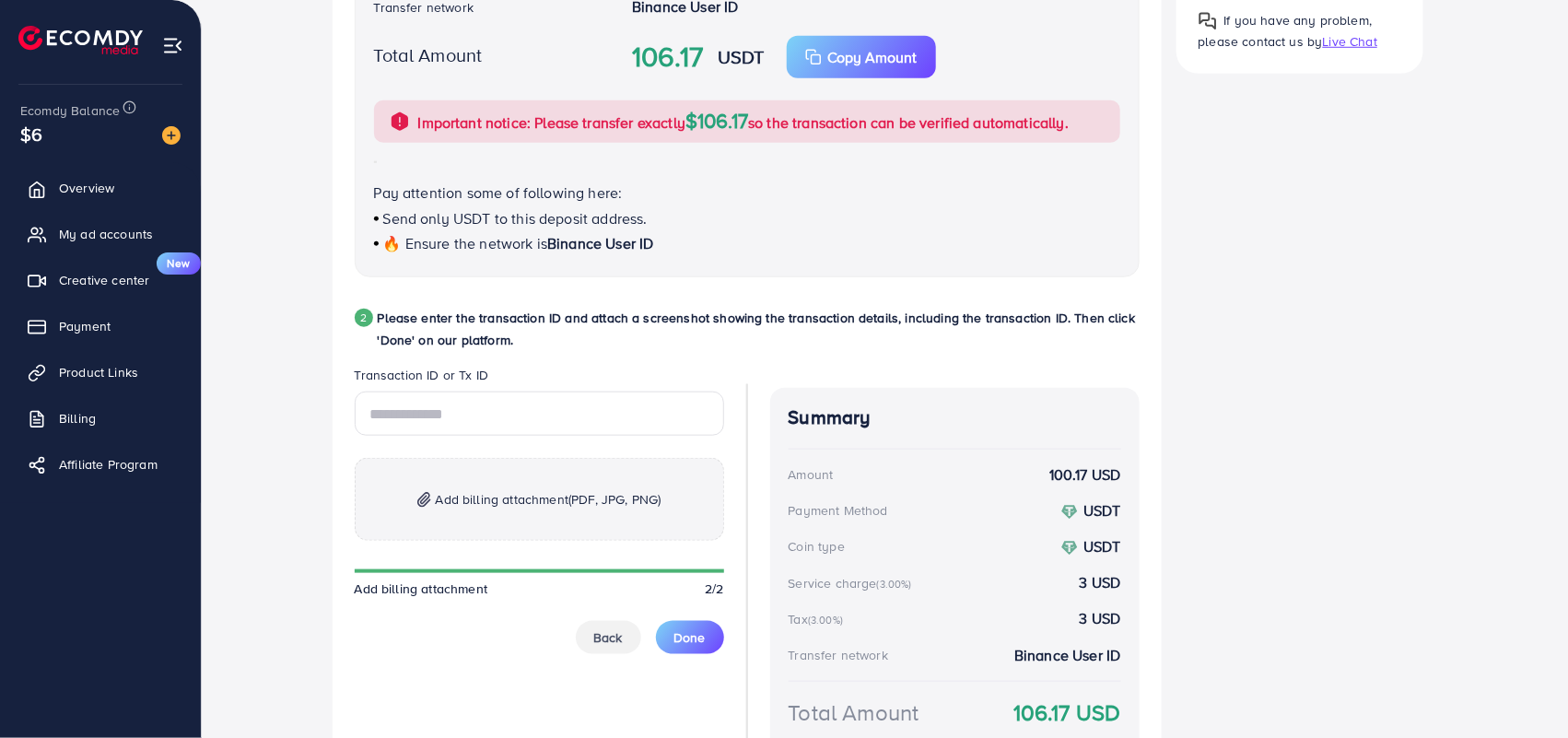 scroll, scrollTop: 664, scrollLeft: 0, axis: vertical 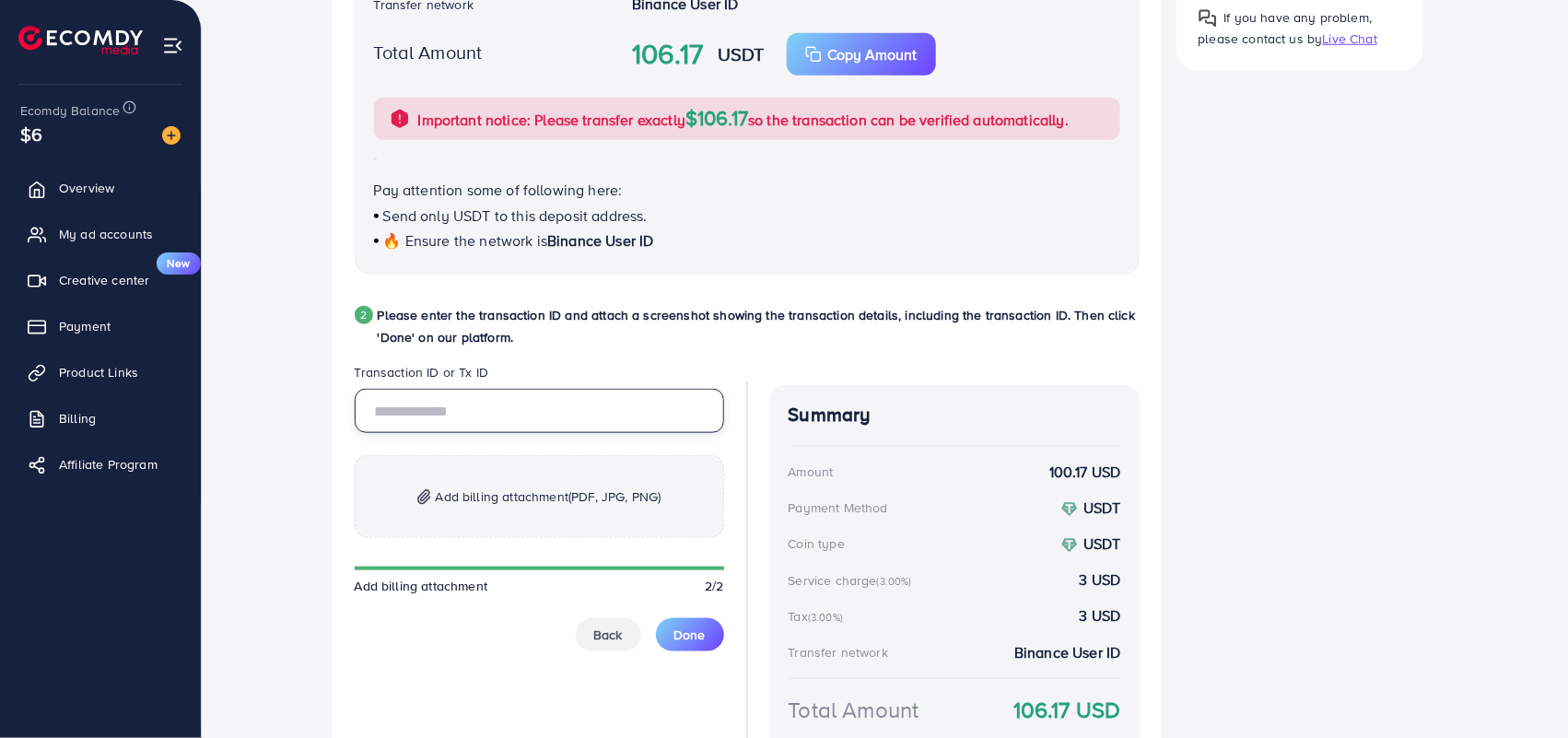 click at bounding box center [539, 411] 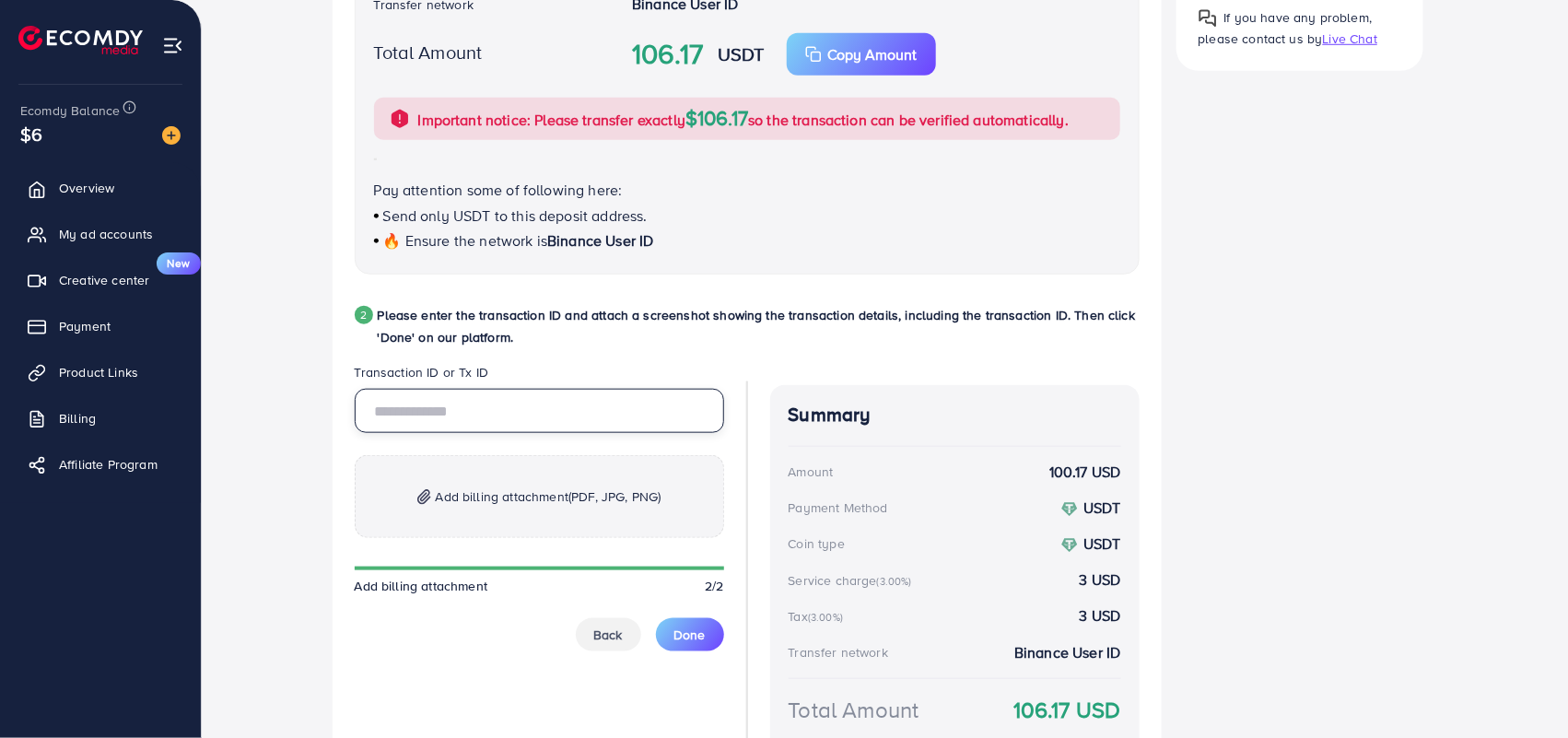 click at bounding box center [539, 411] 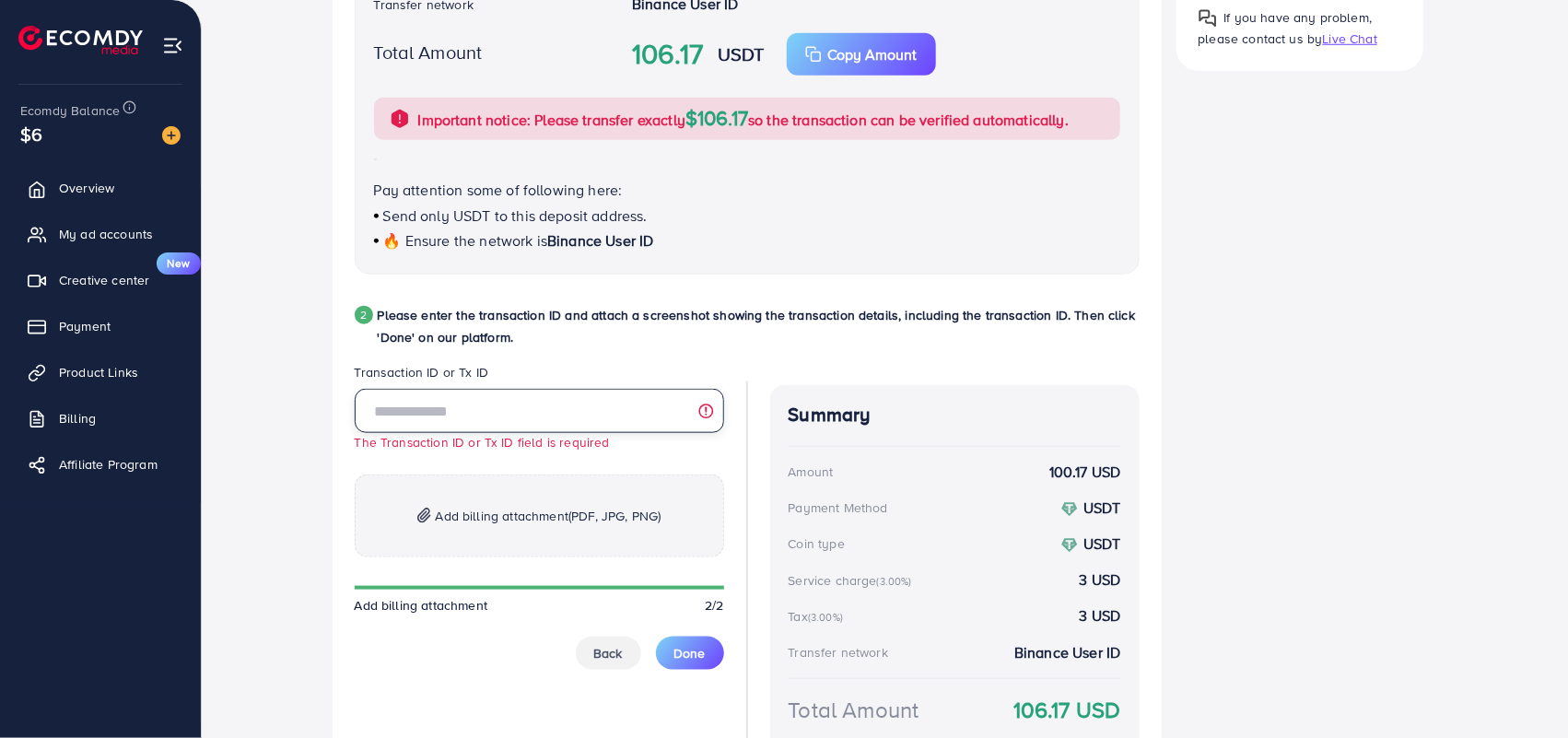 click at bounding box center (539, 411) 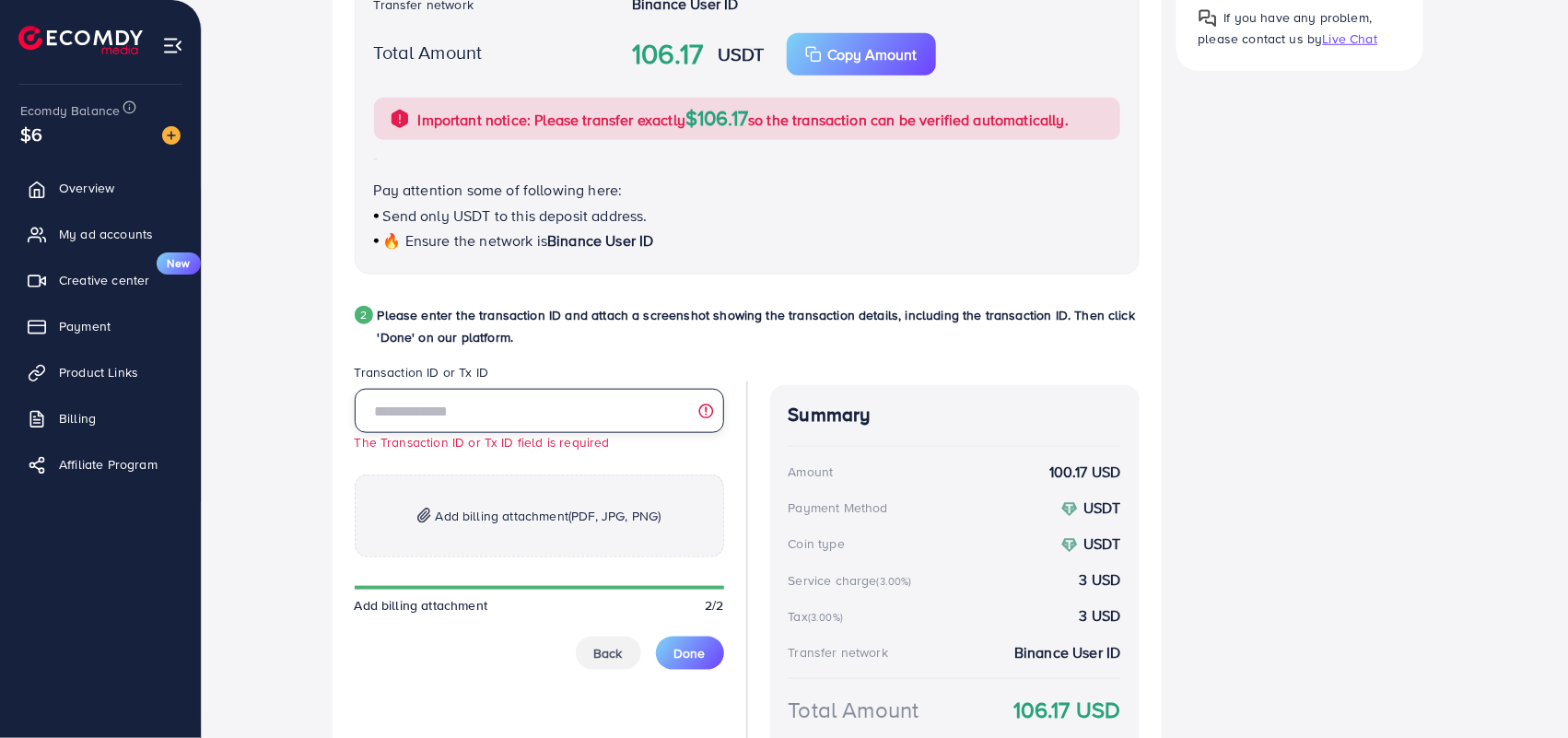click at bounding box center [539, 411] 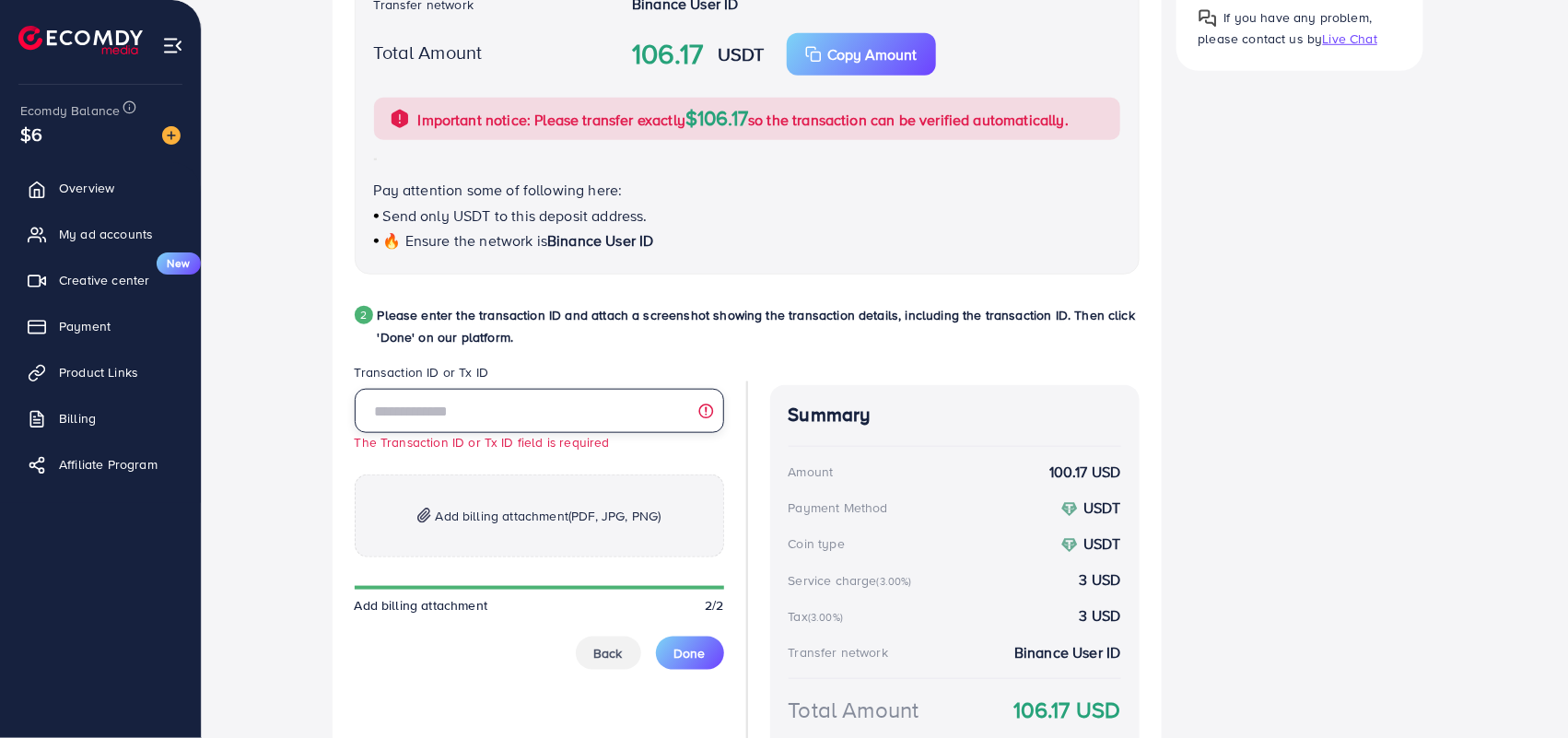 click at bounding box center [539, 411] 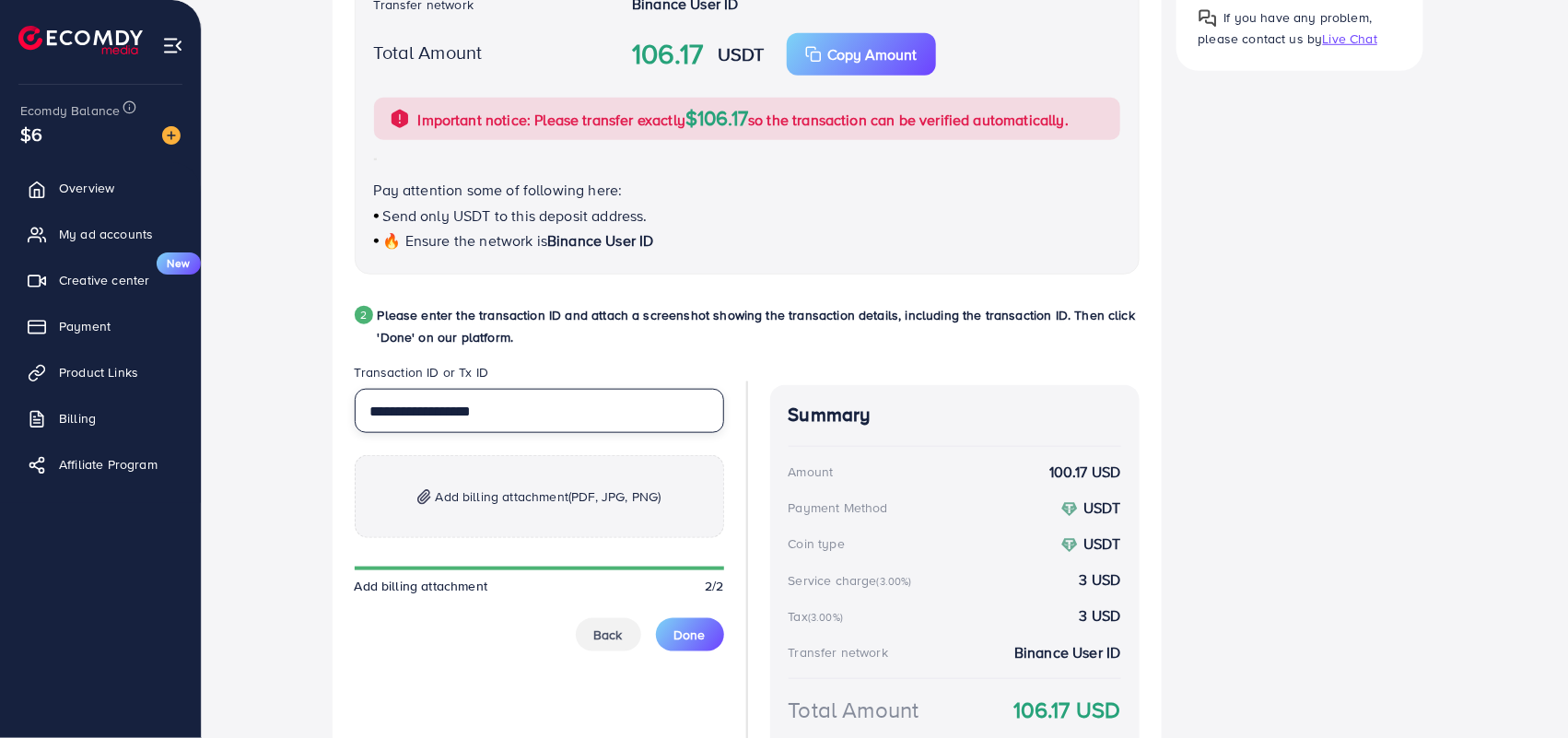 type on "**********" 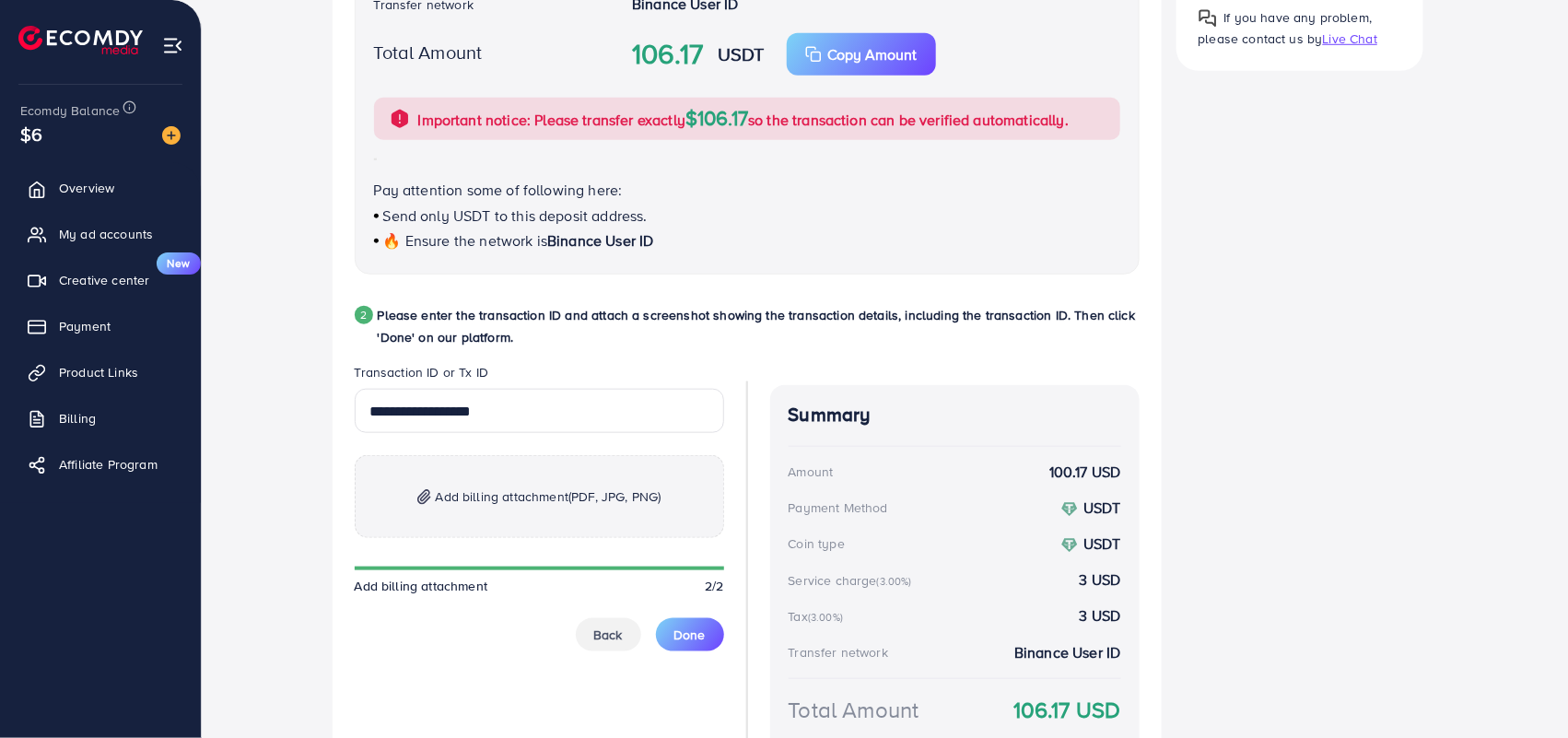 click on "Add billing attachment  (PDF, JPG, PNG)" at bounding box center [539, 497] 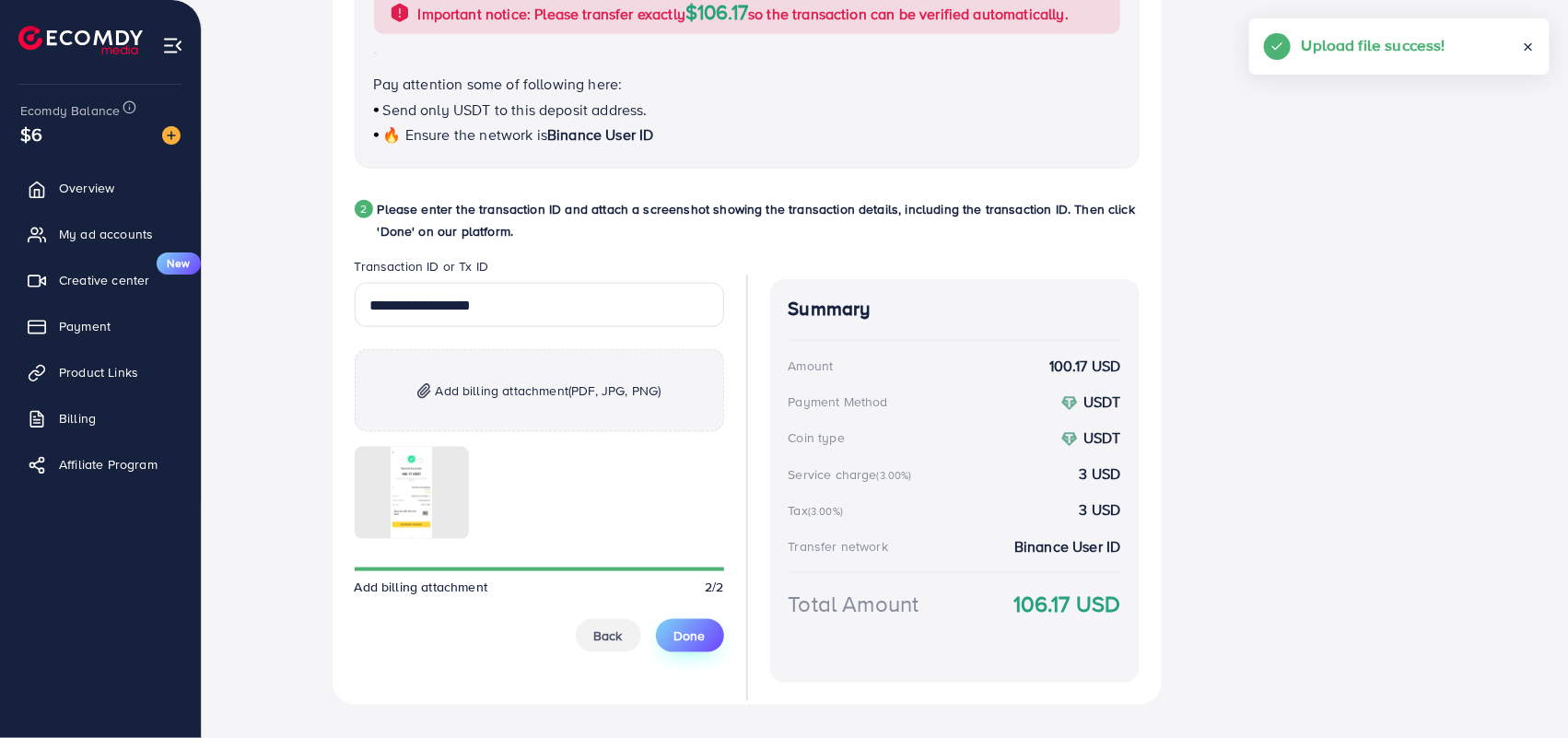 scroll, scrollTop: 804, scrollLeft: 0, axis: vertical 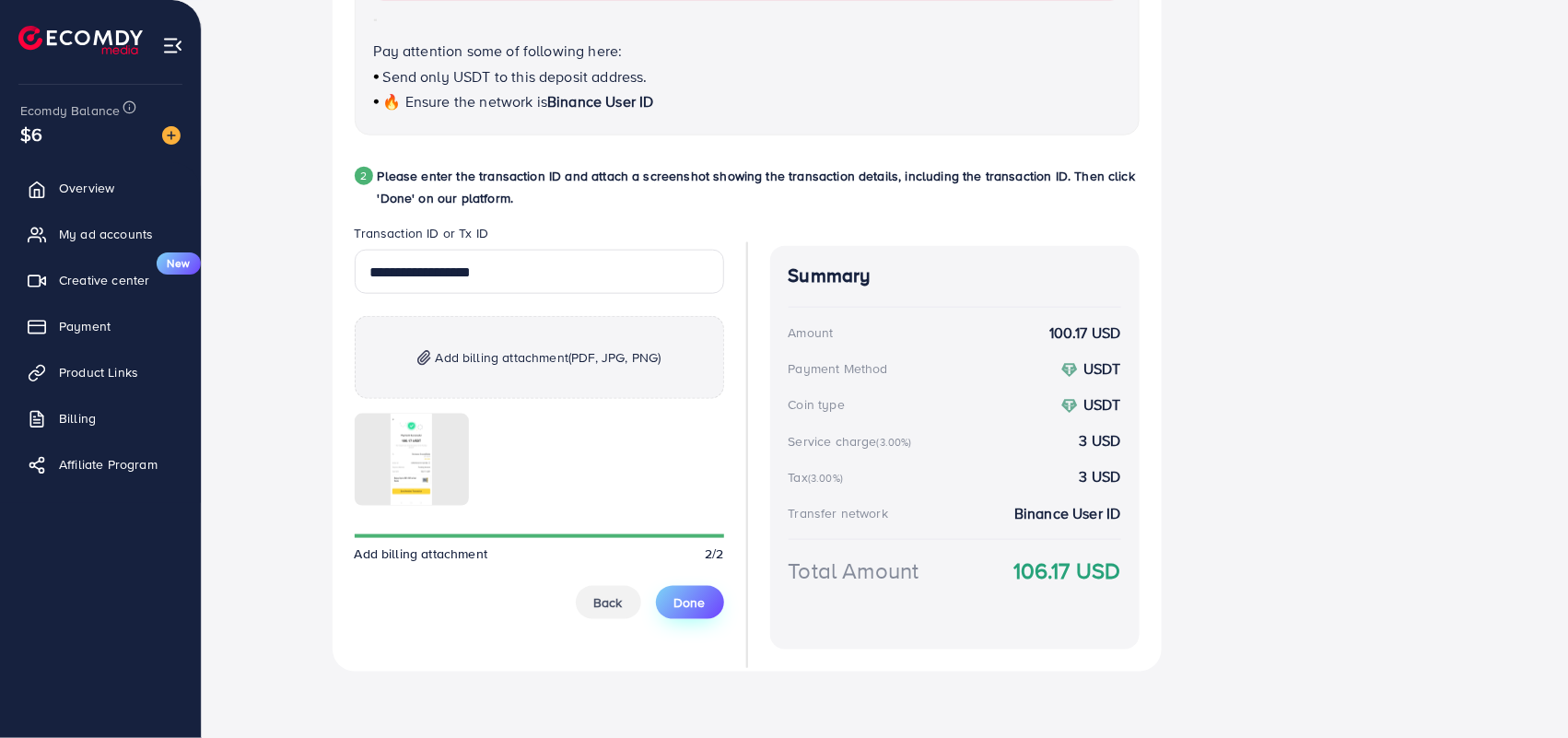 click on "Done" at bounding box center (690, 603) 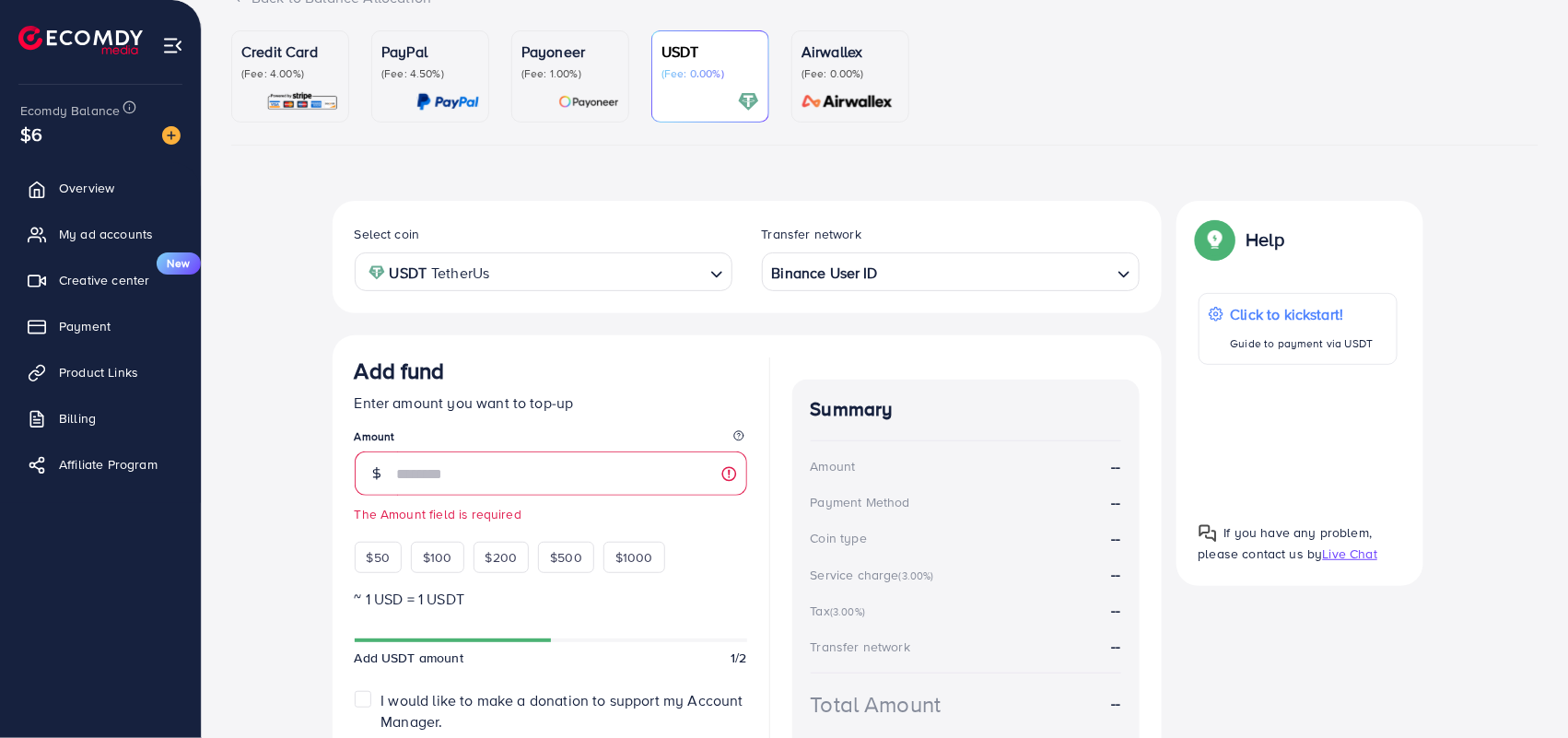 scroll, scrollTop: 0, scrollLeft: 0, axis: both 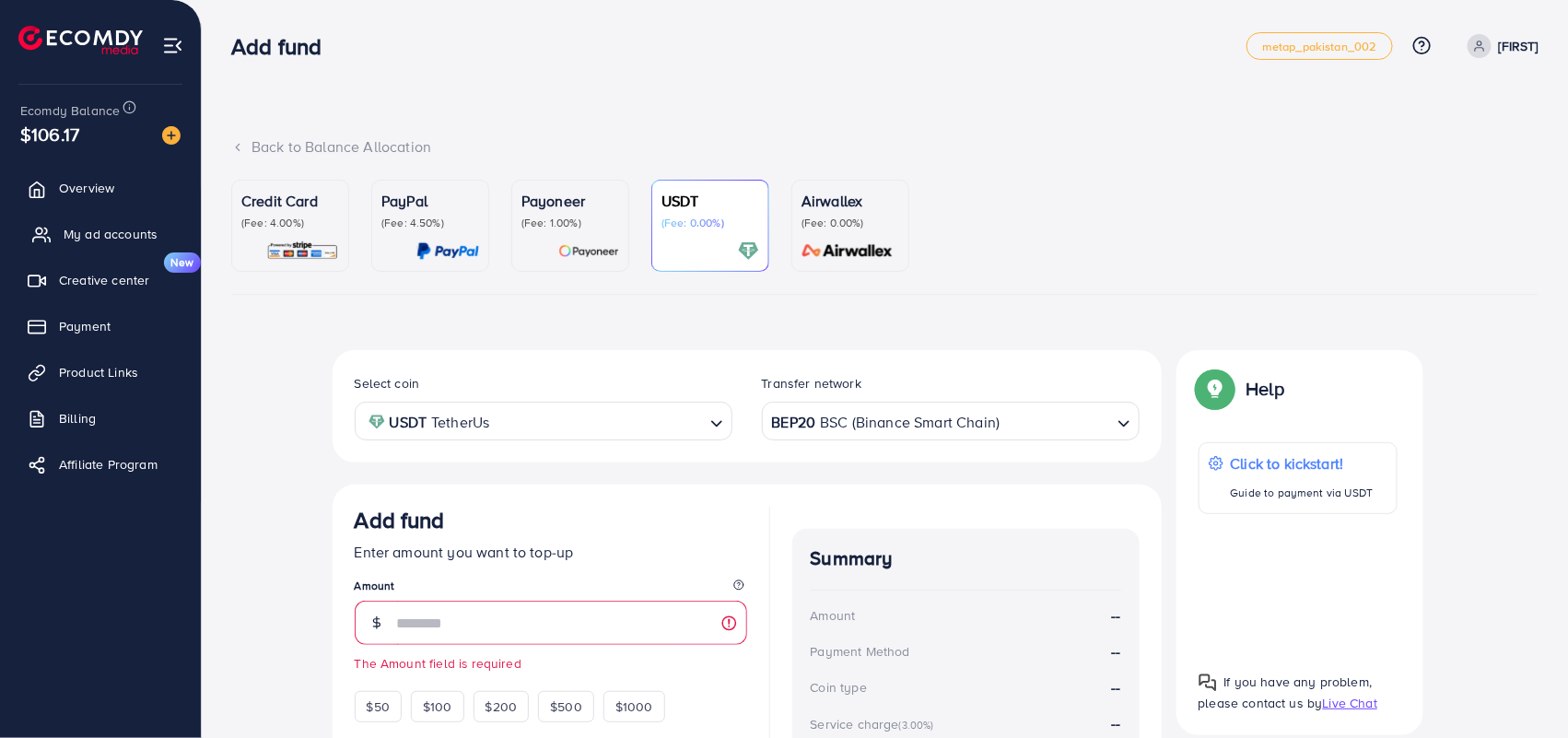 click on "My ad accounts" at bounding box center (111, 234) 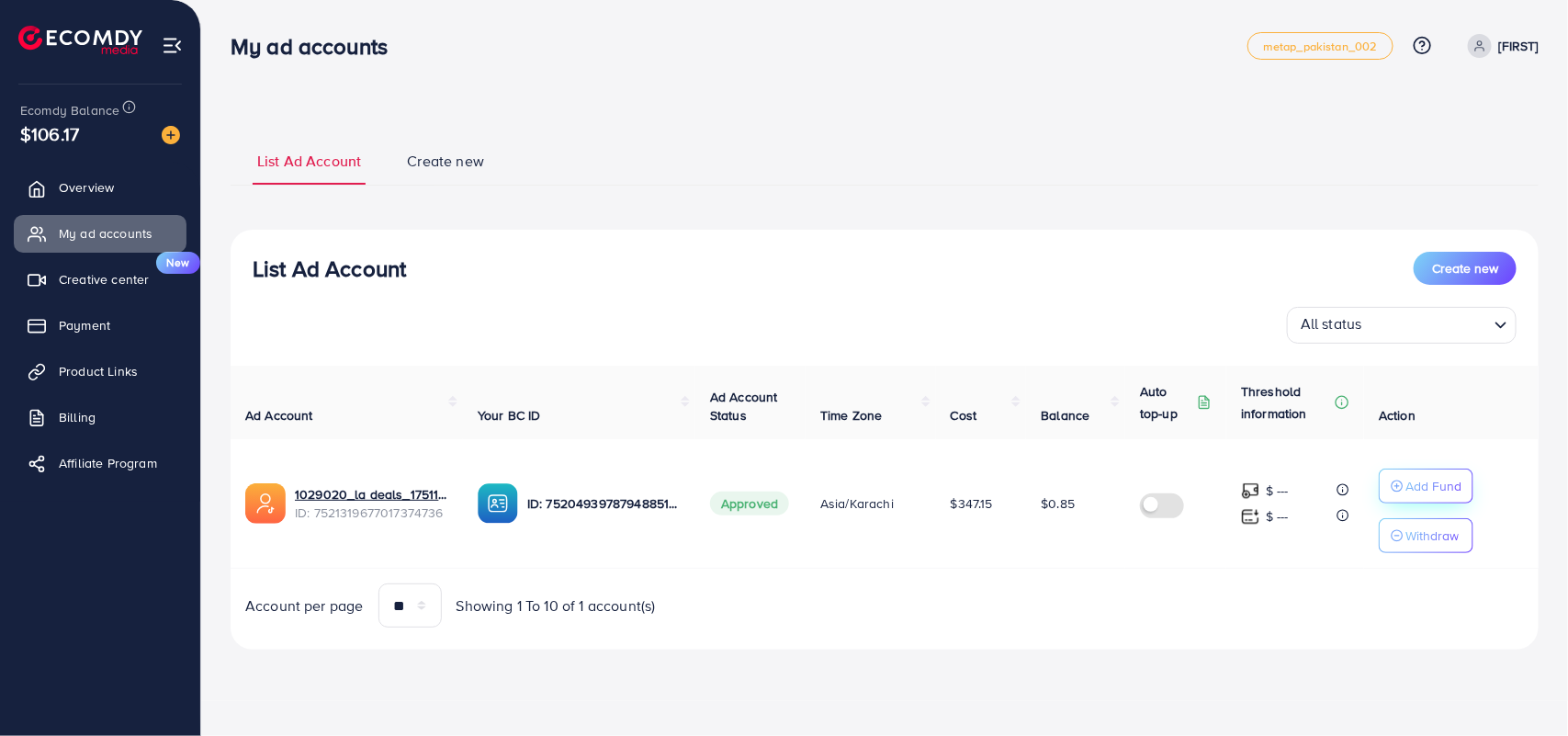 click on "Add Fund" at bounding box center [1433, 486] 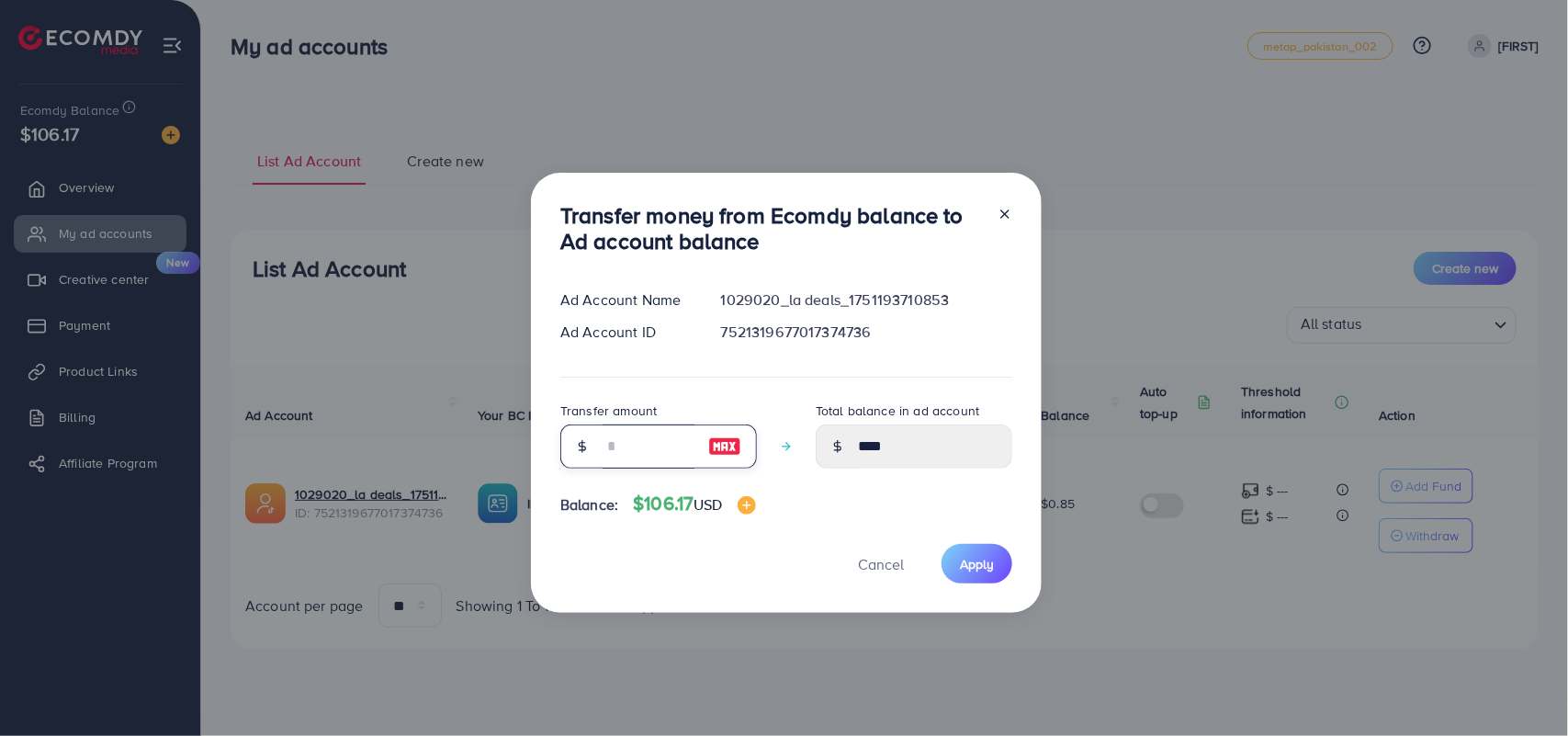 click at bounding box center (649, 447) 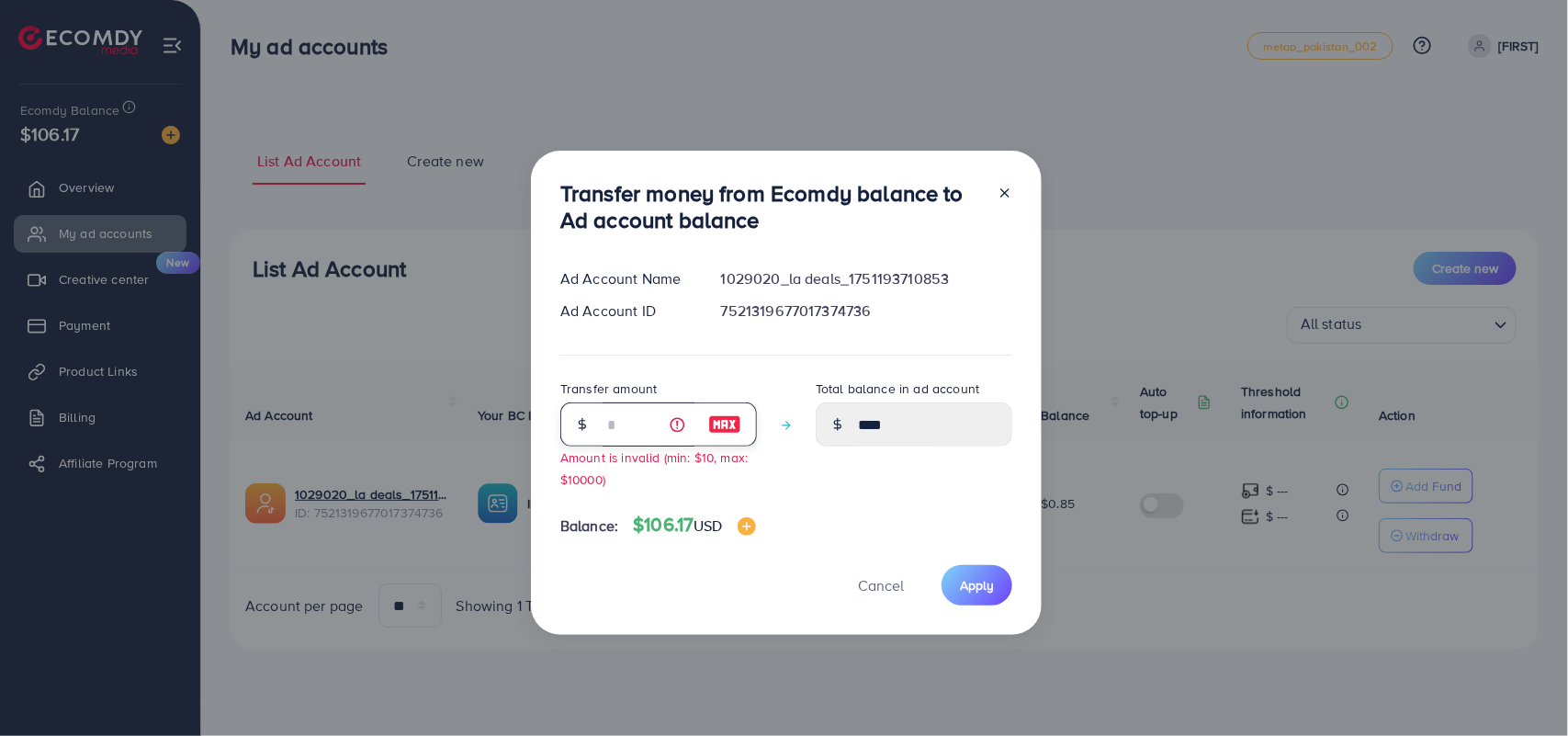 type on "****" 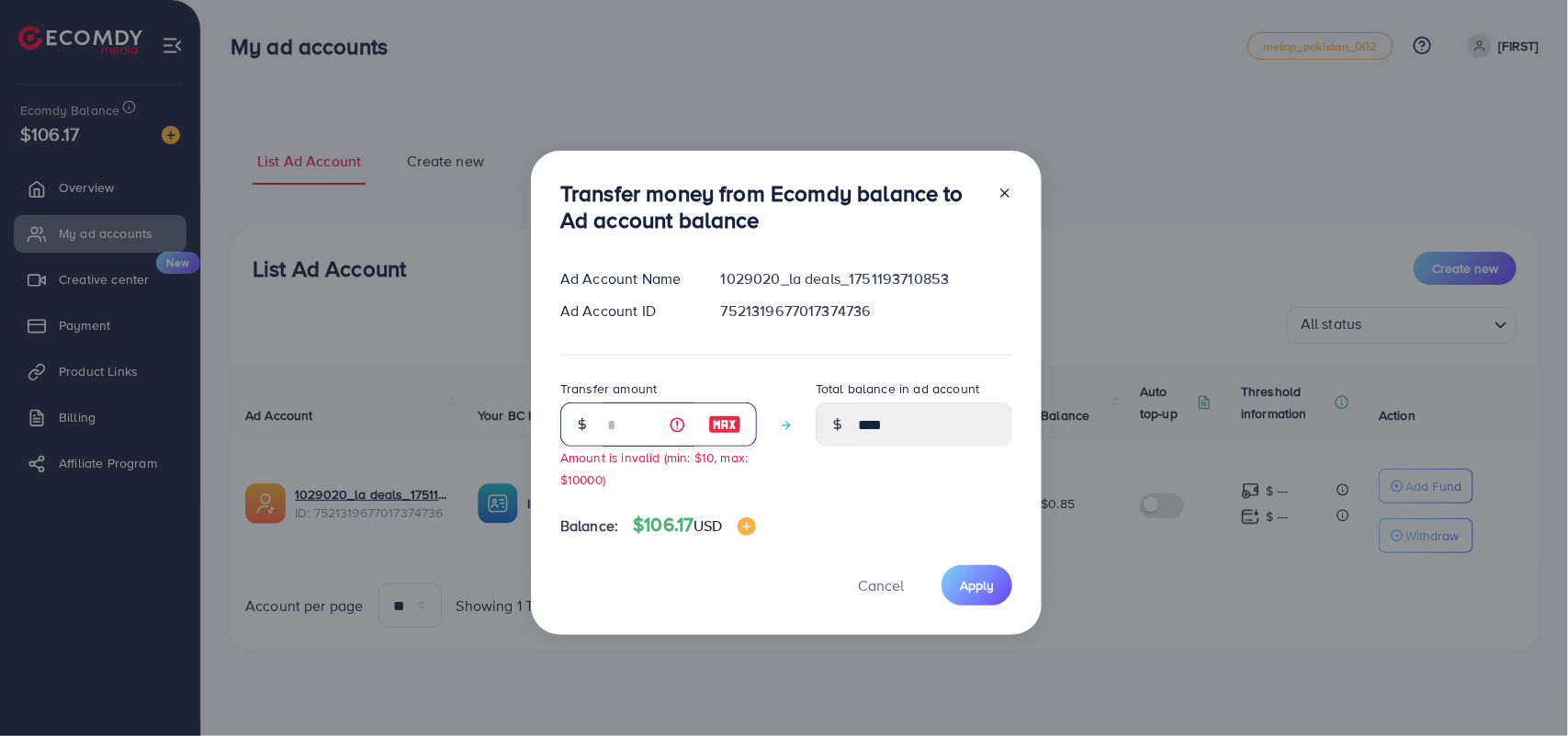 type on "**" 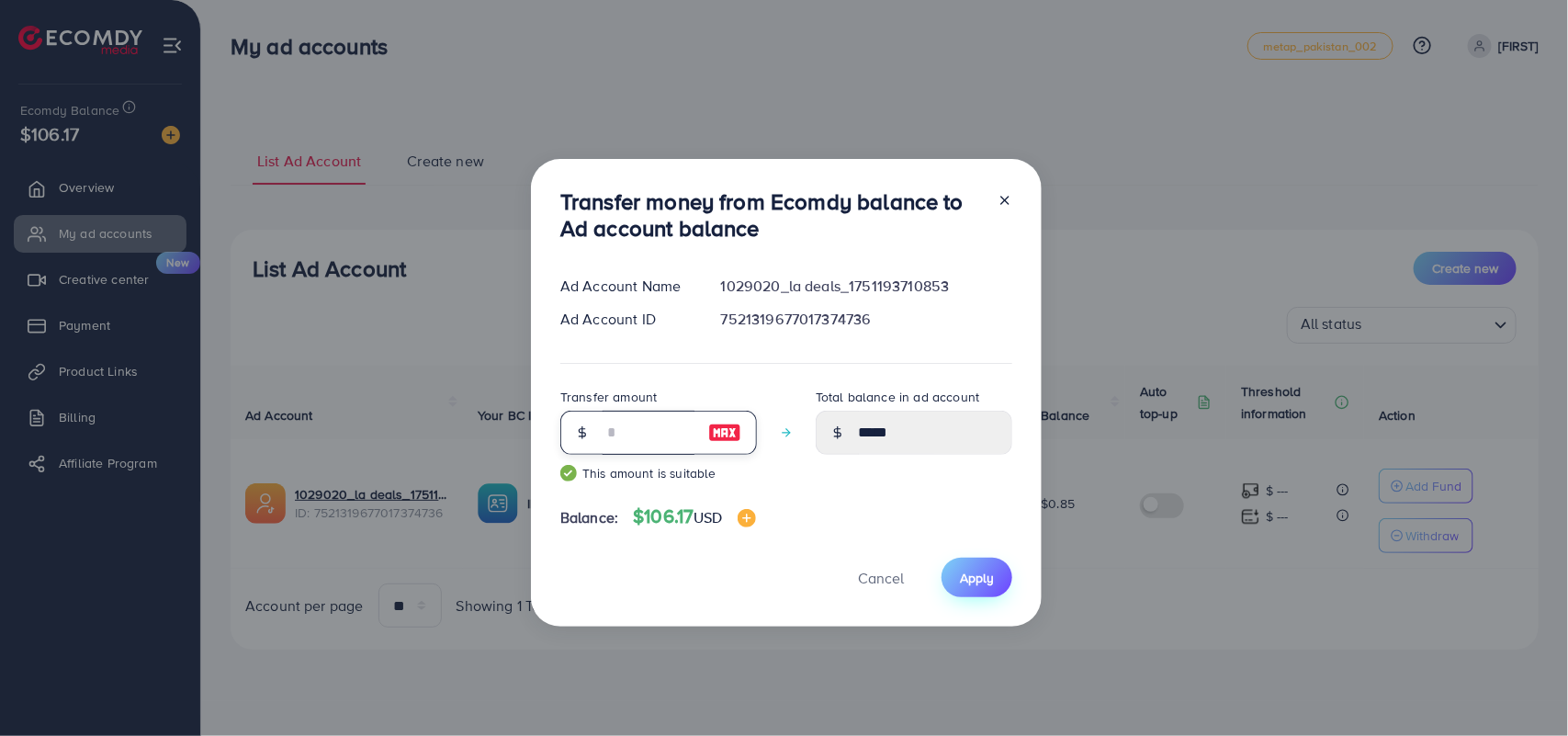 type on "**" 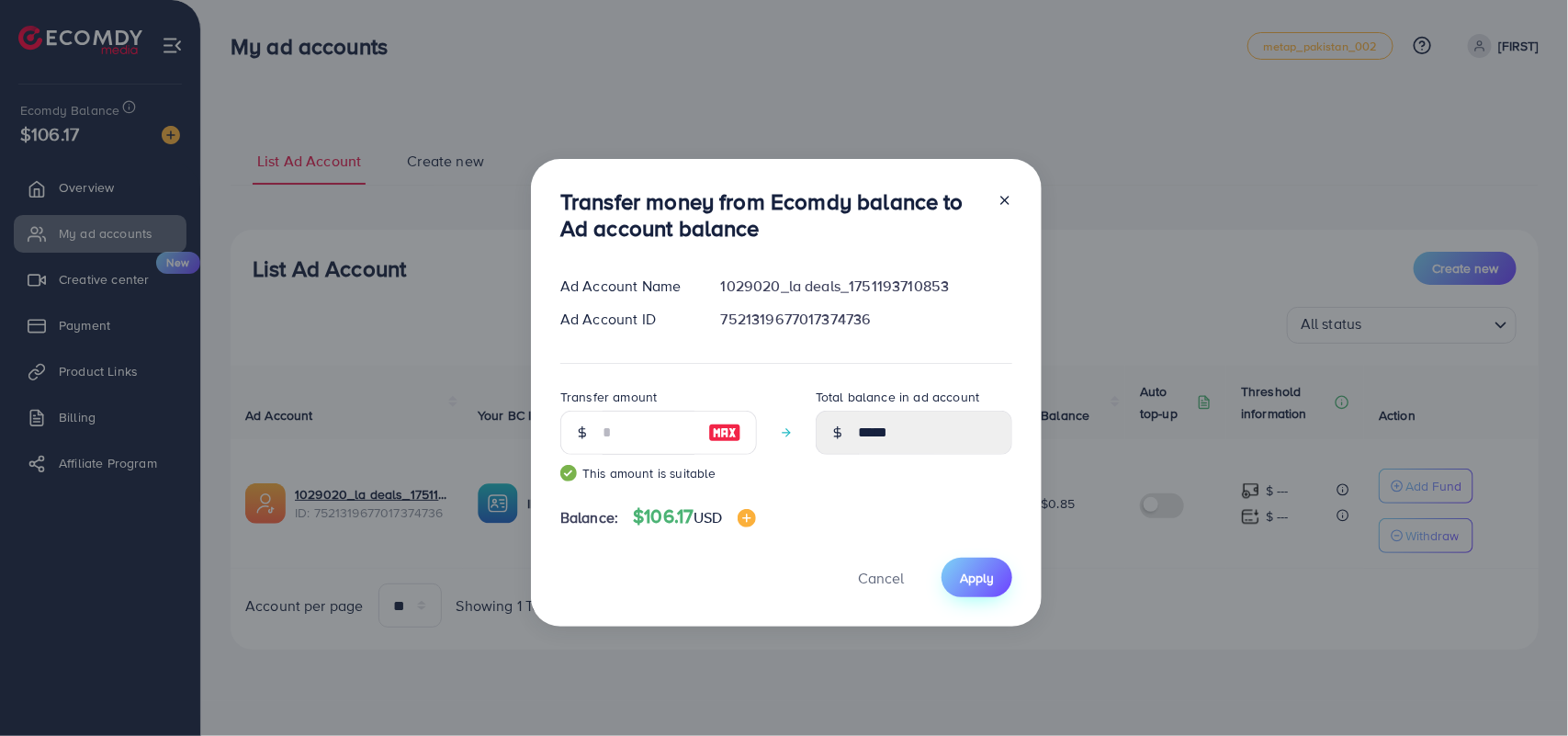click on "Apply" at bounding box center (976, 578) 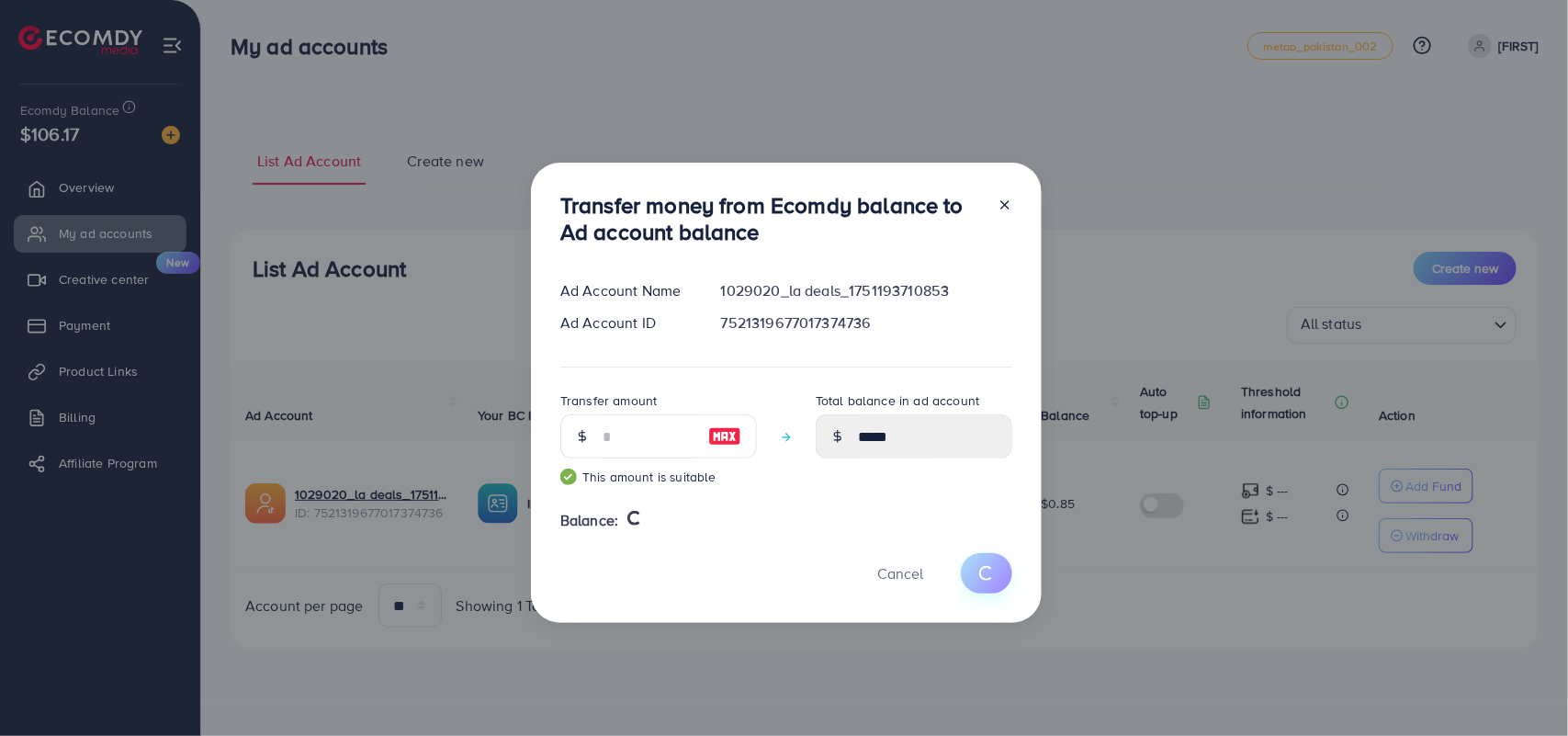 type 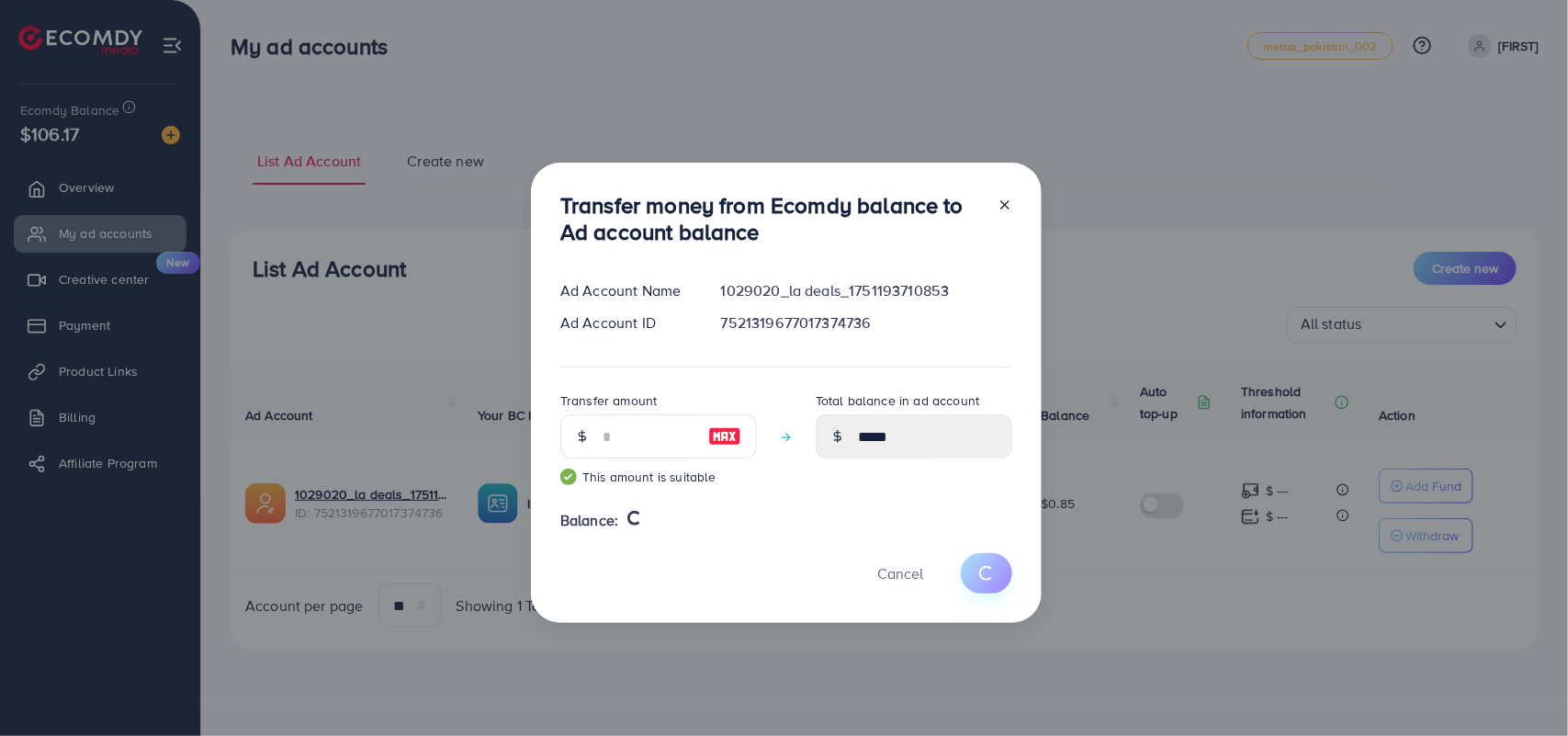type on "****" 